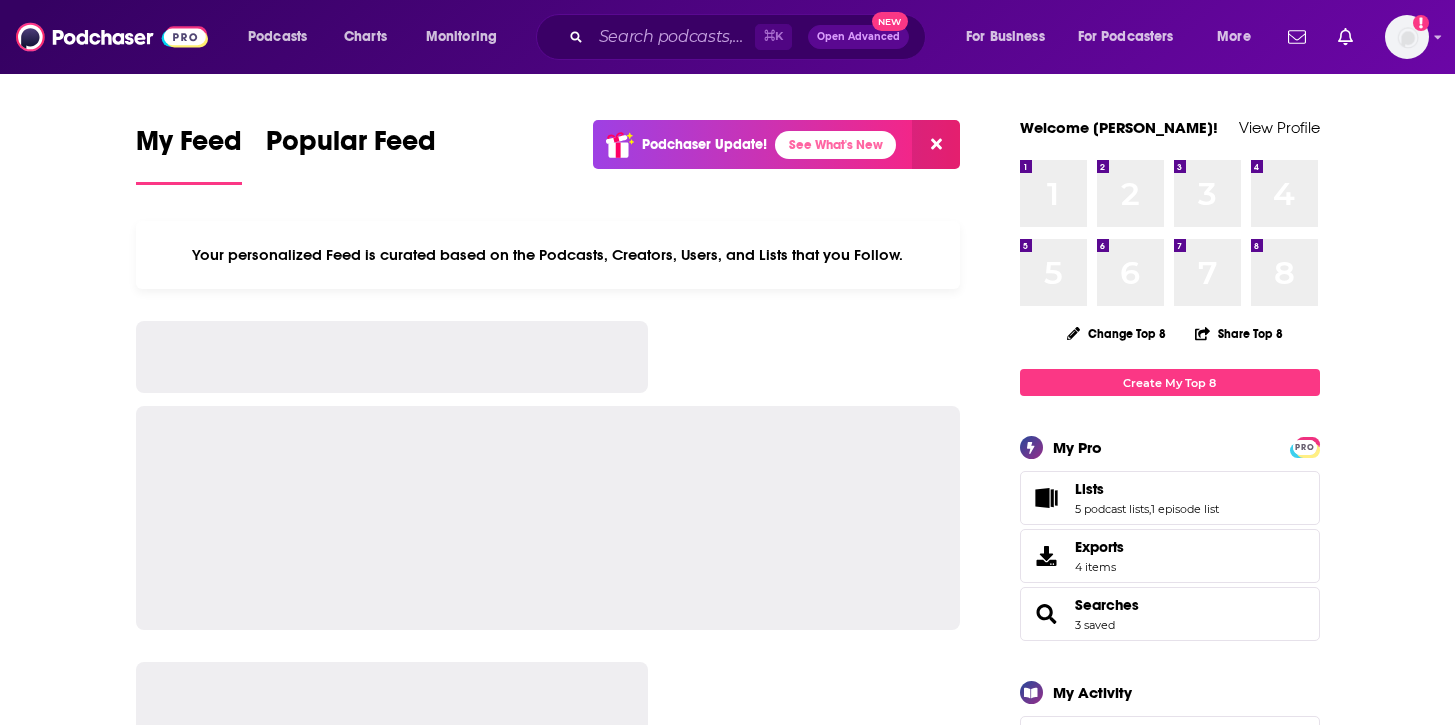 scroll, scrollTop: 0, scrollLeft: 0, axis: both 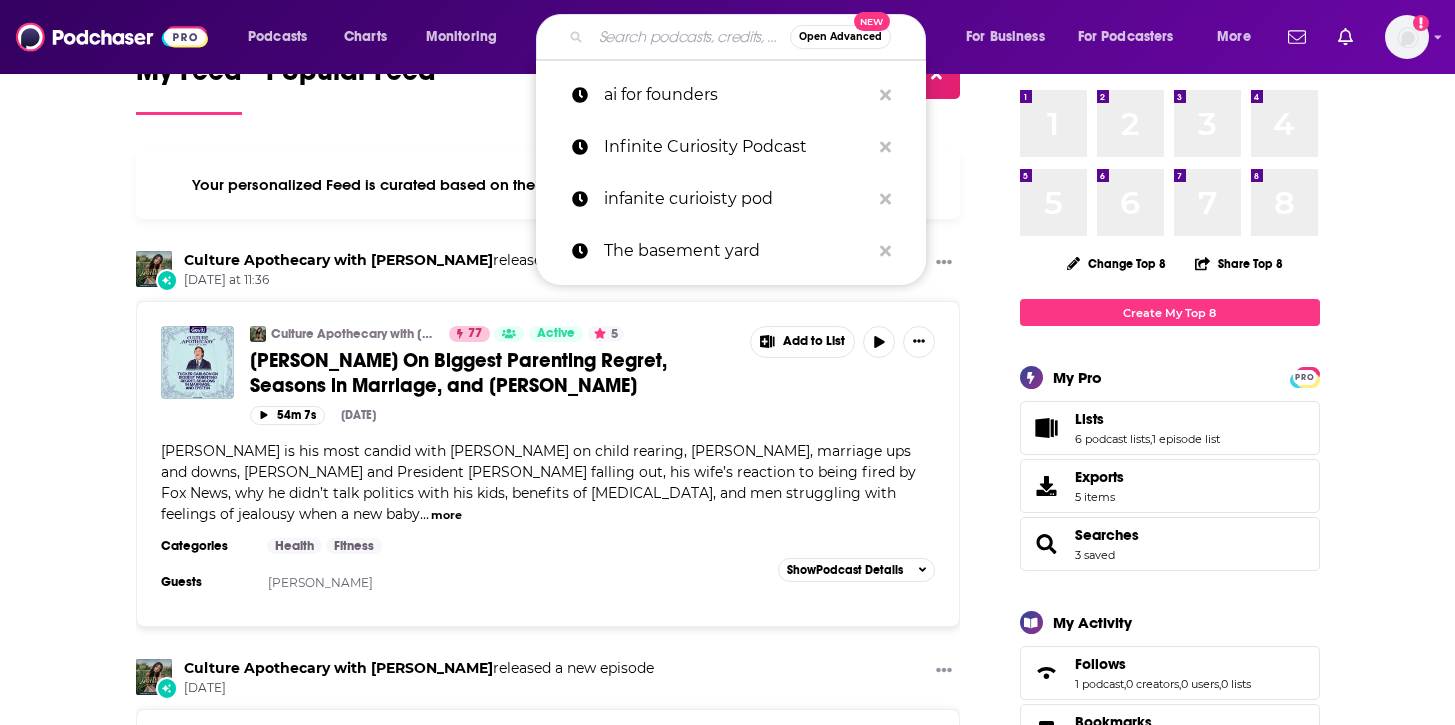 click at bounding box center [690, 37] 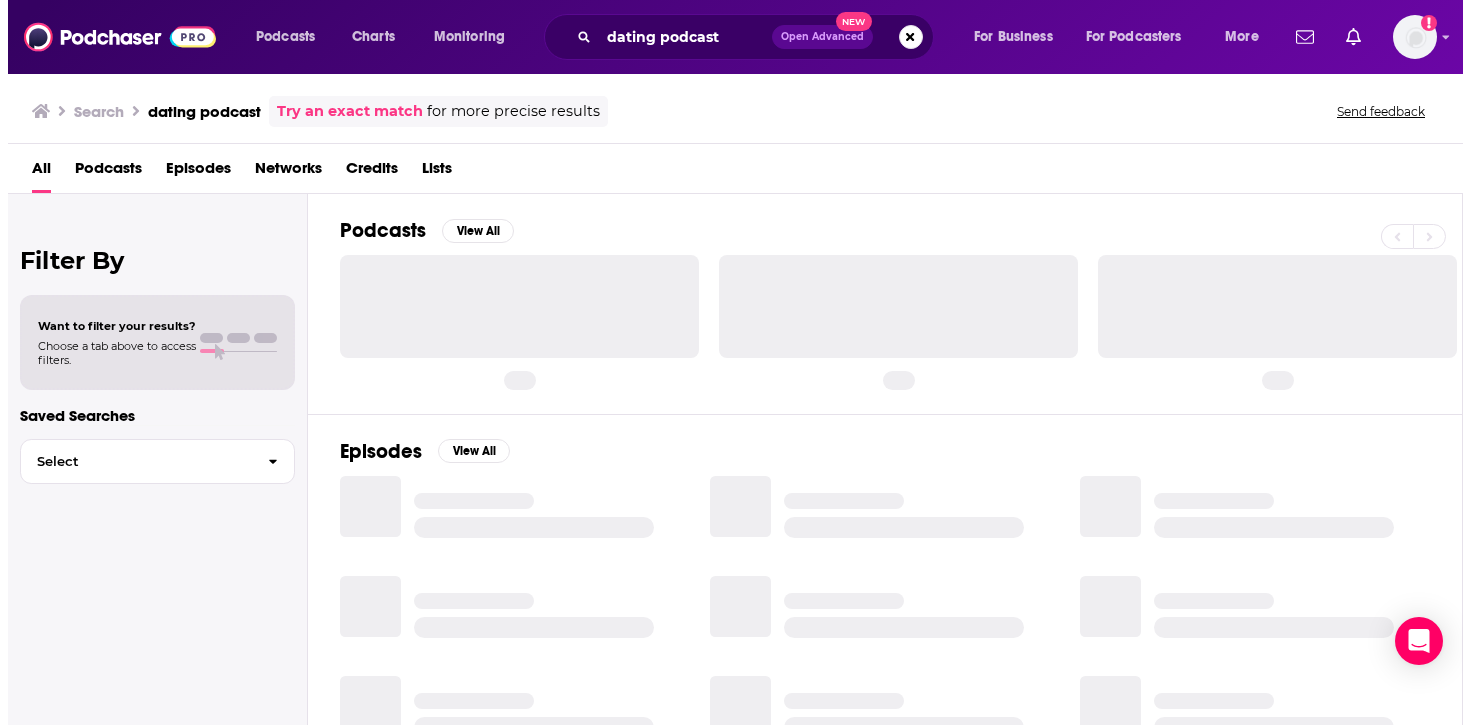 scroll, scrollTop: 0, scrollLeft: 0, axis: both 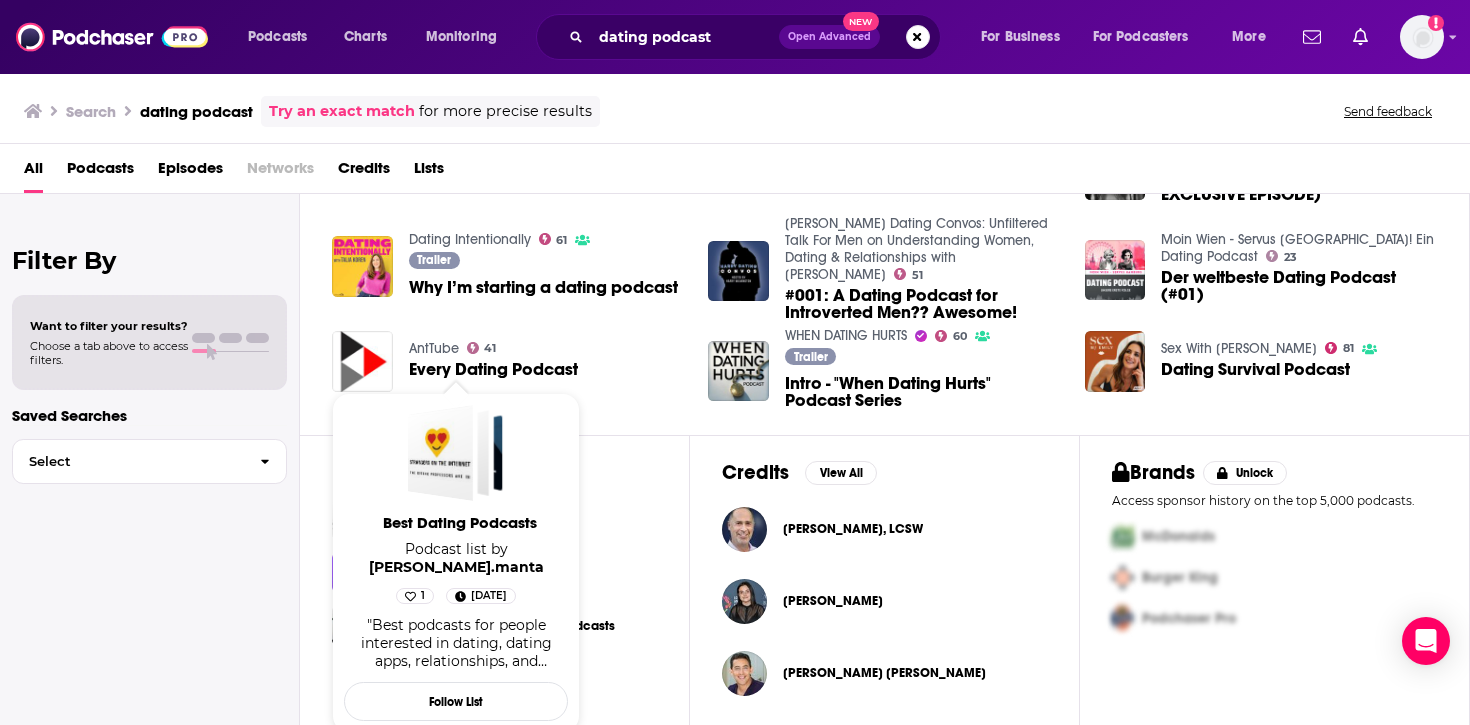 click on "Best Dating Podcasts Podcast list by   [PERSON_NAME].manta 1 [DATE] "Best podcasts for people interested in dating, dating apps, relationships, and marriage."" at bounding box center (456, 543) 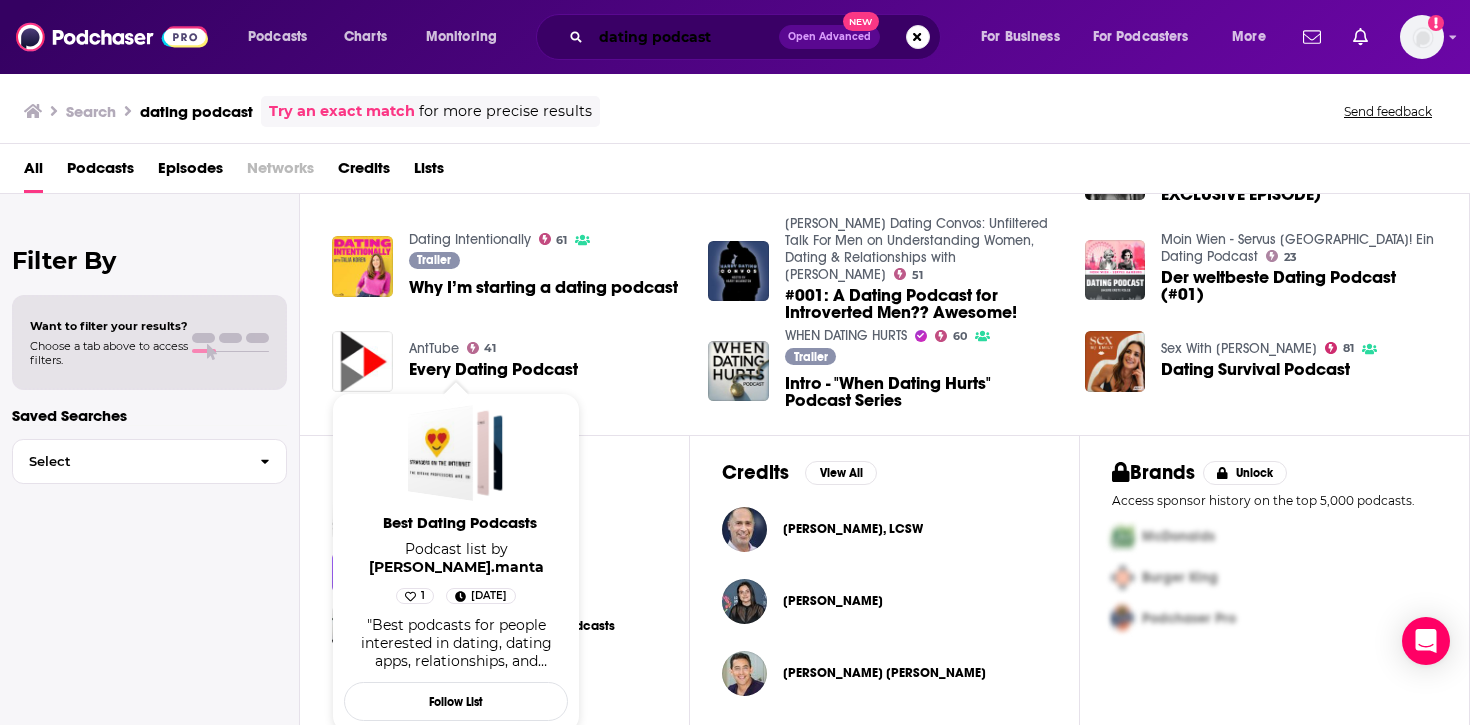 click on "dating podcast" at bounding box center (685, 37) 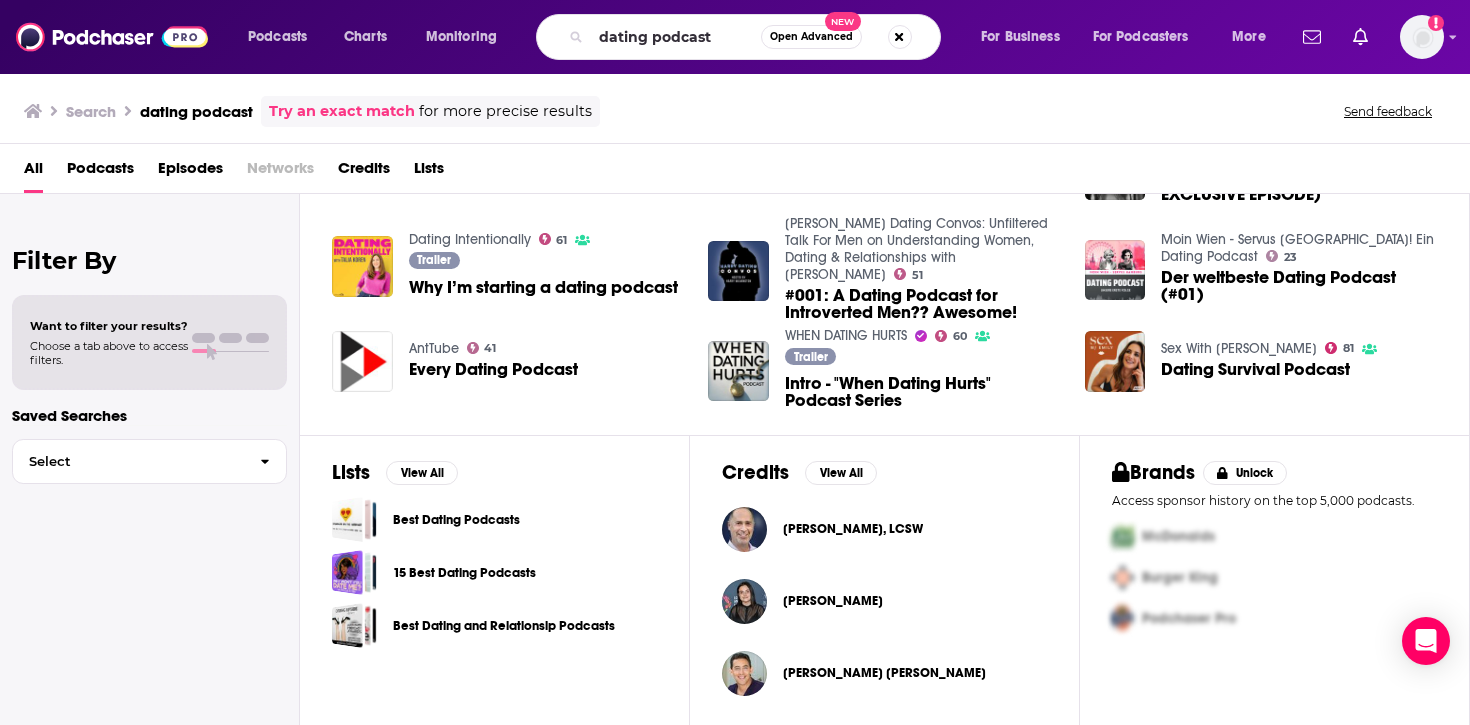 click on "Podcasts" at bounding box center (100, 172) 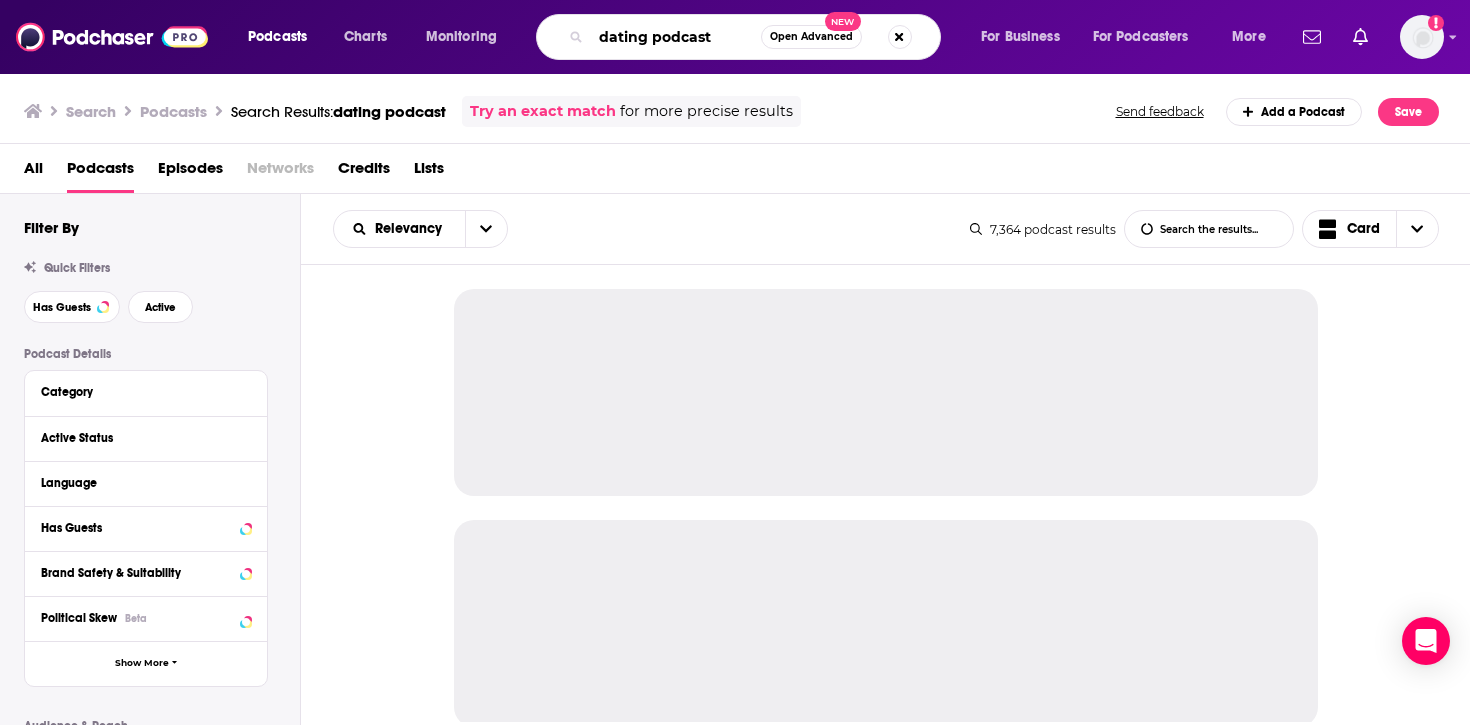 click on "dating podcast" at bounding box center (676, 37) 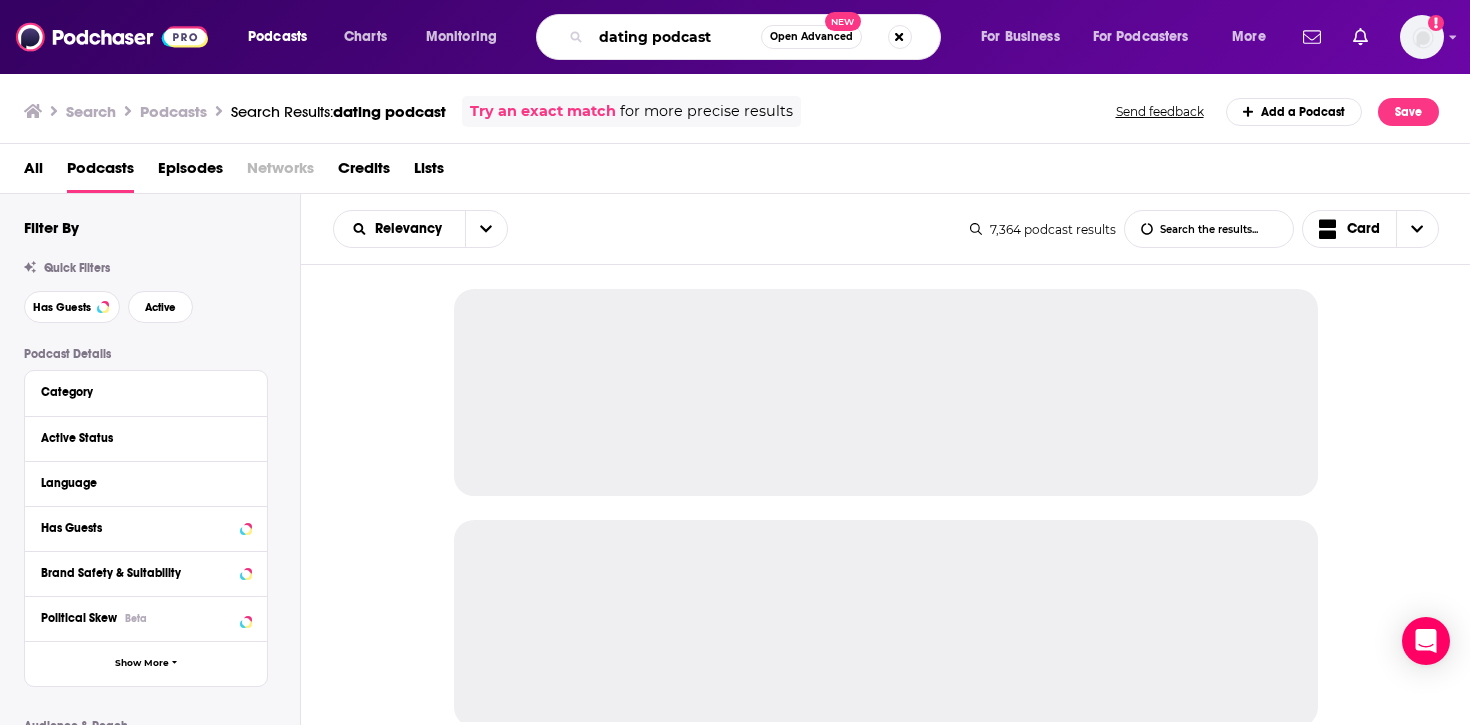 click on "dating podcast" at bounding box center (676, 37) 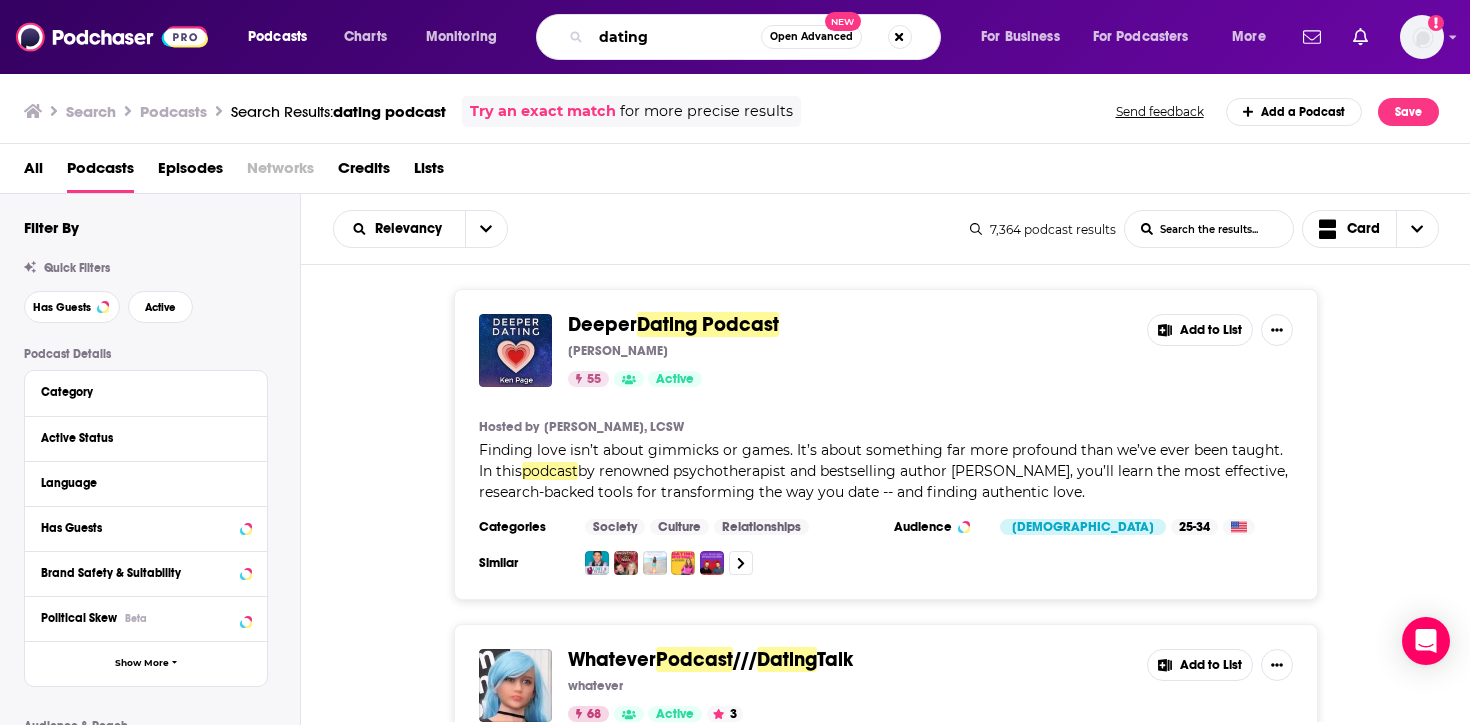 type on "dating" 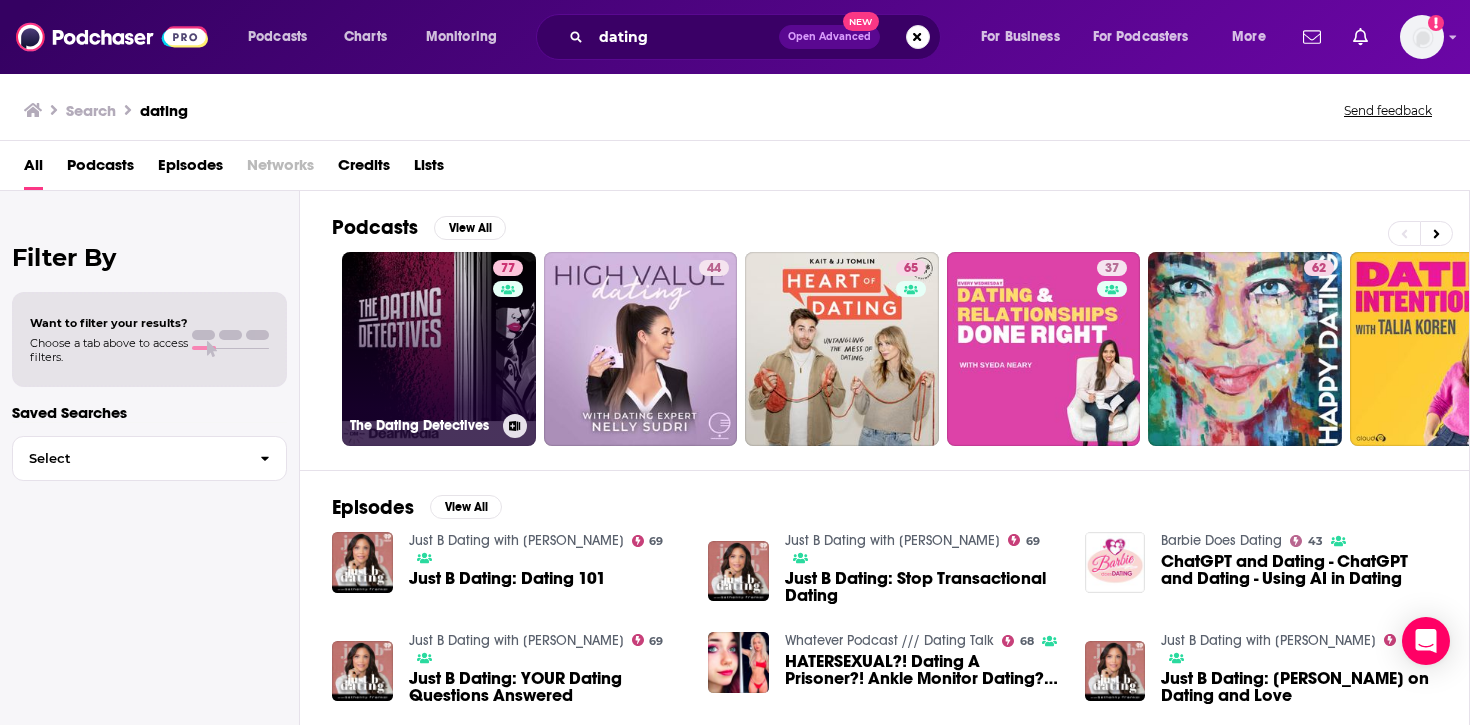 click on "77 The Dating Detectives" at bounding box center (439, 349) 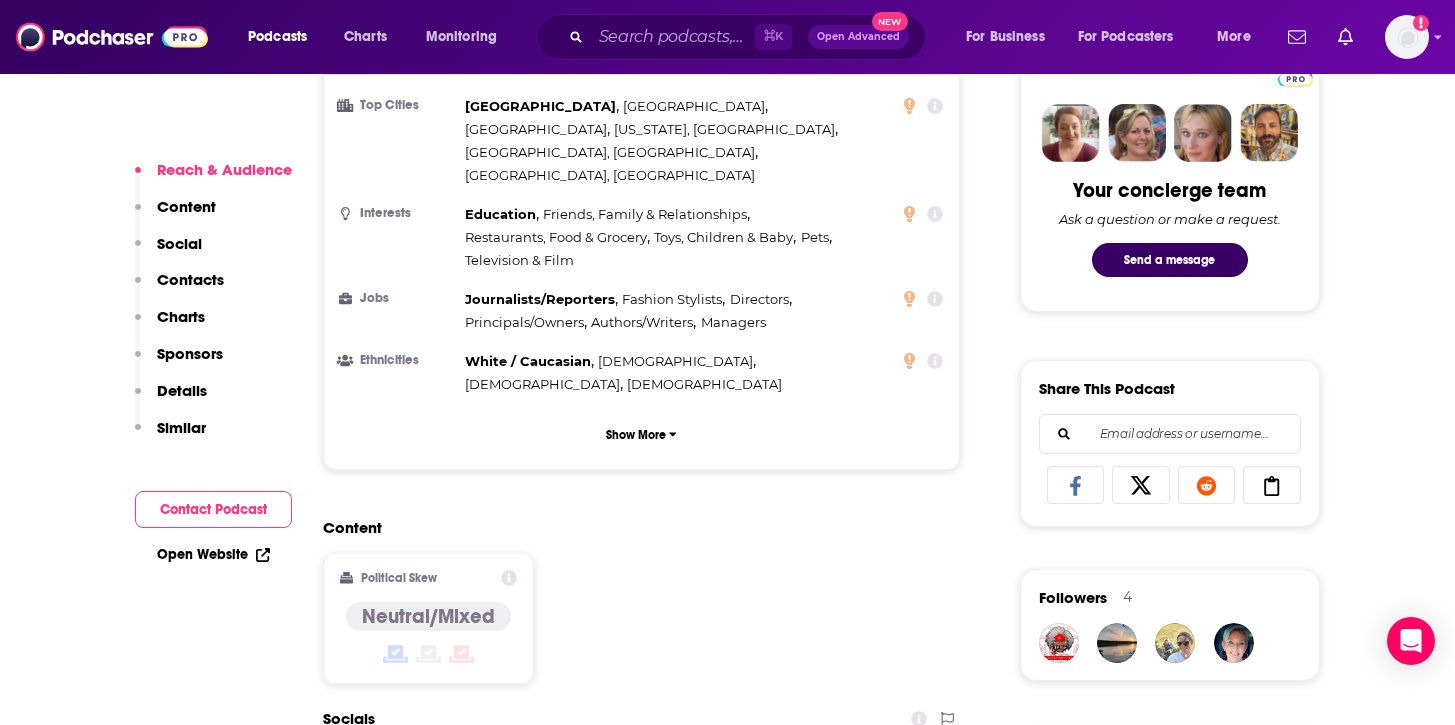 scroll, scrollTop: 1137, scrollLeft: 0, axis: vertical 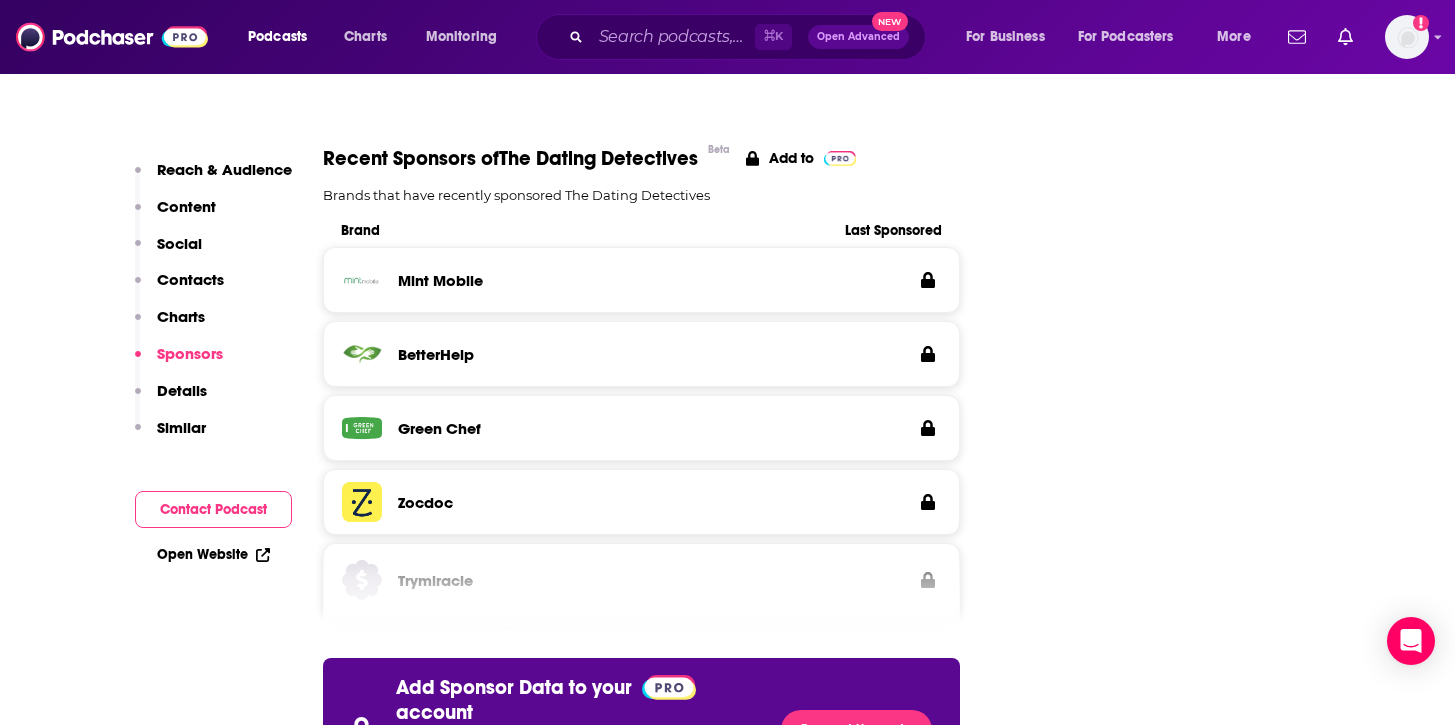 click on "Contacts" at bounding box center [190, 279] 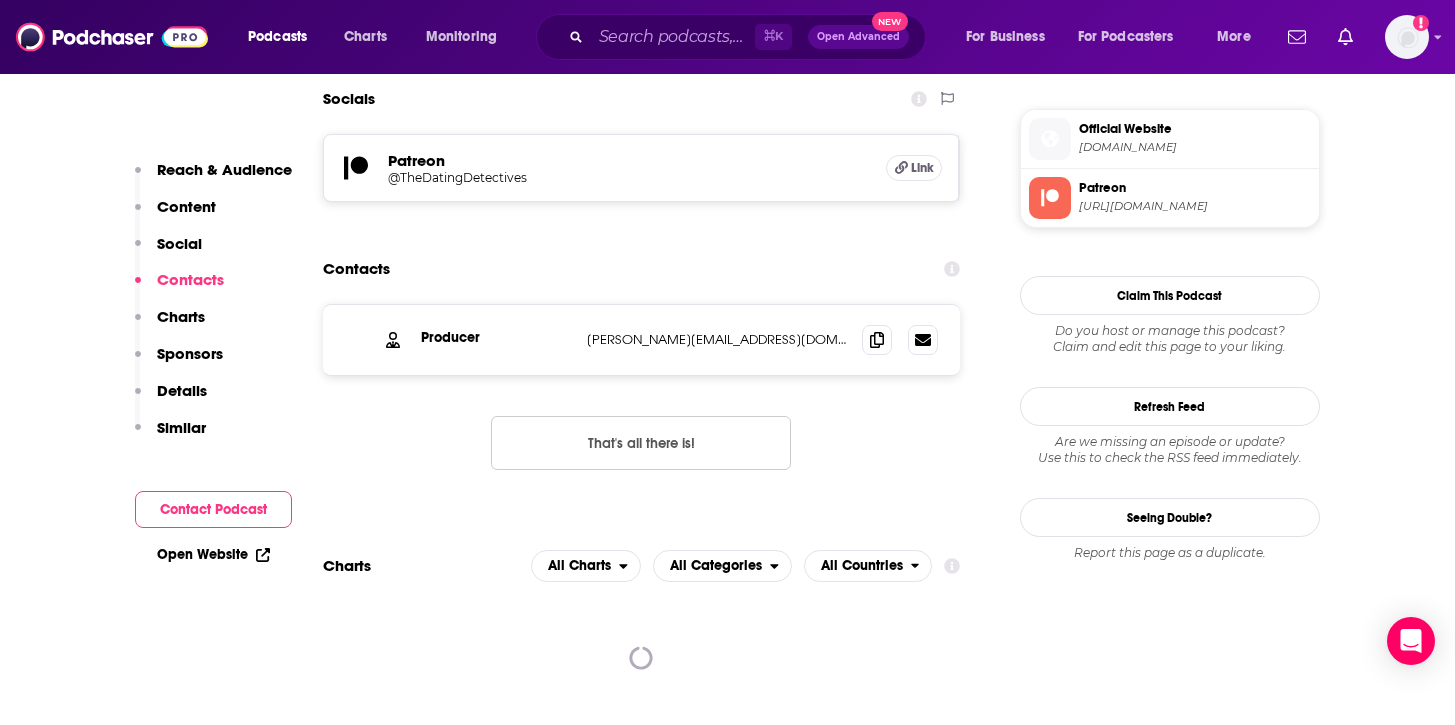 click on "Content" at bounding box center (186, 206) 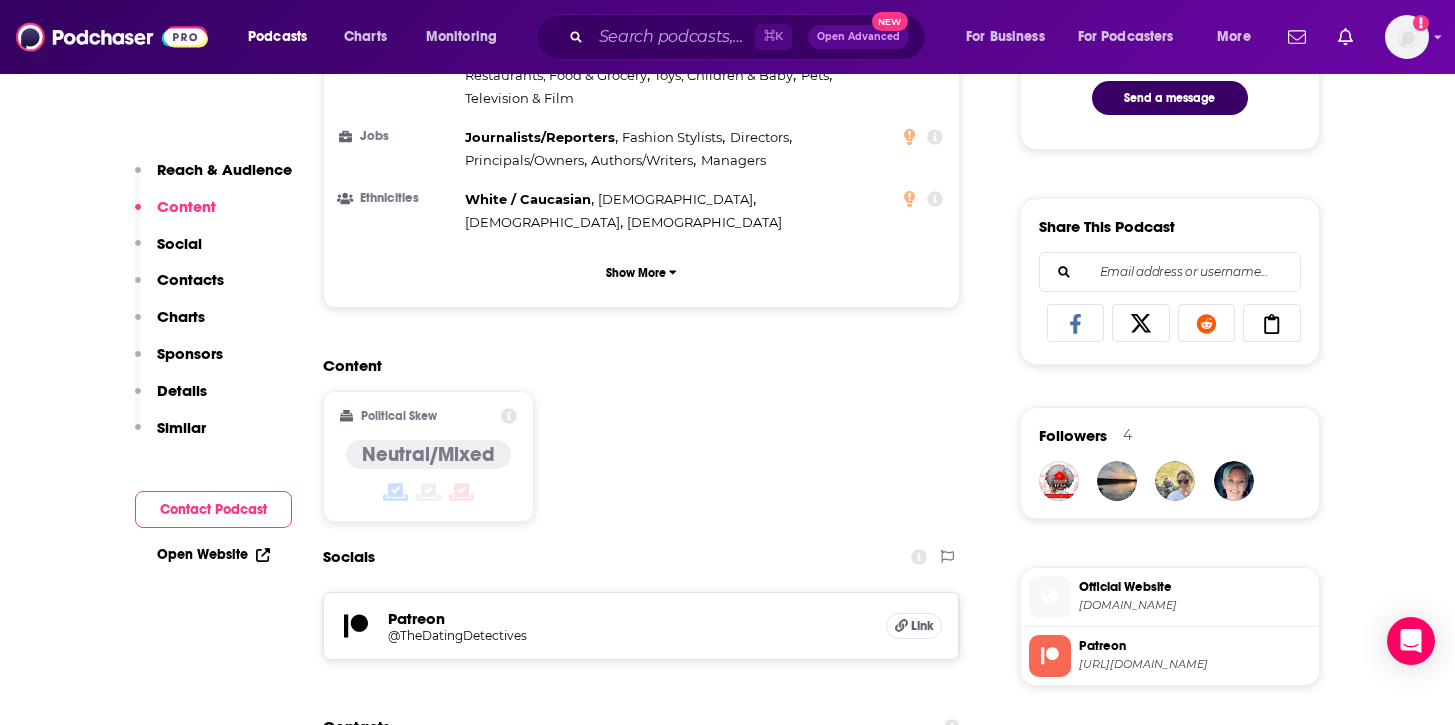 click on "Reach & Audience" at bounding box center (224, 169) 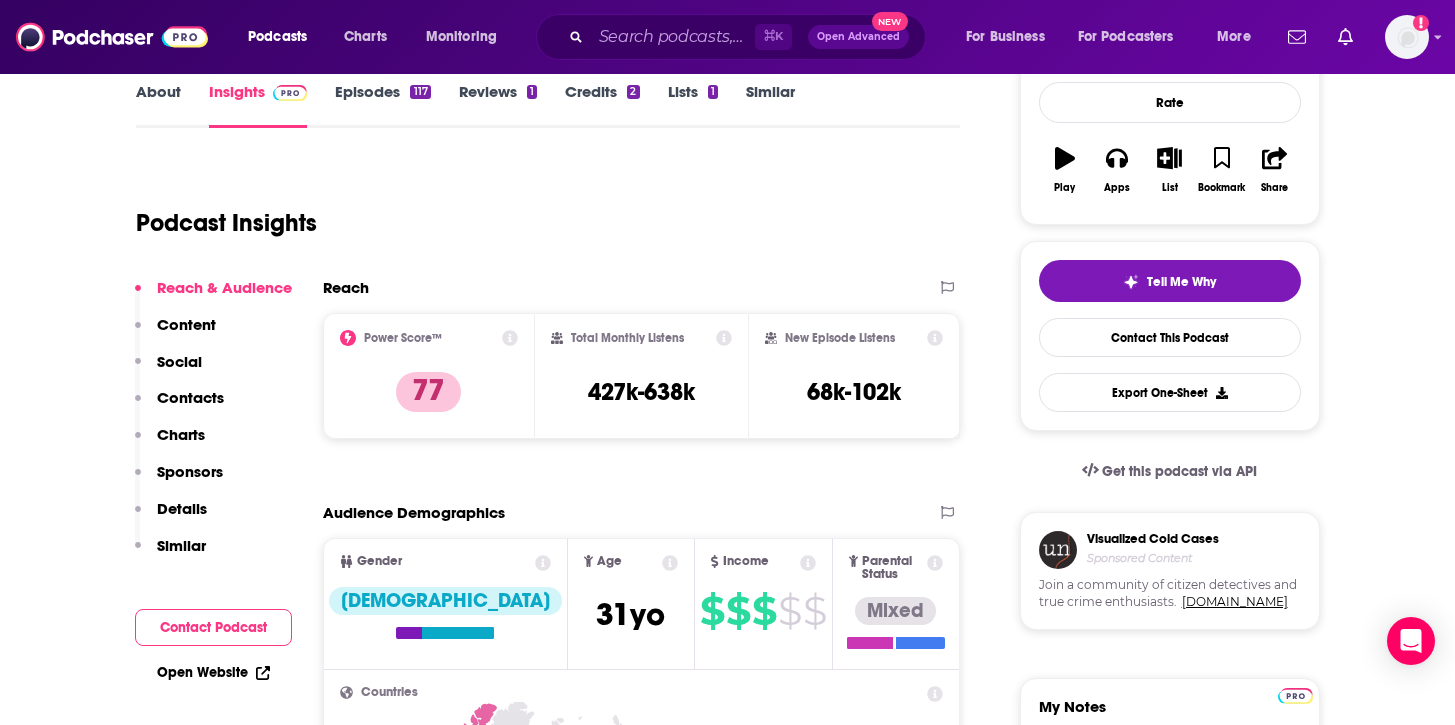 scroll, scrollTop: 0, scrollLeft: 0, axis: both 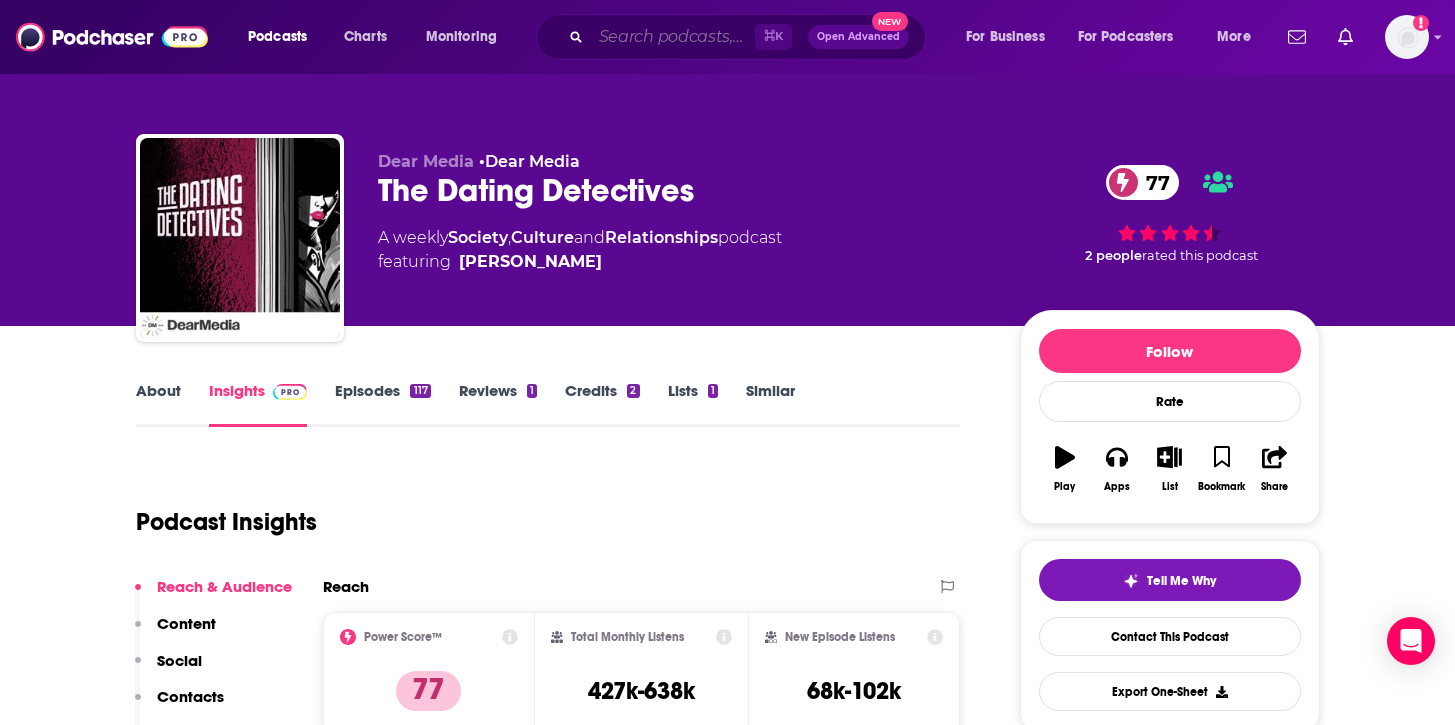 click at bounding box center [673, 37] 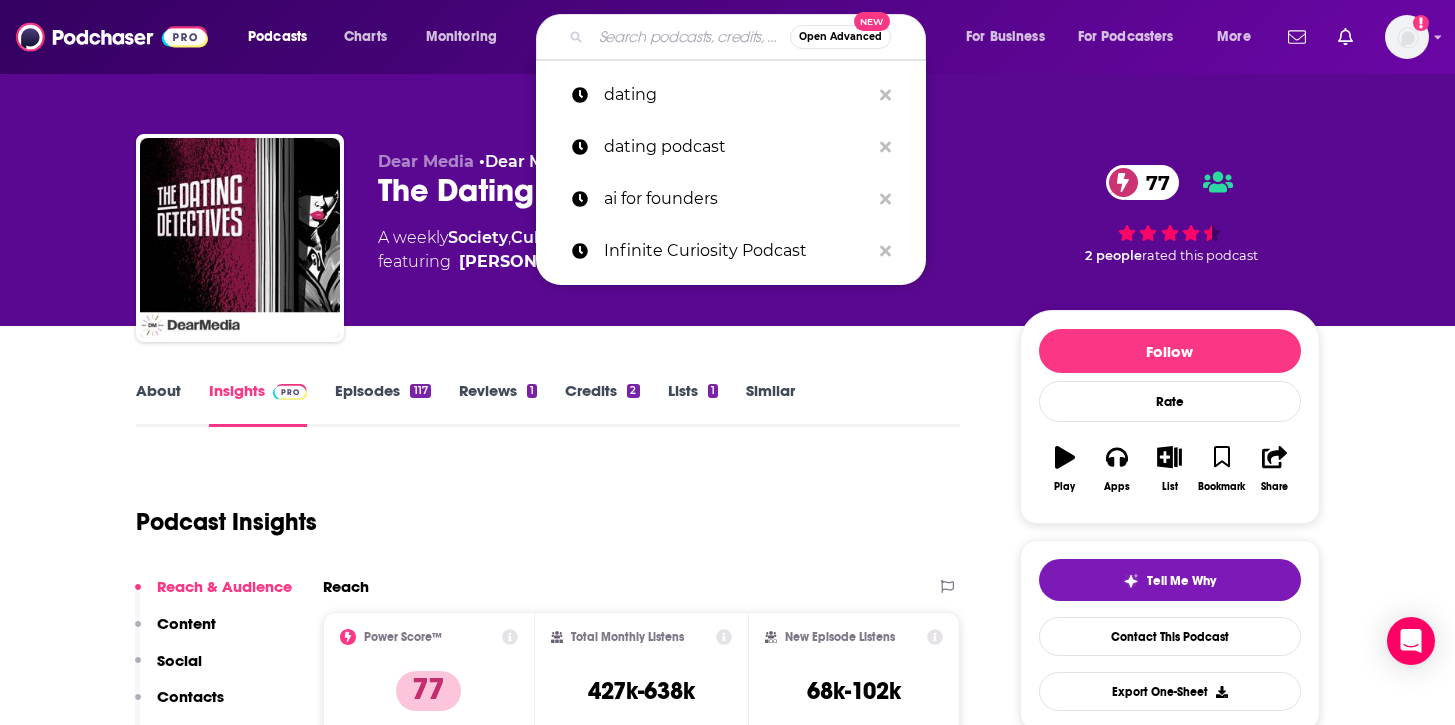 paste on "The PurposeGirl Podcast: Empowering women to live their purpose with courage, joy, and fierce self-love." 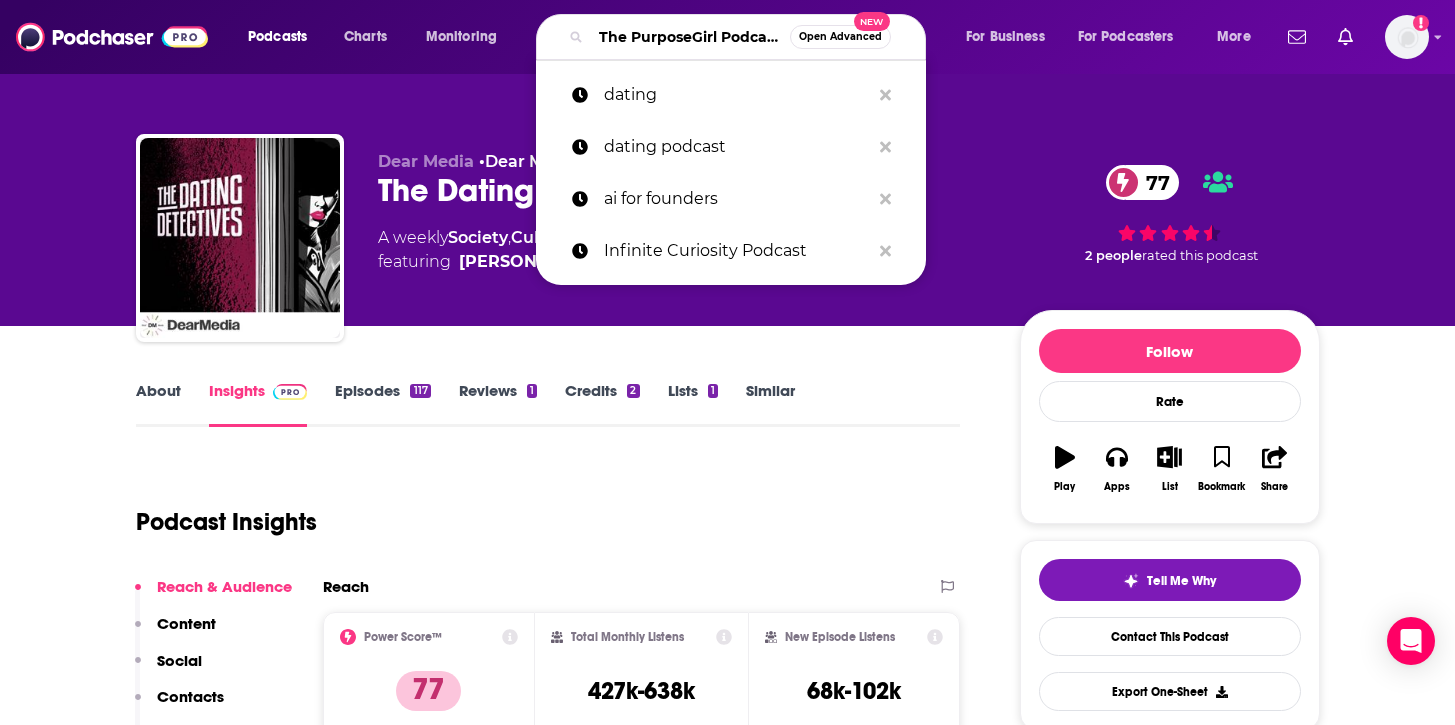 scroll, scrollTop: 0, scrollLeft: 637, axis: horizontal 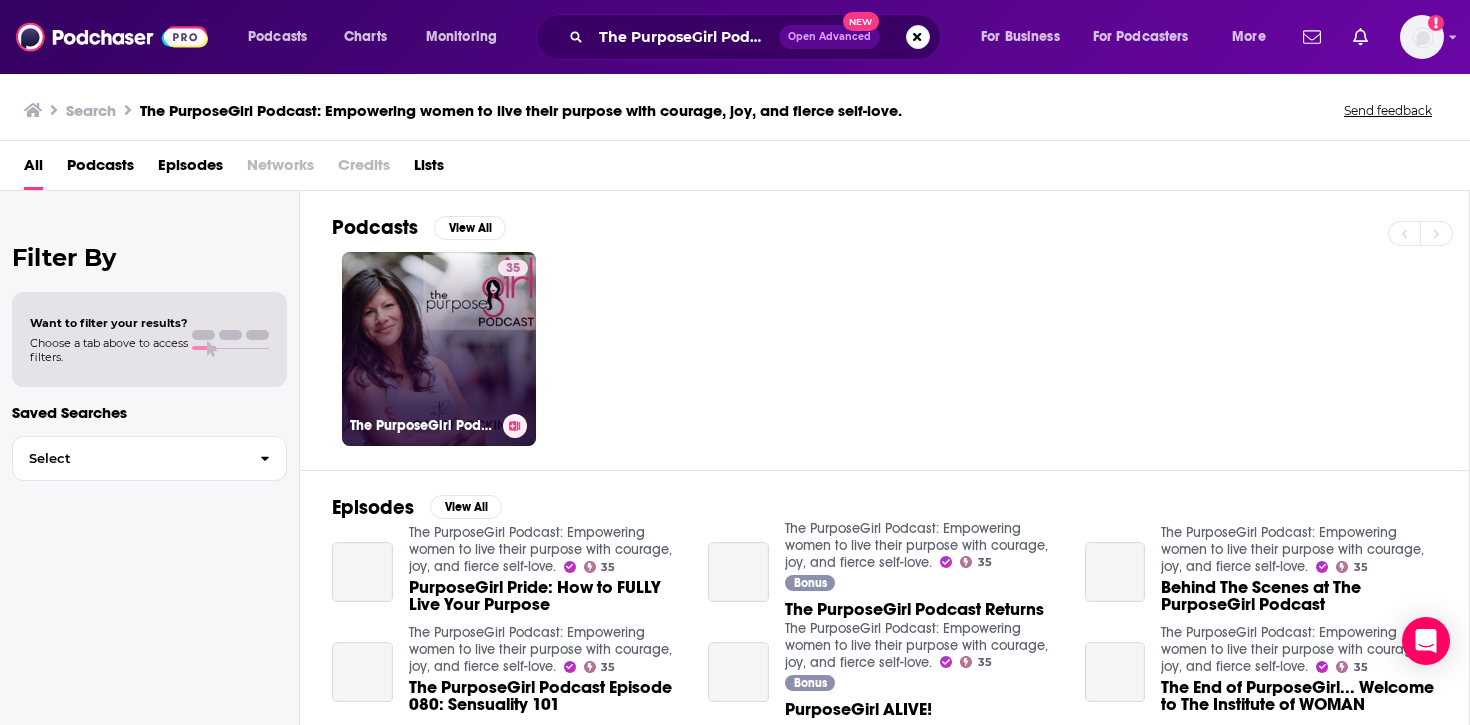 click on "35 The PurposeGirl Podcast: Empowering women to live their purpose with courage, joy, and fierce self-love." at bounding box center [439, 349] 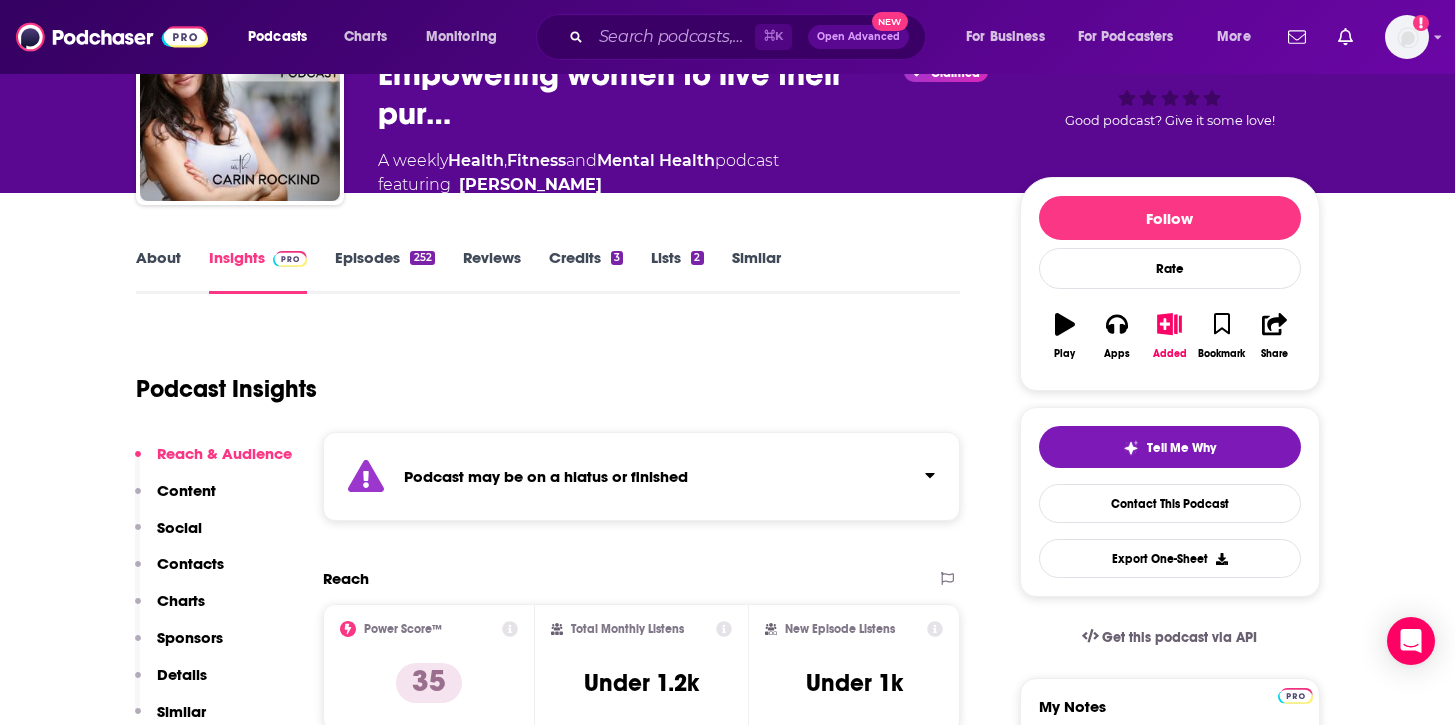 scroll, scrollTop: 138, scrollLeft: 0, axis: vertical 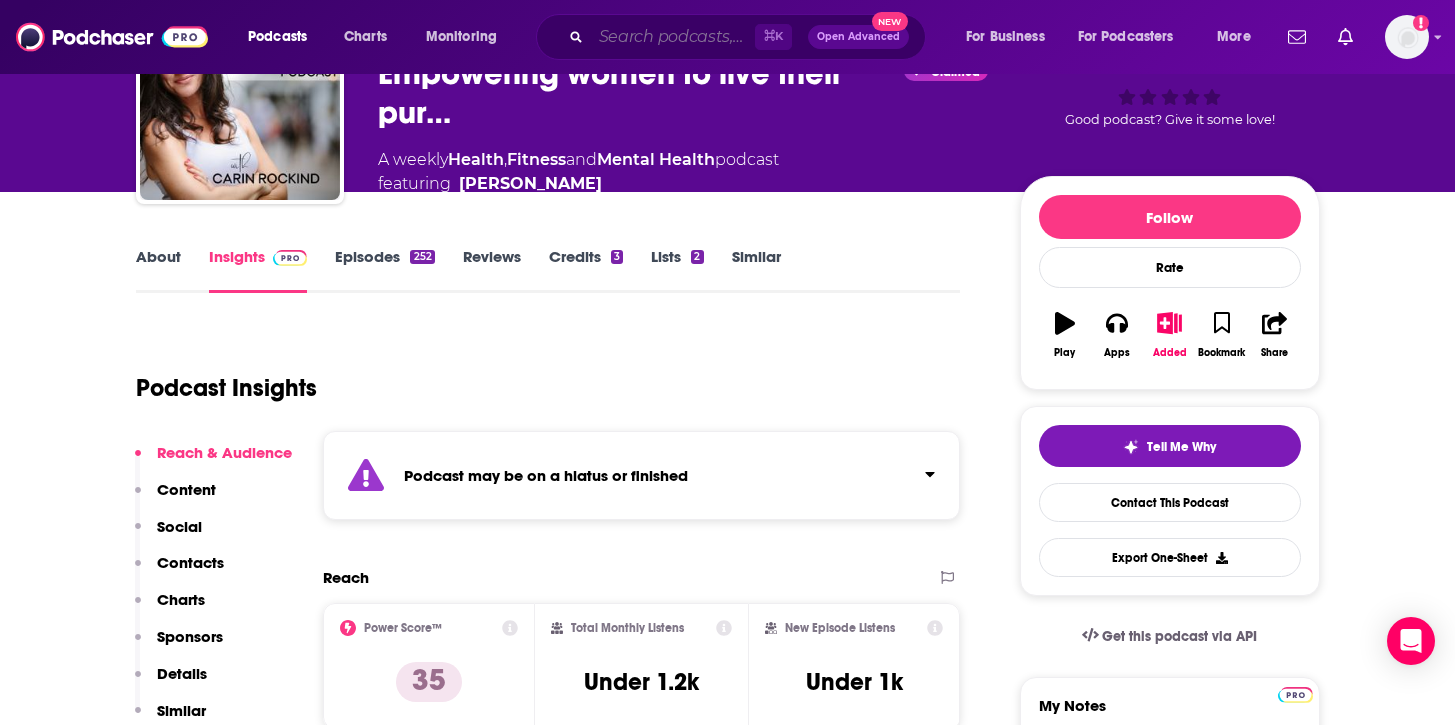 click at bounding box center (673, 37) 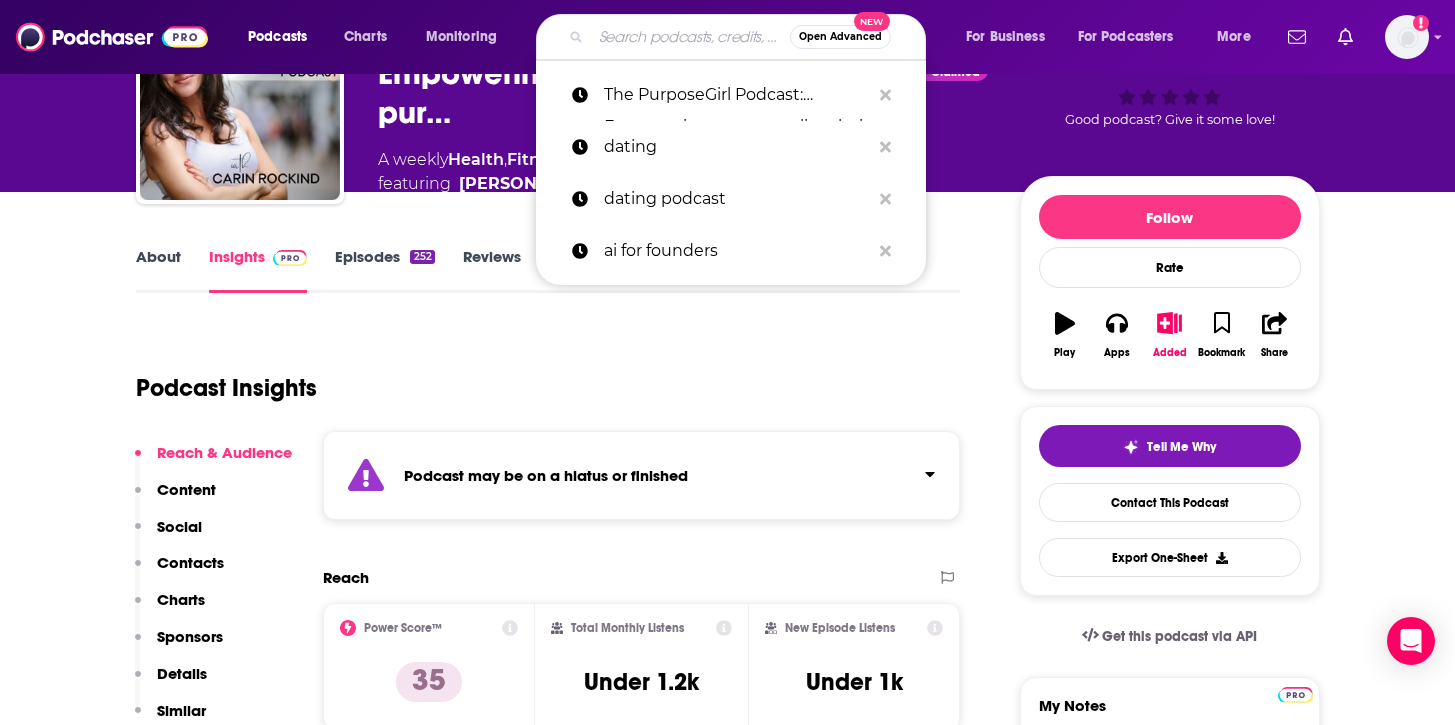 paste on "We Need To Talk with [PERSON_NAME] Trailer" 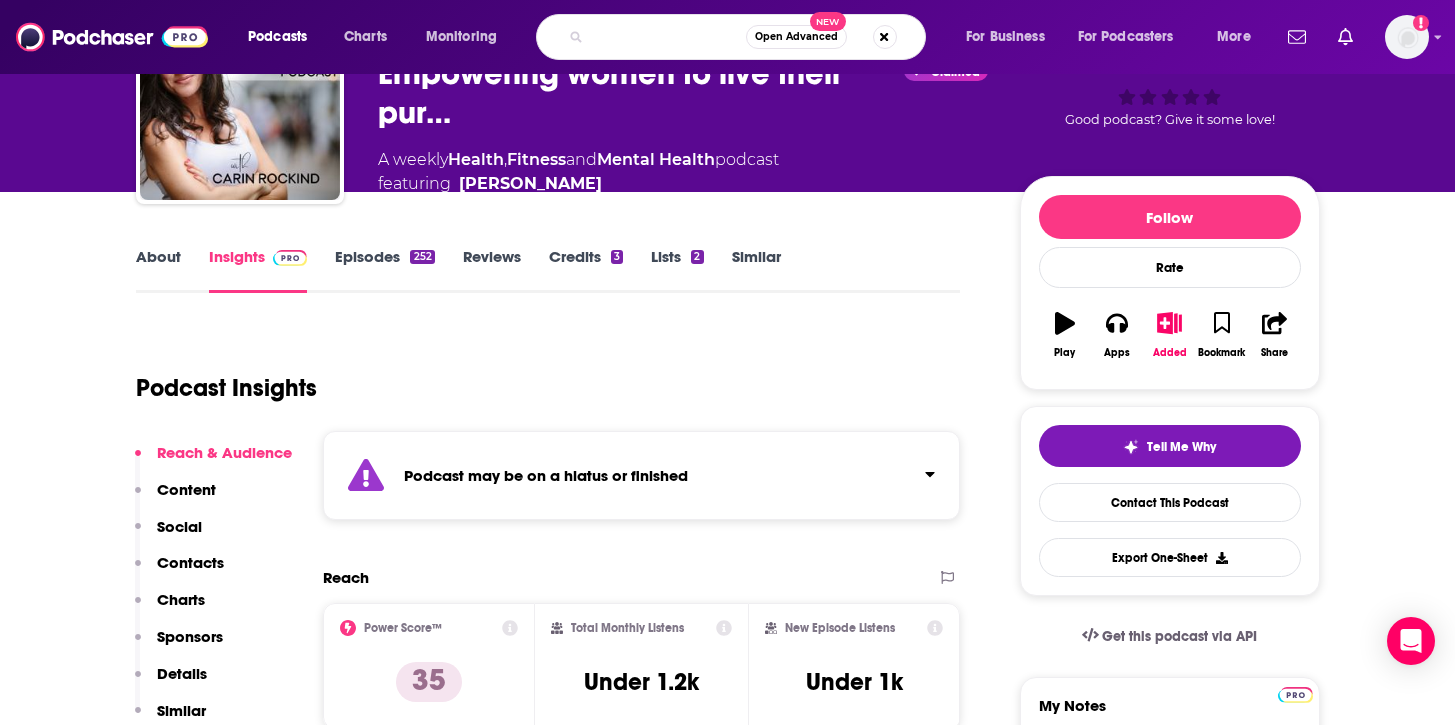 scroll, scrollTop: 0, scrollLeft: 0, axis: both 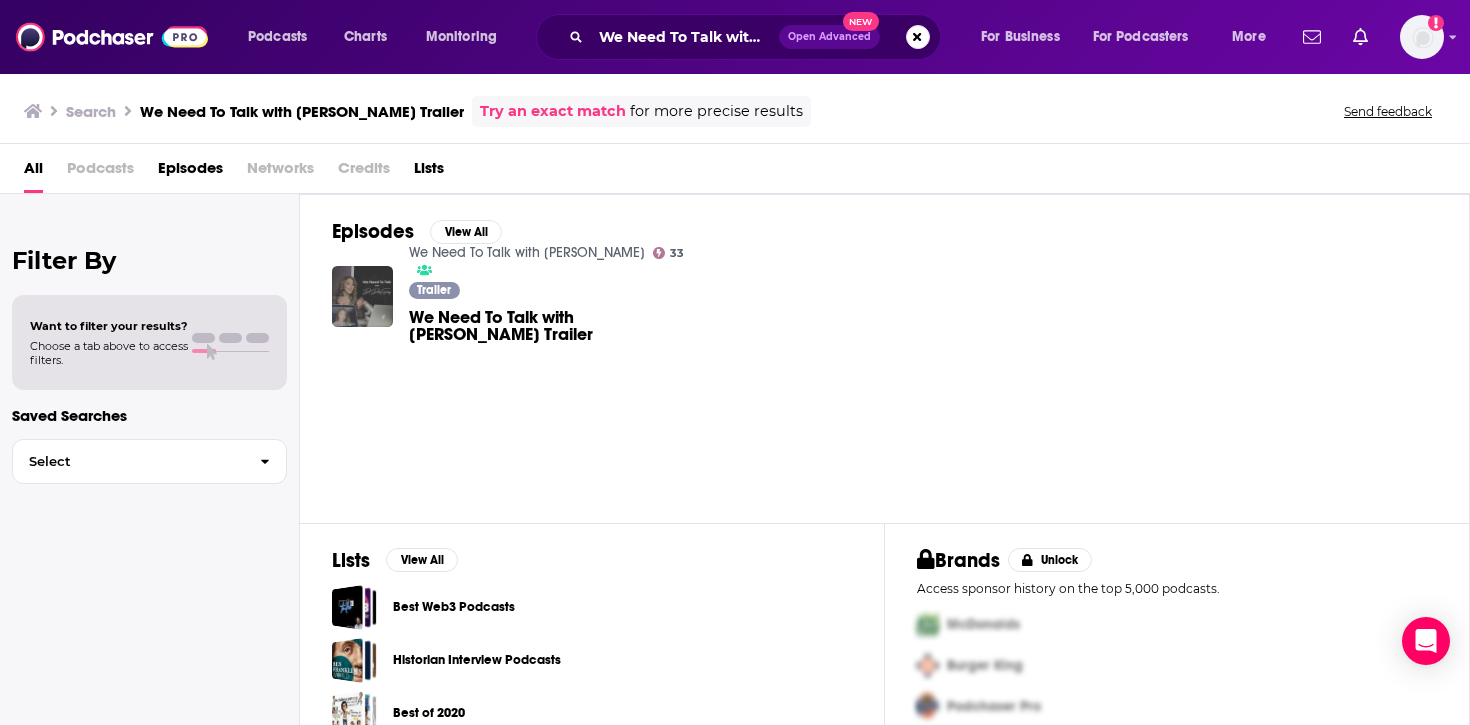 click at bounding box center [362, 296] 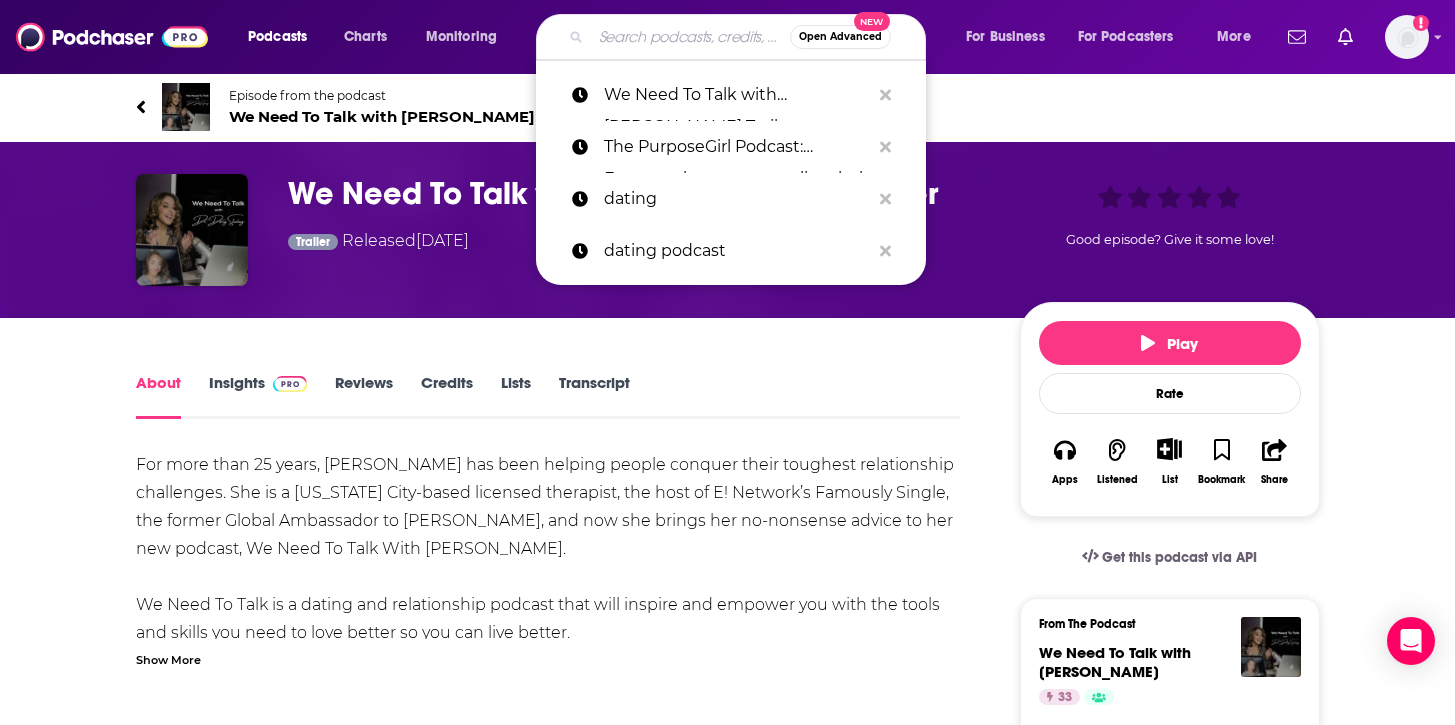 click at bounding box center (690, 37) 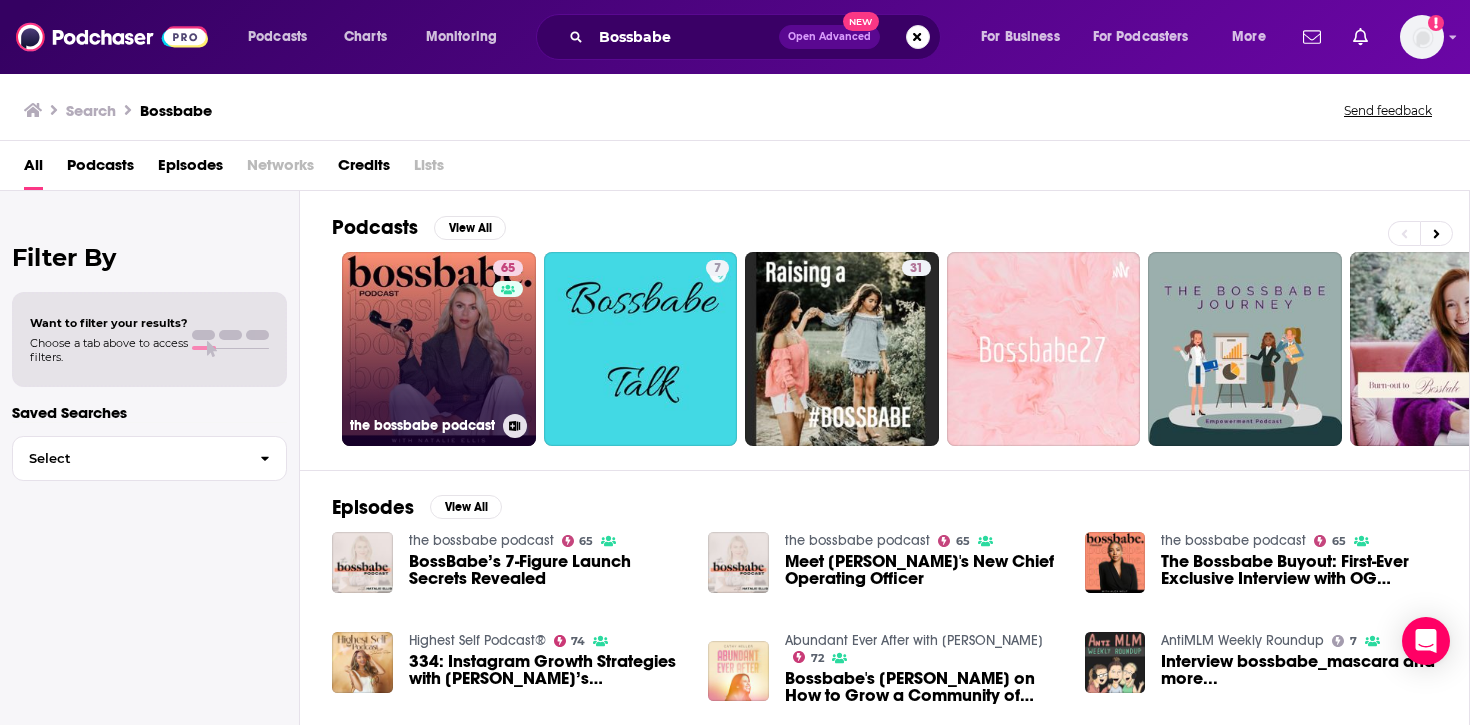 click on "65 the bossbabe podcast" at bounding box center (439, 349) 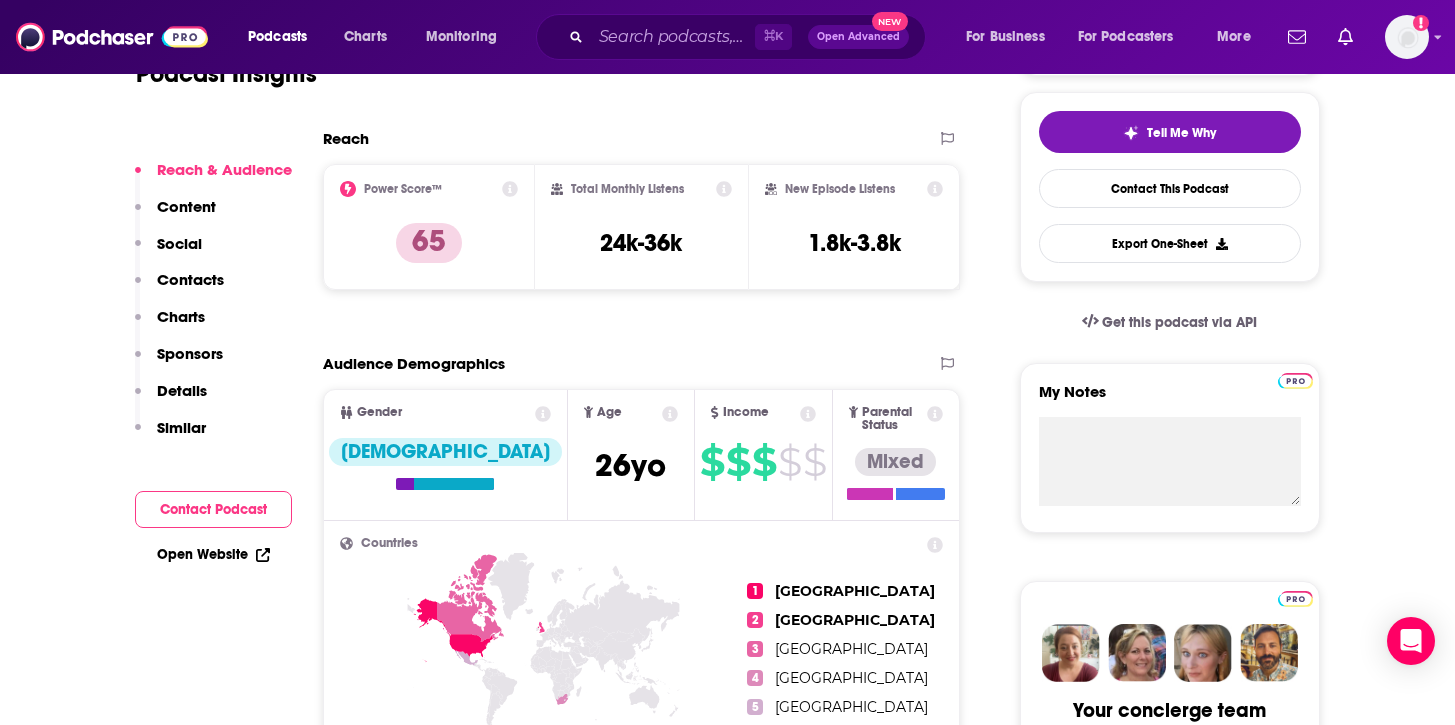 scroll, scrollTop: 647, scrollLeft: 0, axis: vertical 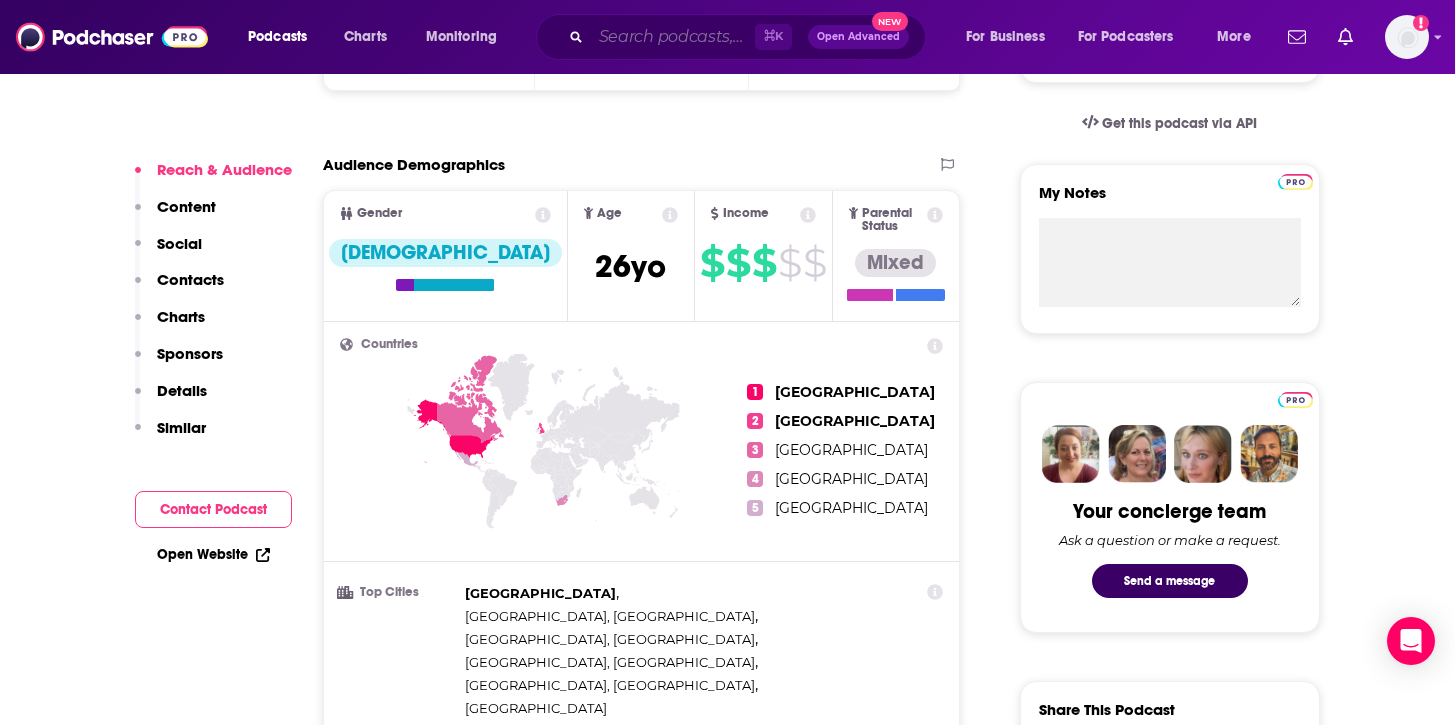 click at bounding box center [673, 37] 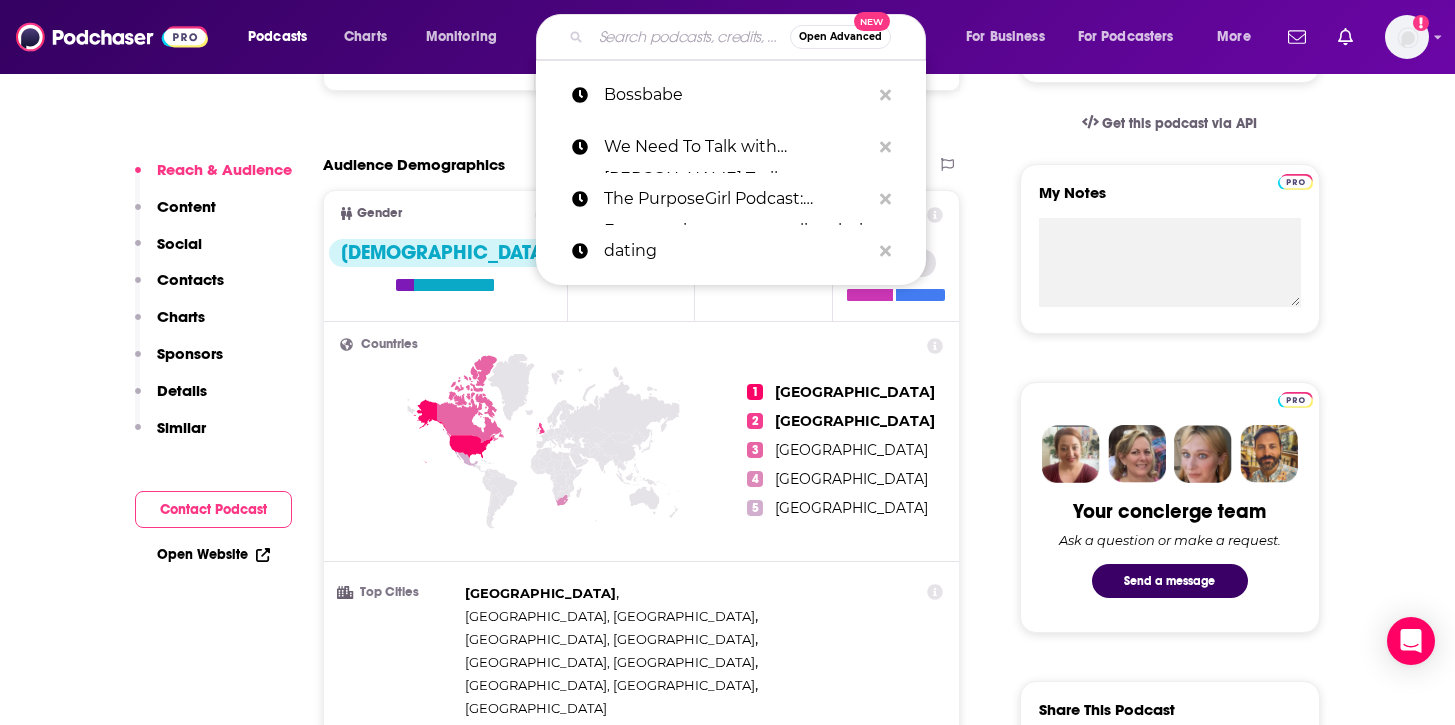 paste on "Climbing in Heels with [PERSON_NAME]" 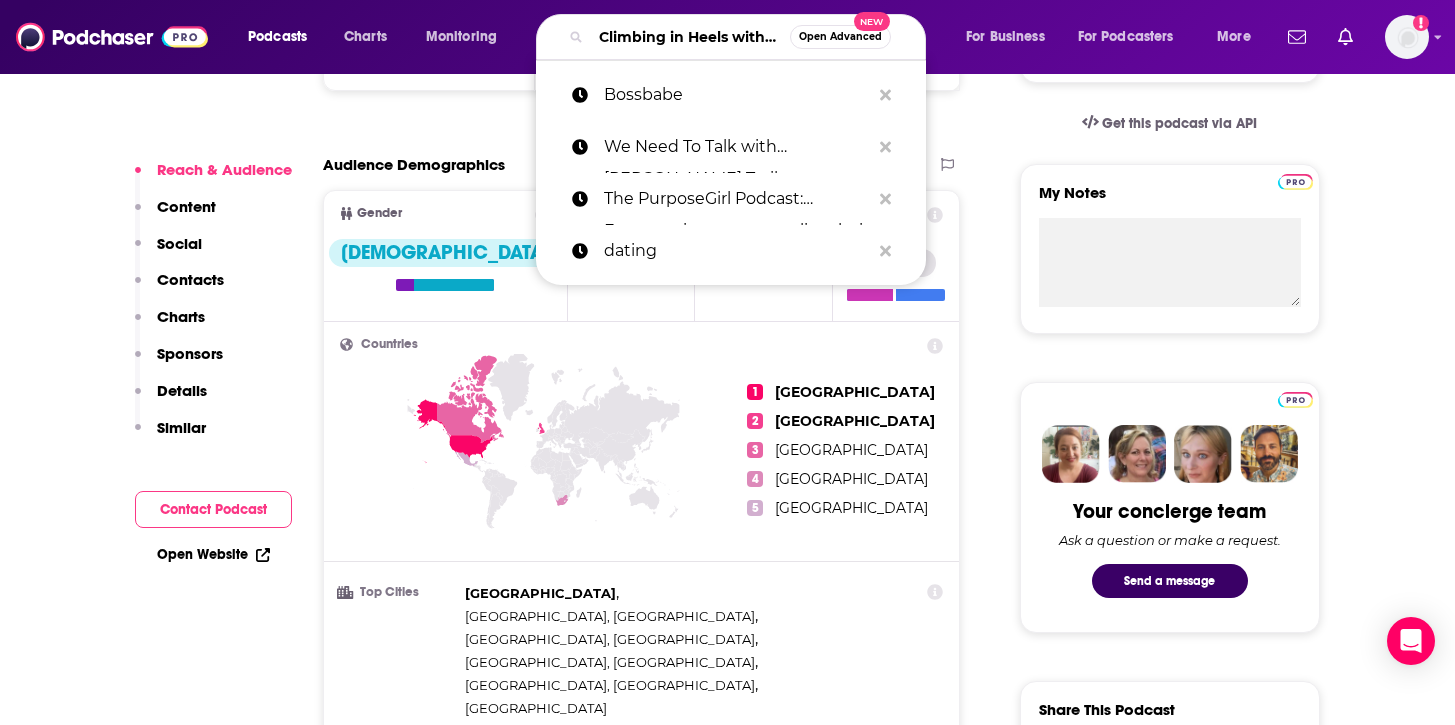 scroll, scrollTop: 0, scrollLeft: 114, axis: horizontal 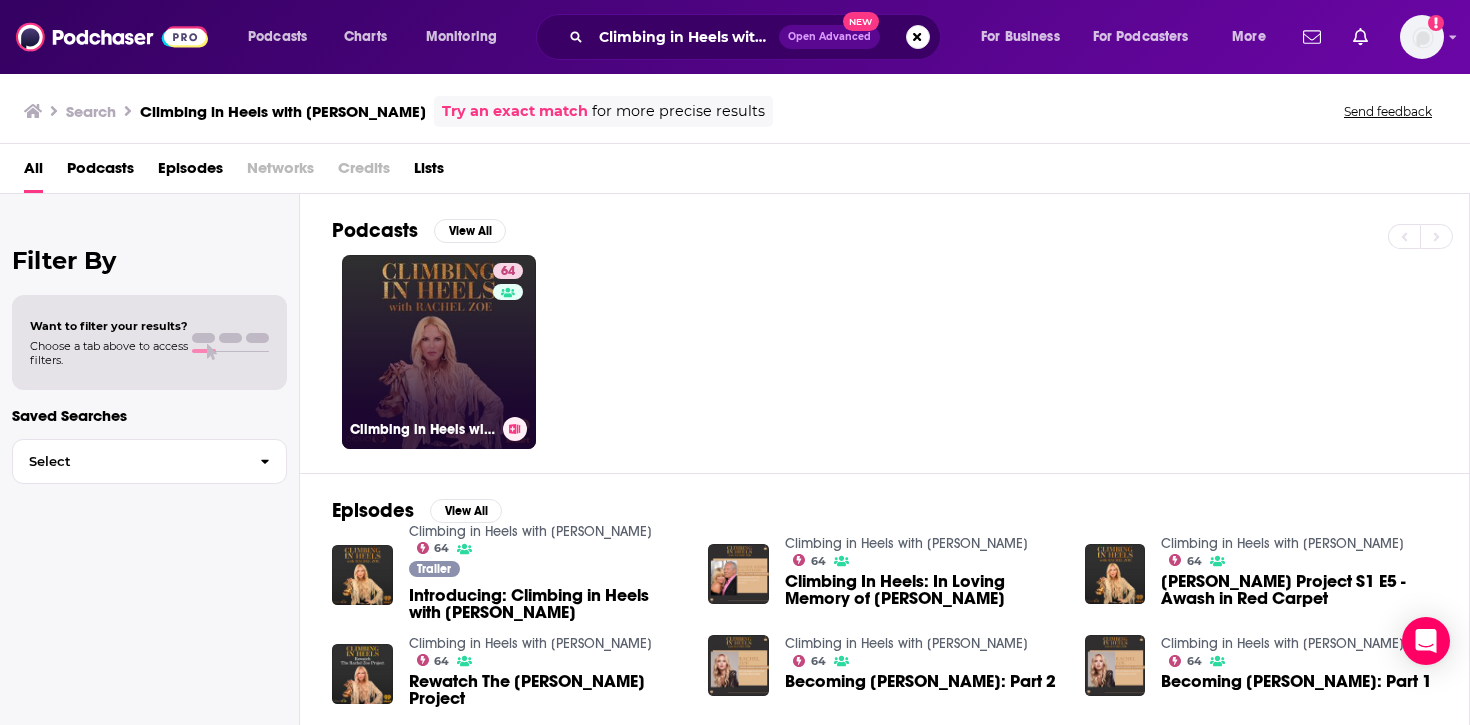click on "64 Climbing in Heels with [PERSON_NAME]" at bounding box center [439, 352] 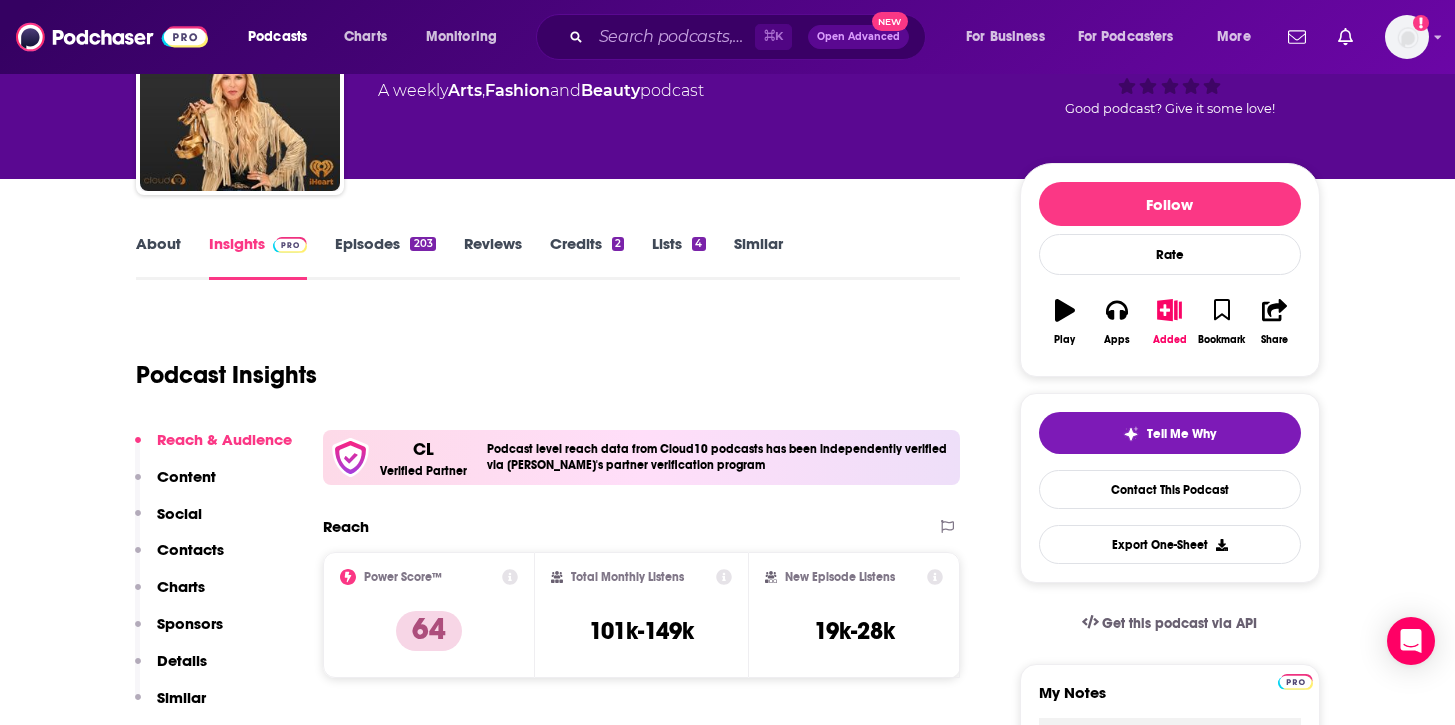 scroll, scrollTop: 150, scrollLeft: 0, axis: vertical 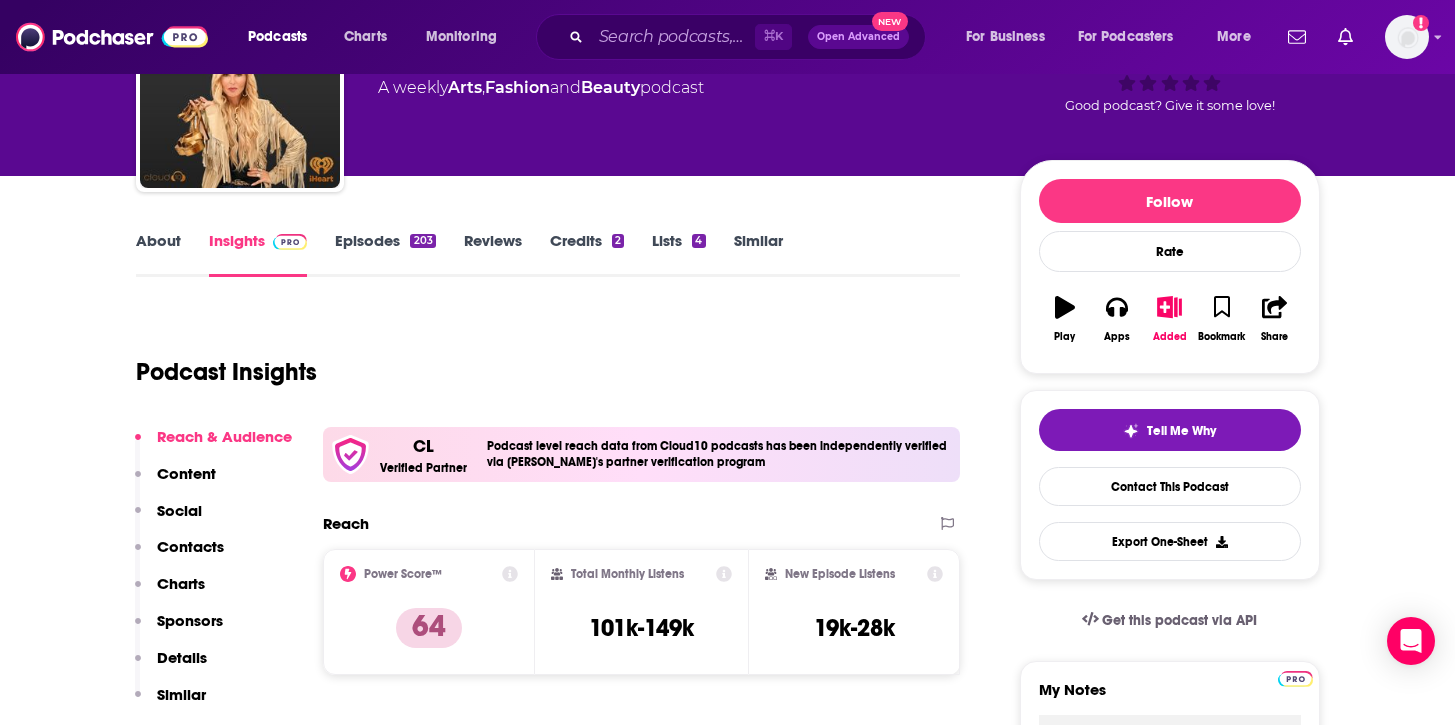 click on "Episodes 203" at bounding box center [385, 254] 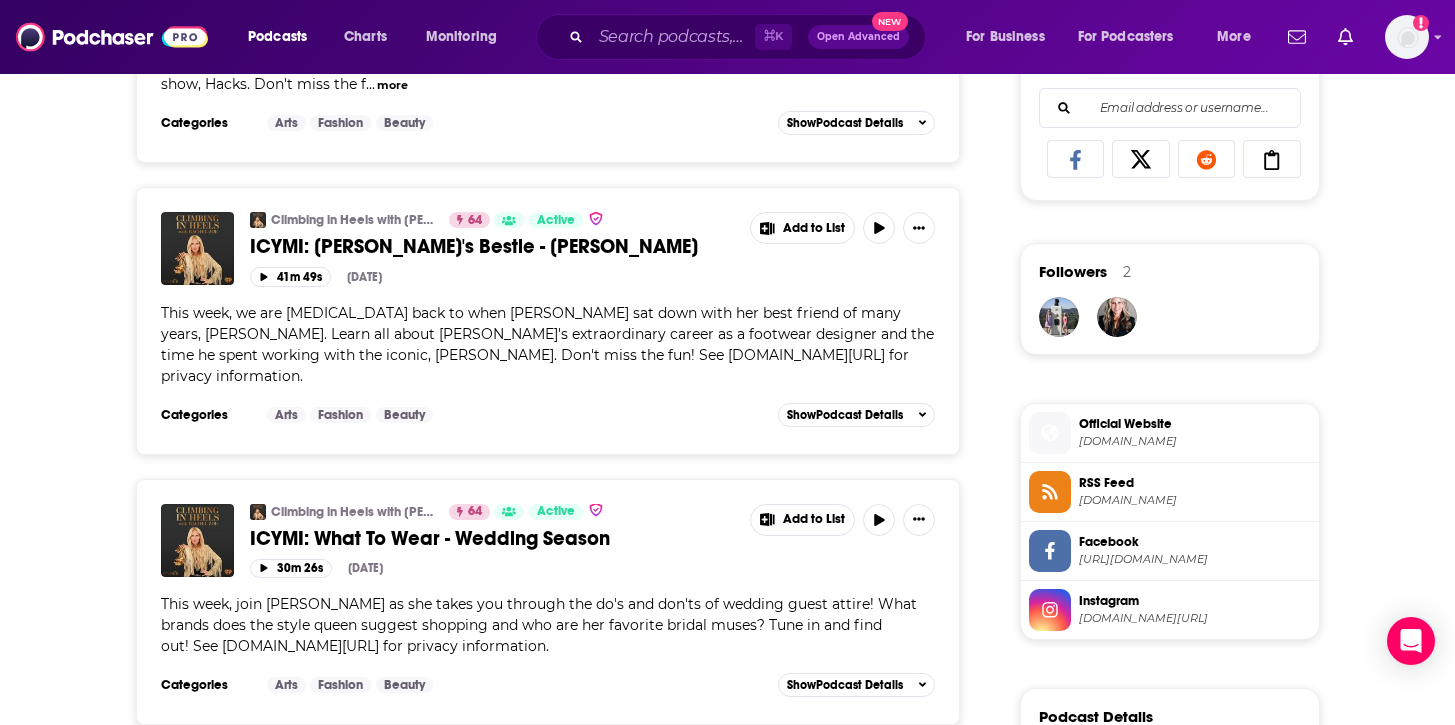 scroll, scrollTop: 0, scrollLeft: 0, axis: both 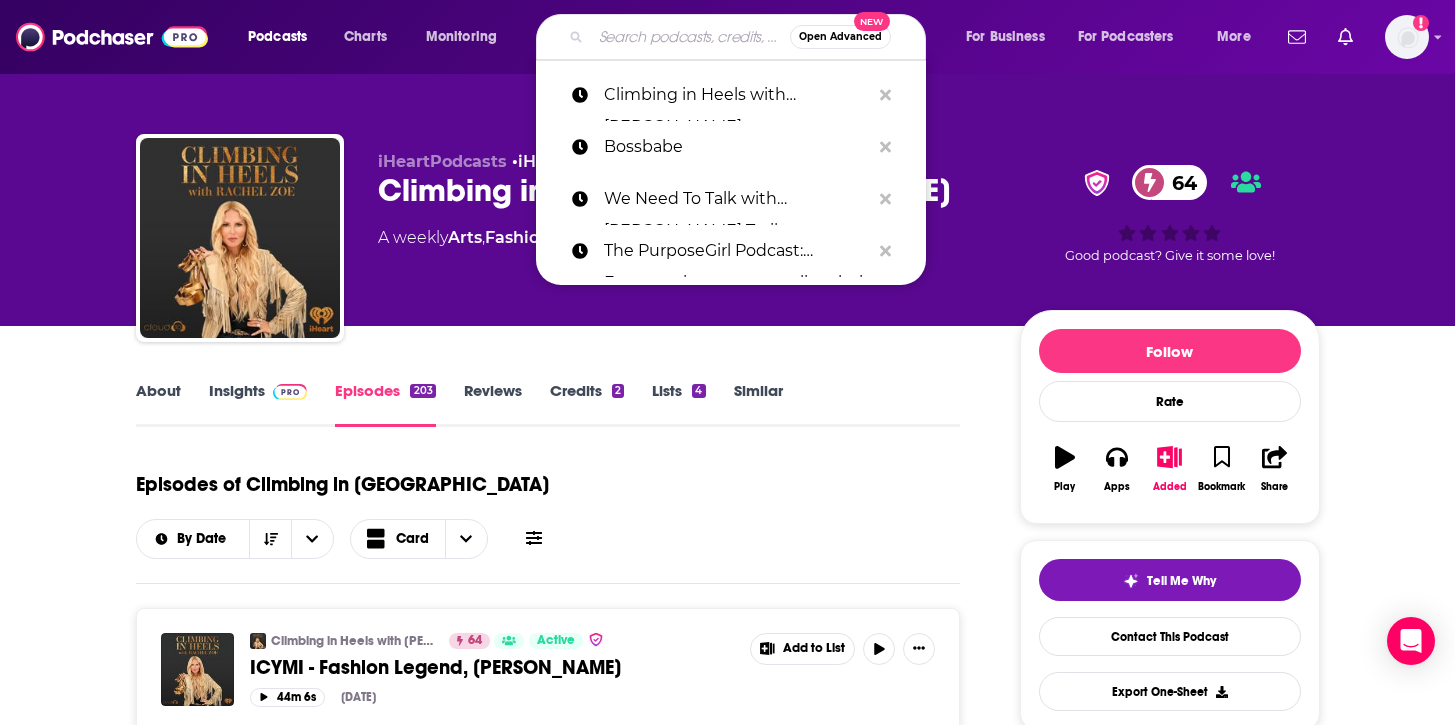 click at bounding box center [690, 37] 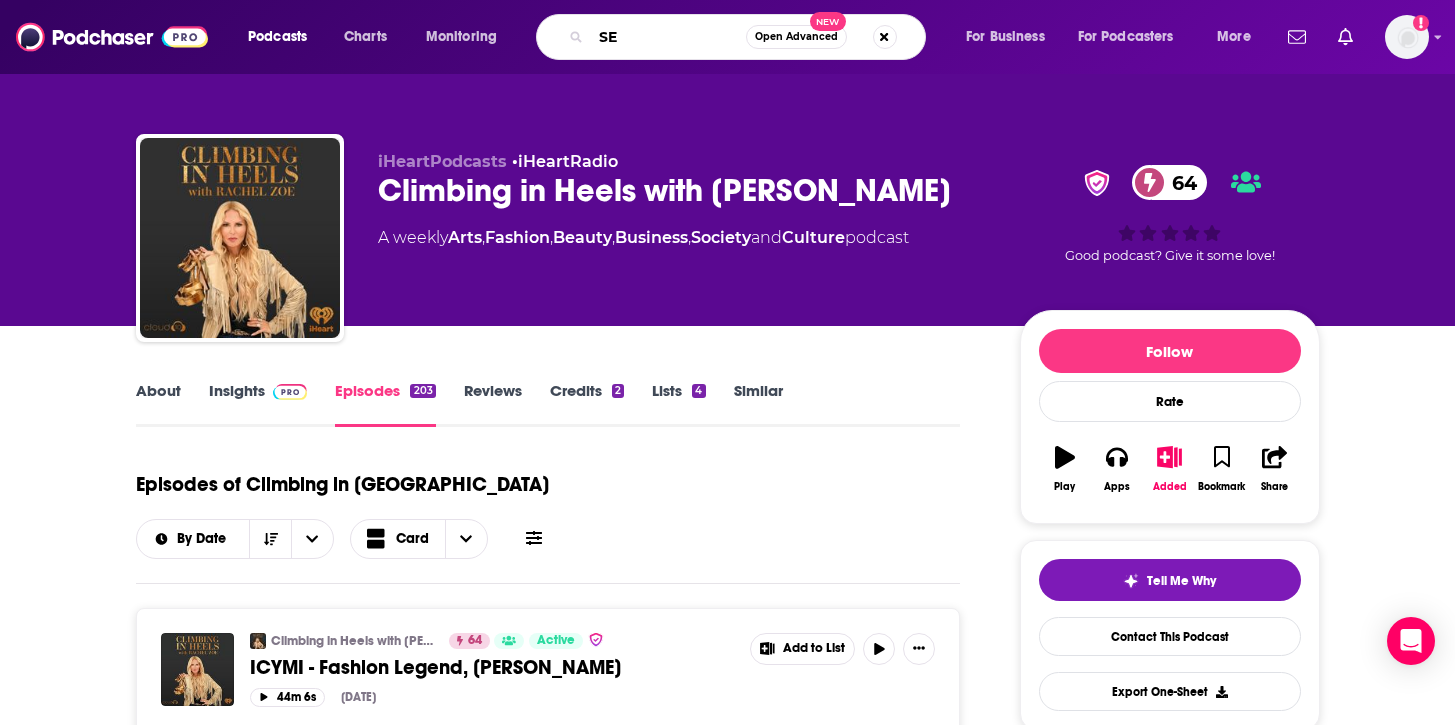 type on "SEX" 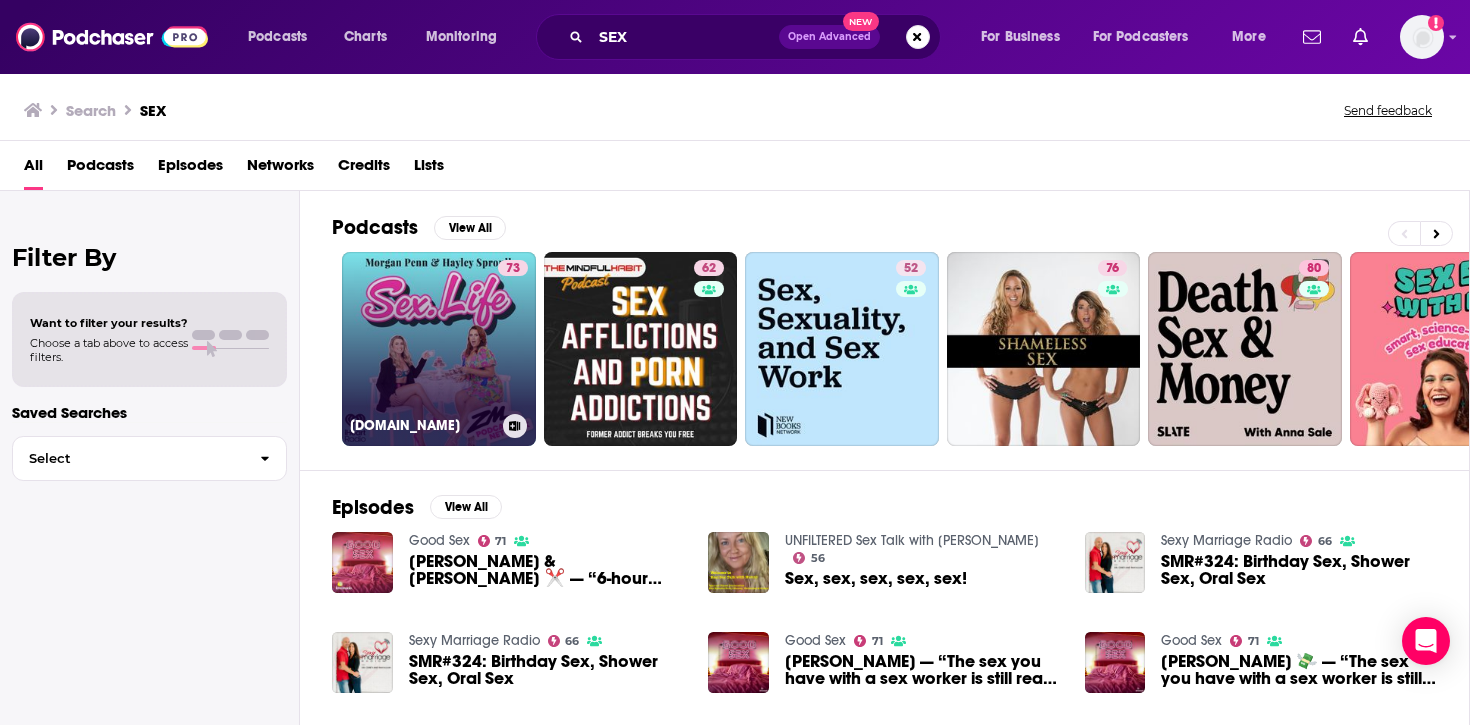click on "73 [DOMAIN_NAME]" at bounding box center [439, 349] 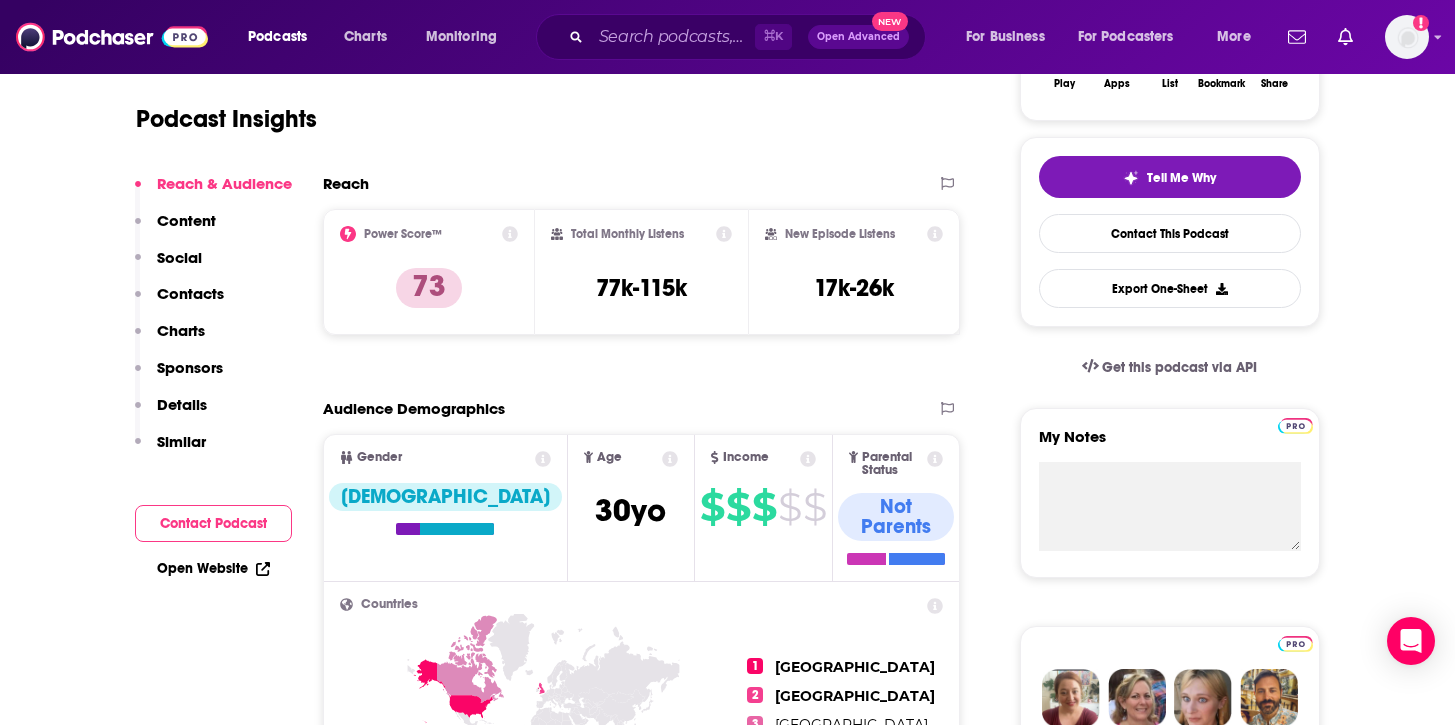 scroll, scrollTop: 216, scrollLeft: 0, axis: vertical 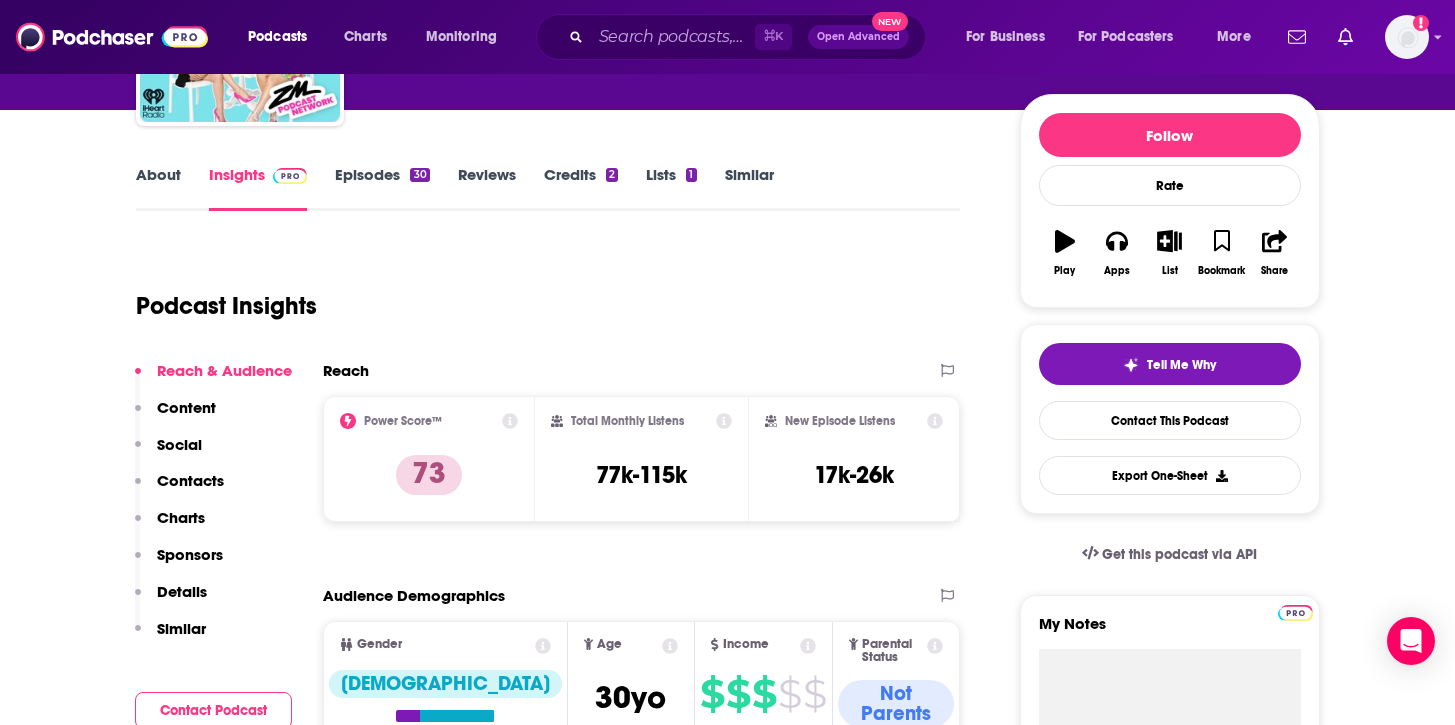 click on "About Insights Episodes 30 Reviews Credits 2 Lists 1 Similar Podcast Insights Reach & Audience Content Social Contacts Charts Sponsors Details Similar Contact Podcast Open Website  Reach Power Score™ 73 Total Monthly Listens 77k-115k New Episode Listens 17k-26k Export One-Sheet Audience Demographics Gender [DEMOGRAPHIC_DATA] Age [DEMOGRAPHIC_DATA] yo Income $ $ $ $ $ Parental Status Not Parents Countries 1 [GEOGRAPHIC_DATA] 2 [GEOGRAPHIC_DATA] 3 [GEOGRAPHIC_DATA] 4 [GEOGRAPHIC_DATA] Top Cities [GEOGRAPHIC_DATA], [GEOGRAPHIC_DATA] , [GEOGRAPHIC_DATA] , [GEOGRAPHIC_DATA] , [GEOGRAPHIC_DATA], [GEOGRAPHIC_DATA] , [GEOGRAPHIC_DATA] , [GEOGRAPHIC_DATA], [GEOGRAPHIC_DATA] Interests Movies and Tv - Movies , Movies and Tv , Charity , Restaurants, Food & Grocery , Education , Humor Jobs Pastors/Ministers , Photographers , Technicians , Biologists , Principals/Owners , Journalists/Reporters Ethnicities White / [DEMOGRAPHIC_DATA] , [DEMOGRAPHIC_DATA] , [DEMOGRAPHIC_DATA] , [DEMOGRAPHIC_DATA] Show More Content Political Skew Medium Left Socials Twitter @hayleysproull Host Link Contacts   RSS   Podcast Email NZME [EMAIL_ADDRESS][DOMAIN_NAME] [EMAIL_ADDRESS][DOMAIN_NAME]     Manager" at bounding box center (728, 5378) 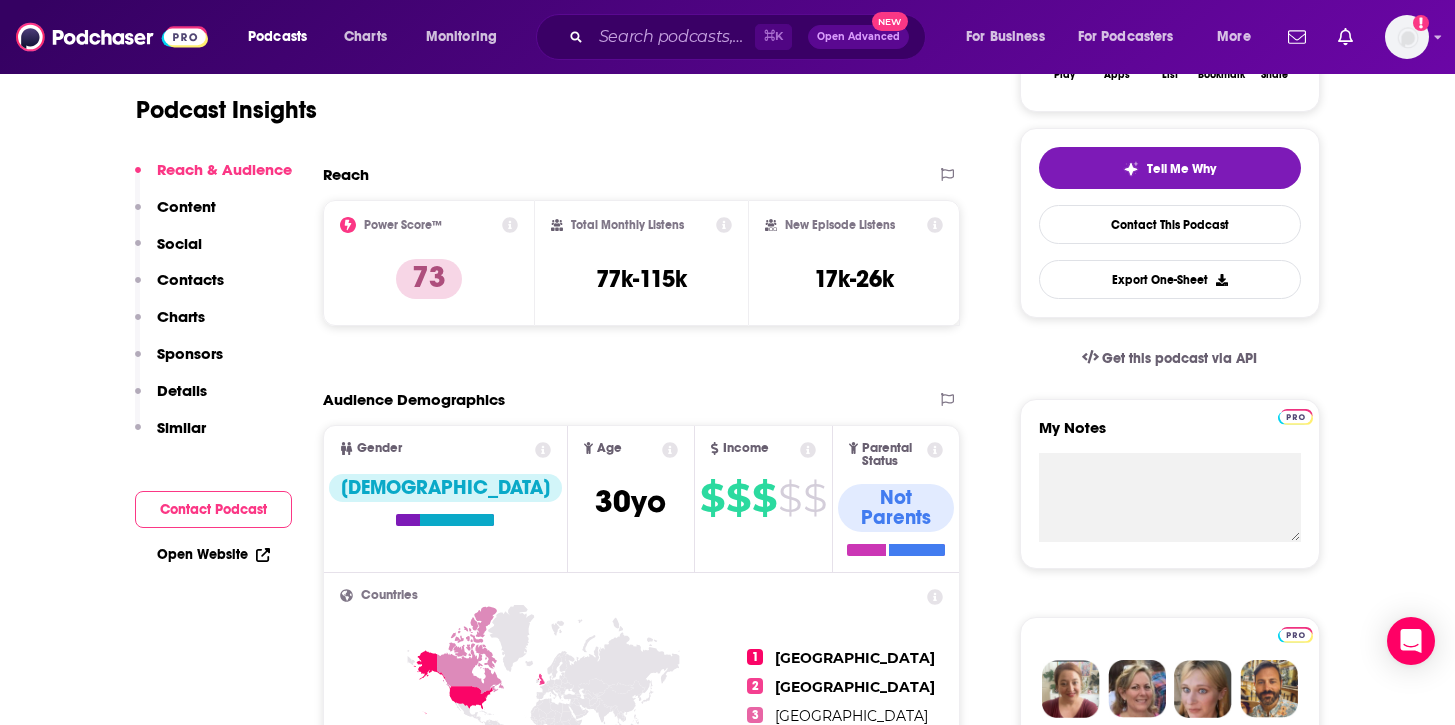 scroll, scrollTop: 0, scrollLeft: 0, axis: both 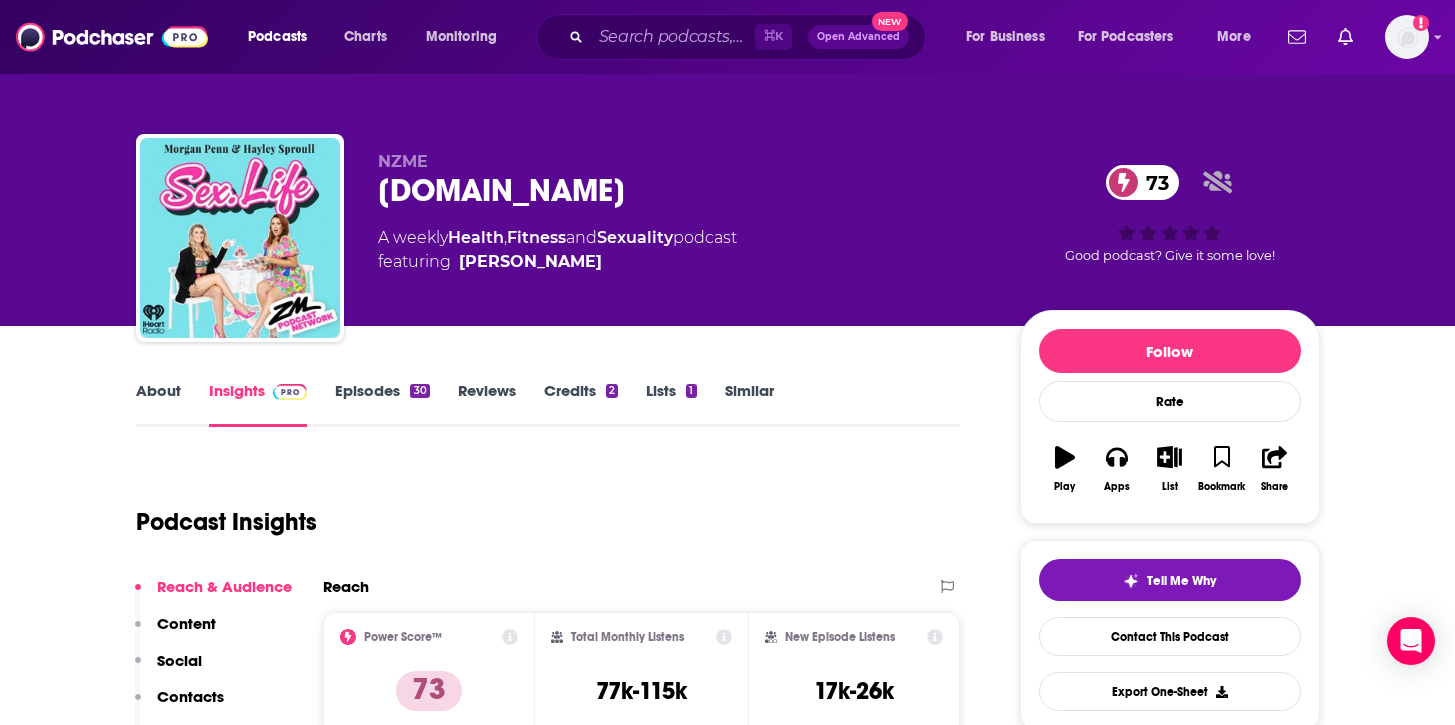 click on "Episodes 30" at bounding box center (382, 404) 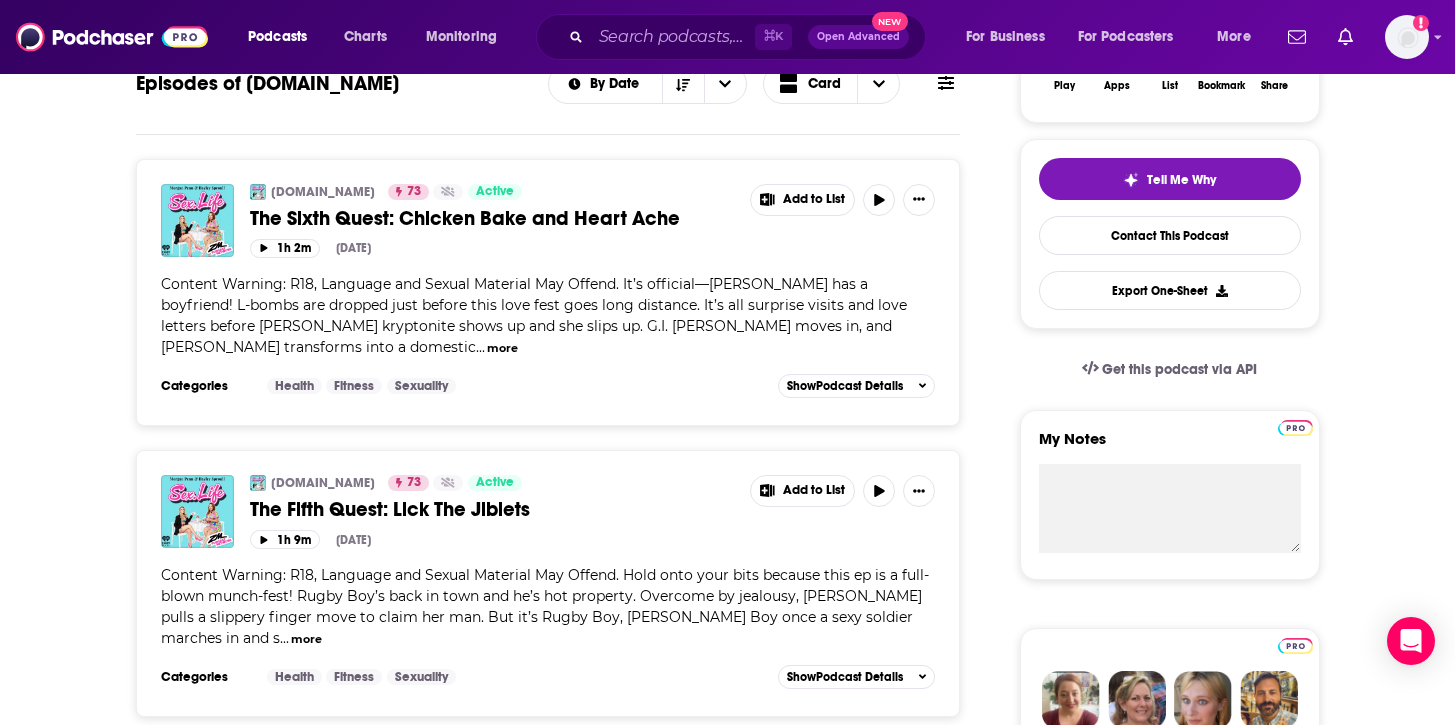 scroll, scrollTop: 962, scrollLeft: 0, axis: vertical 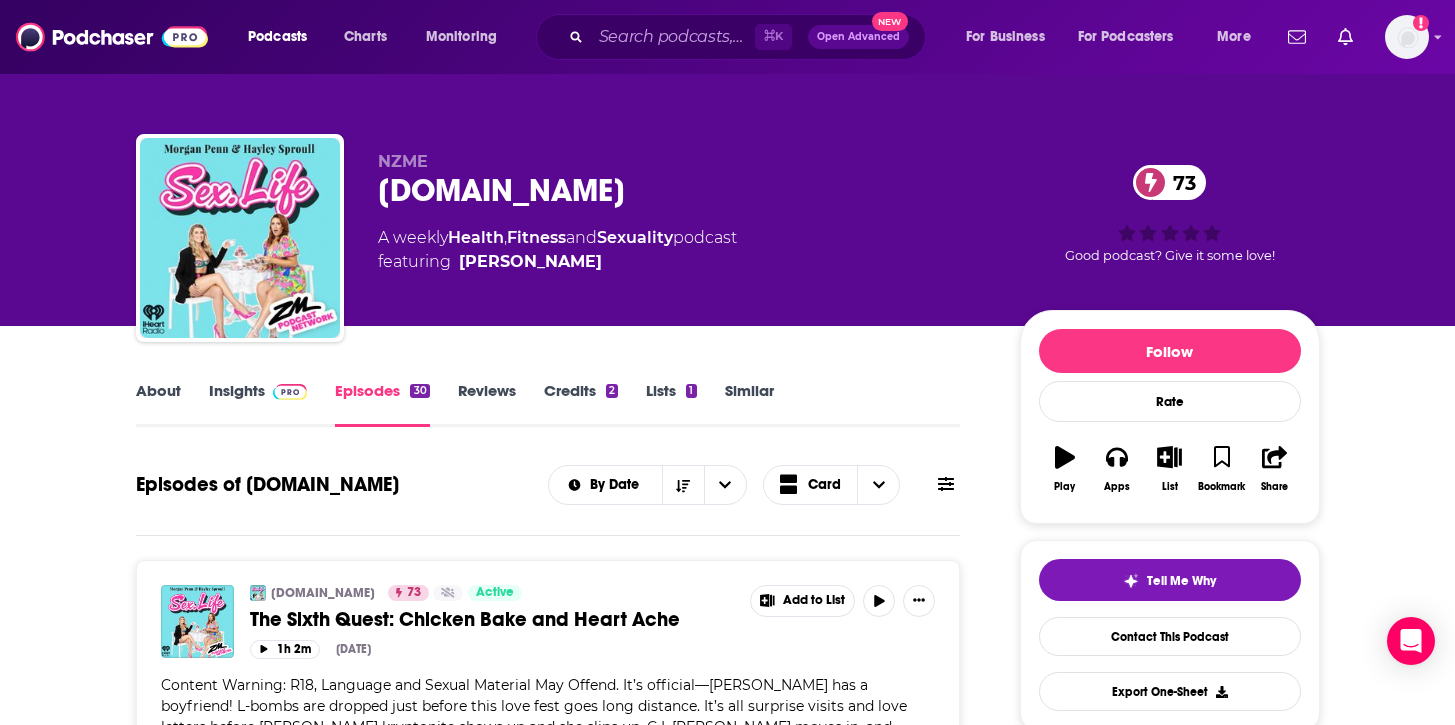 click at bounding box center (286, 390) 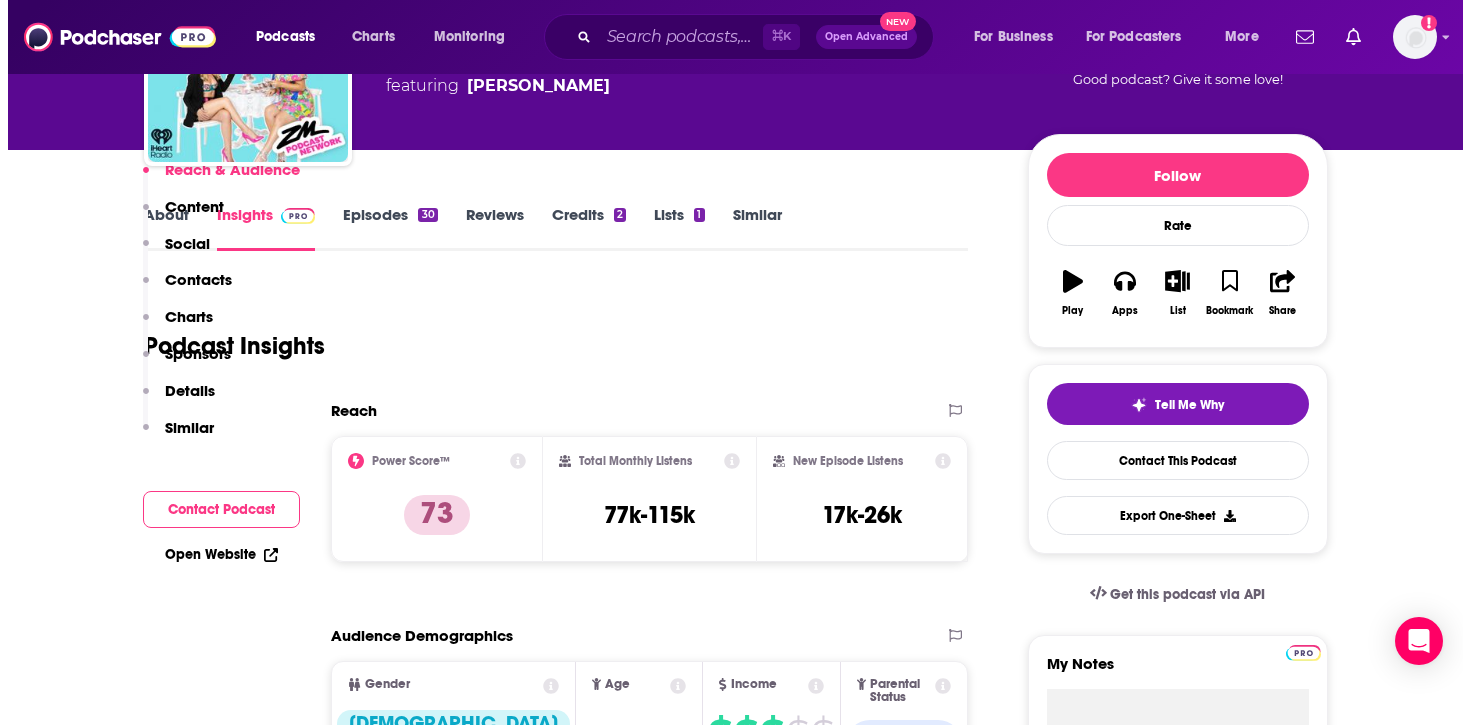 scroll, scrollTop: 0, scrollLeft: 0, axis: both 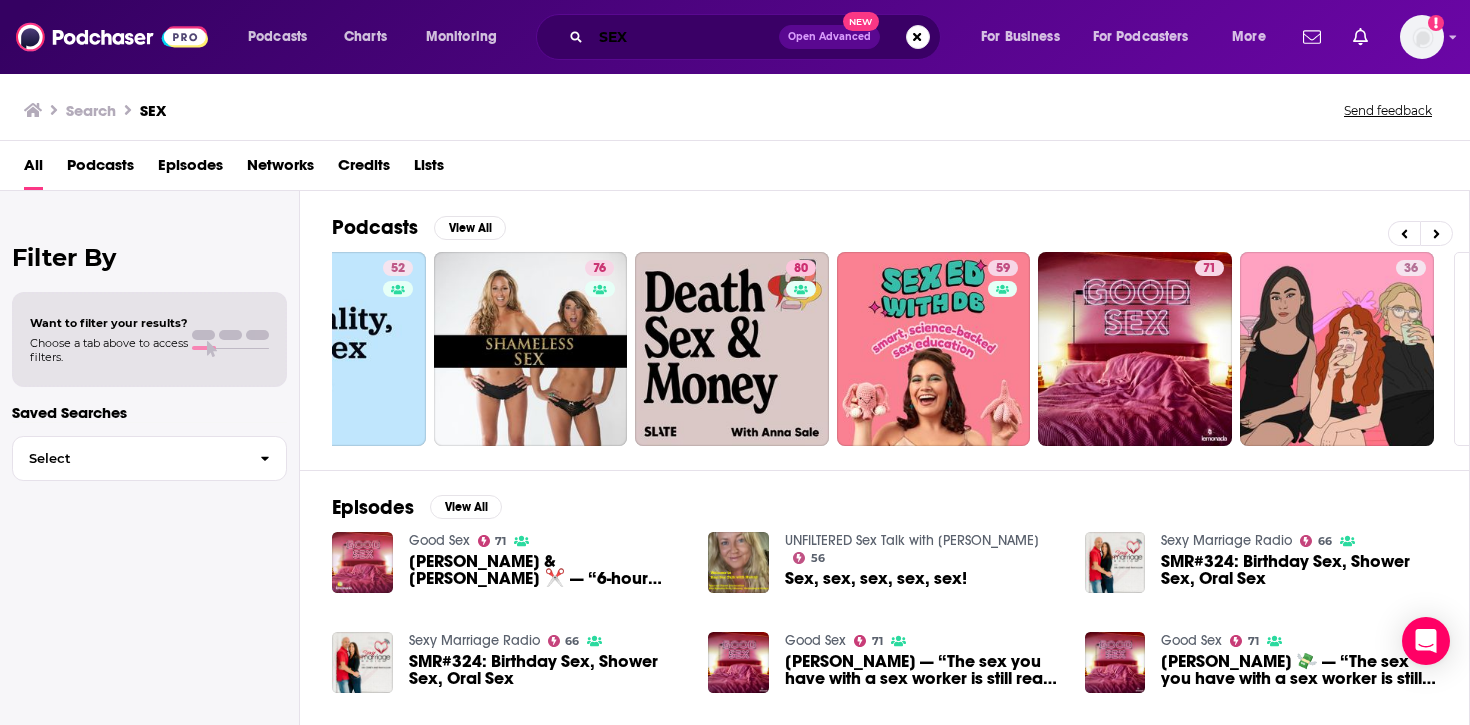 click on "SEX" at bounding box center [685, 37] 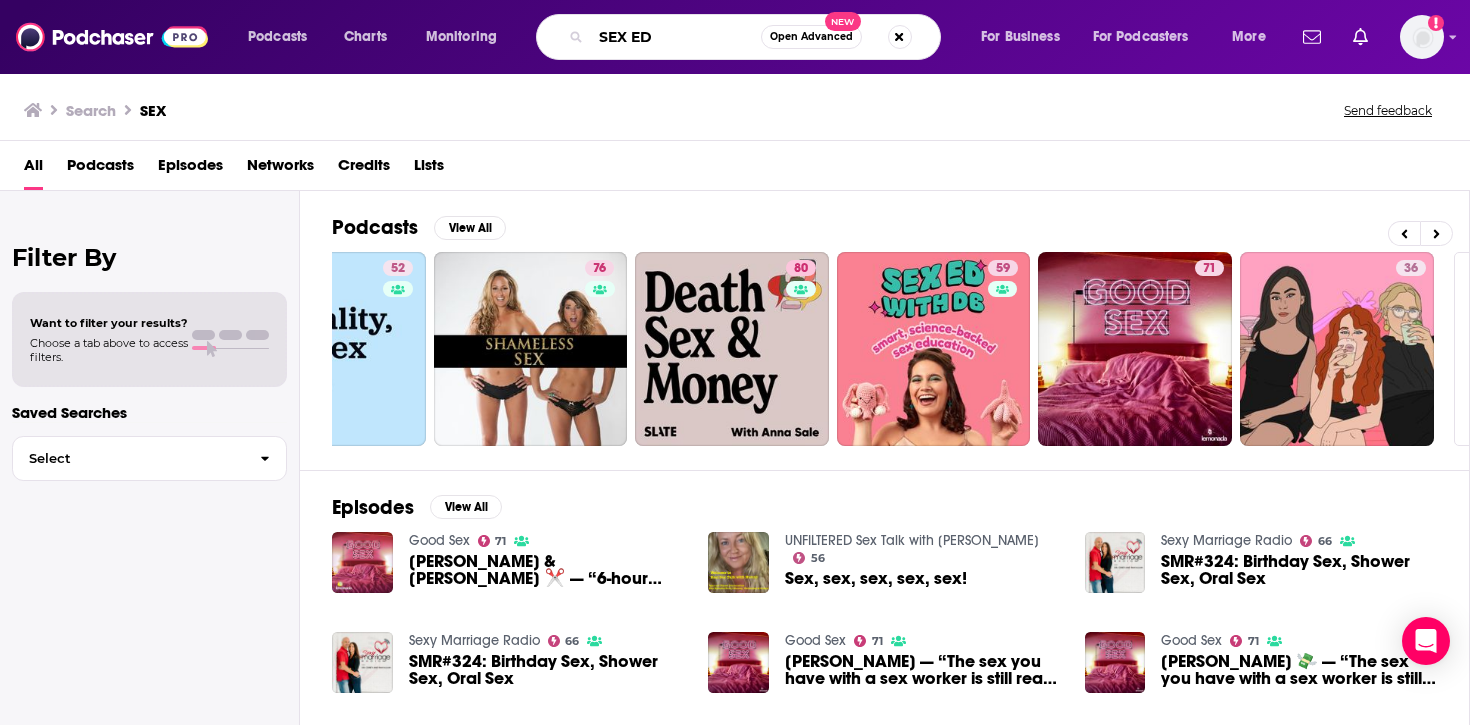 type on "SEX ED" 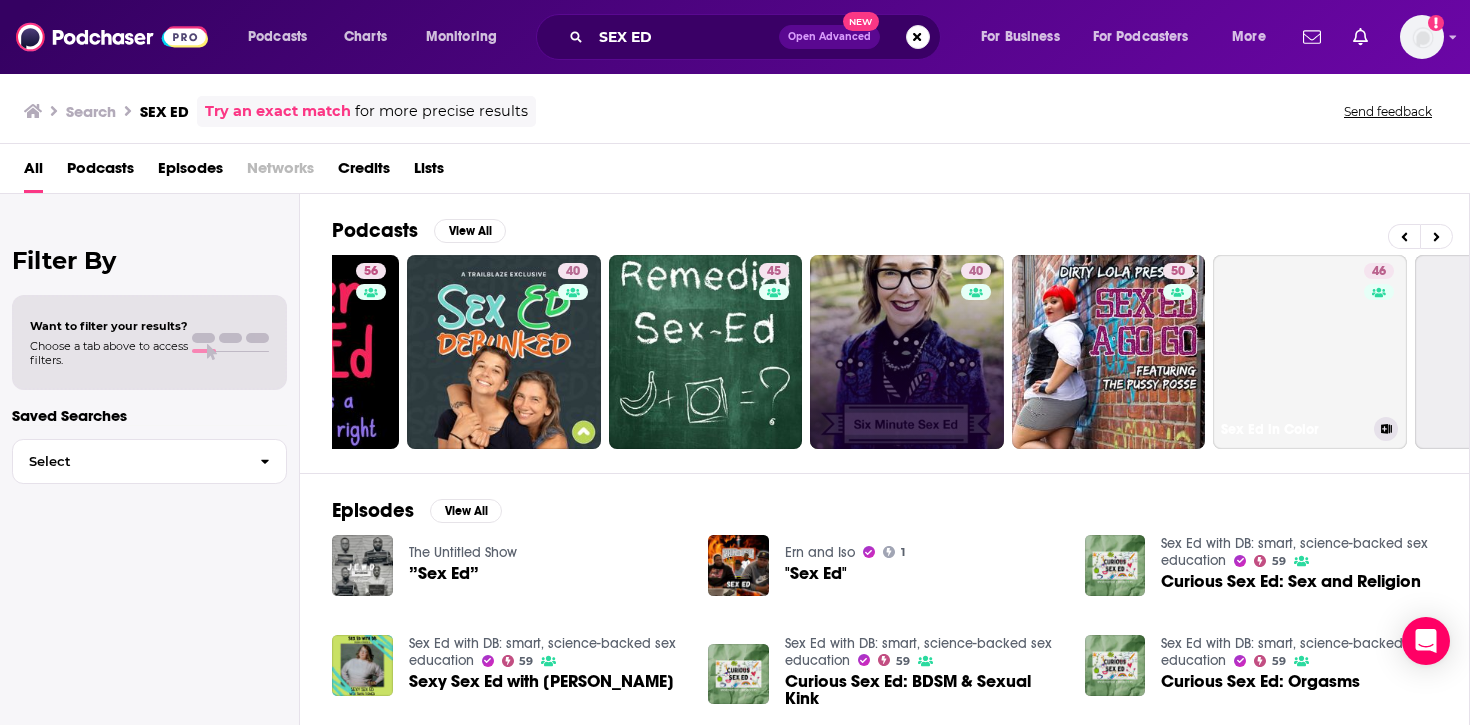 scroll, scrollTop: 0, scrollLeft: 401, axis: horizontal 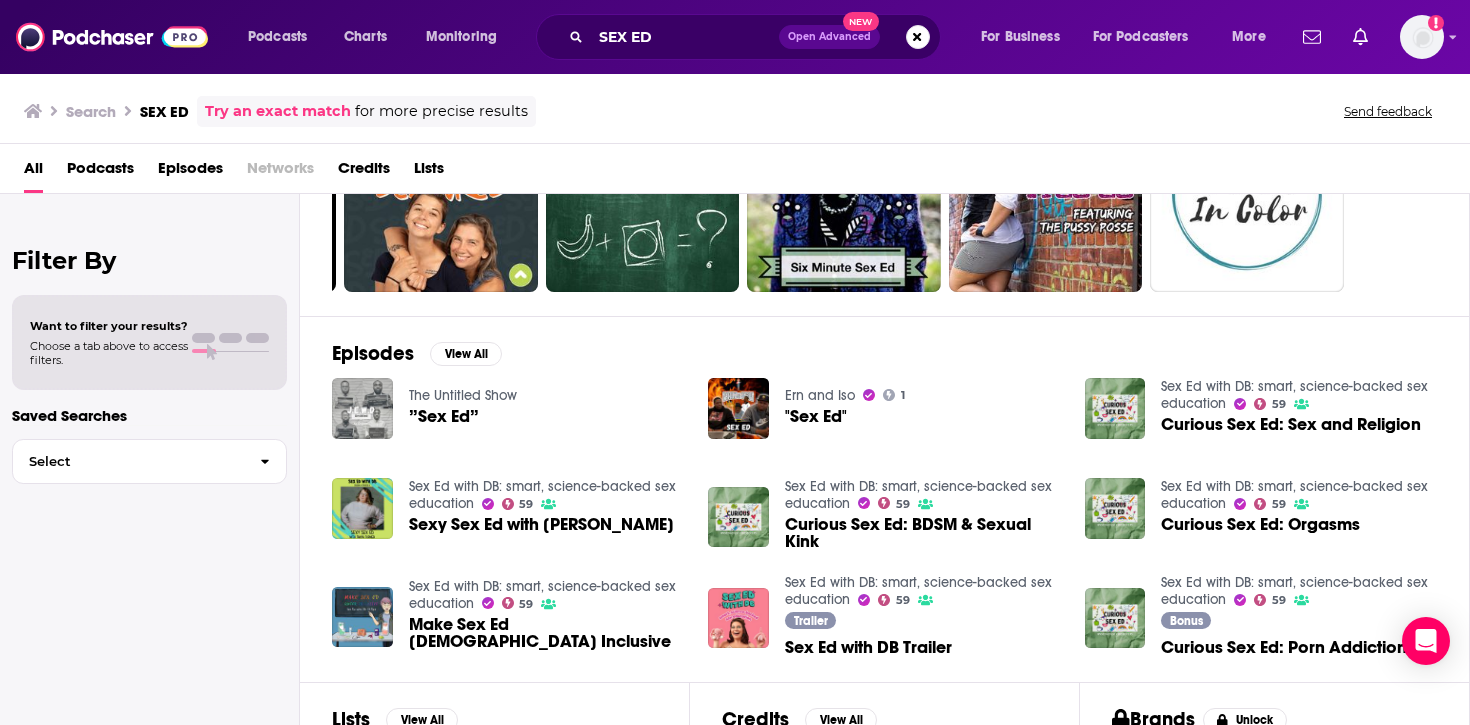 click at bounding box center [362, 408] 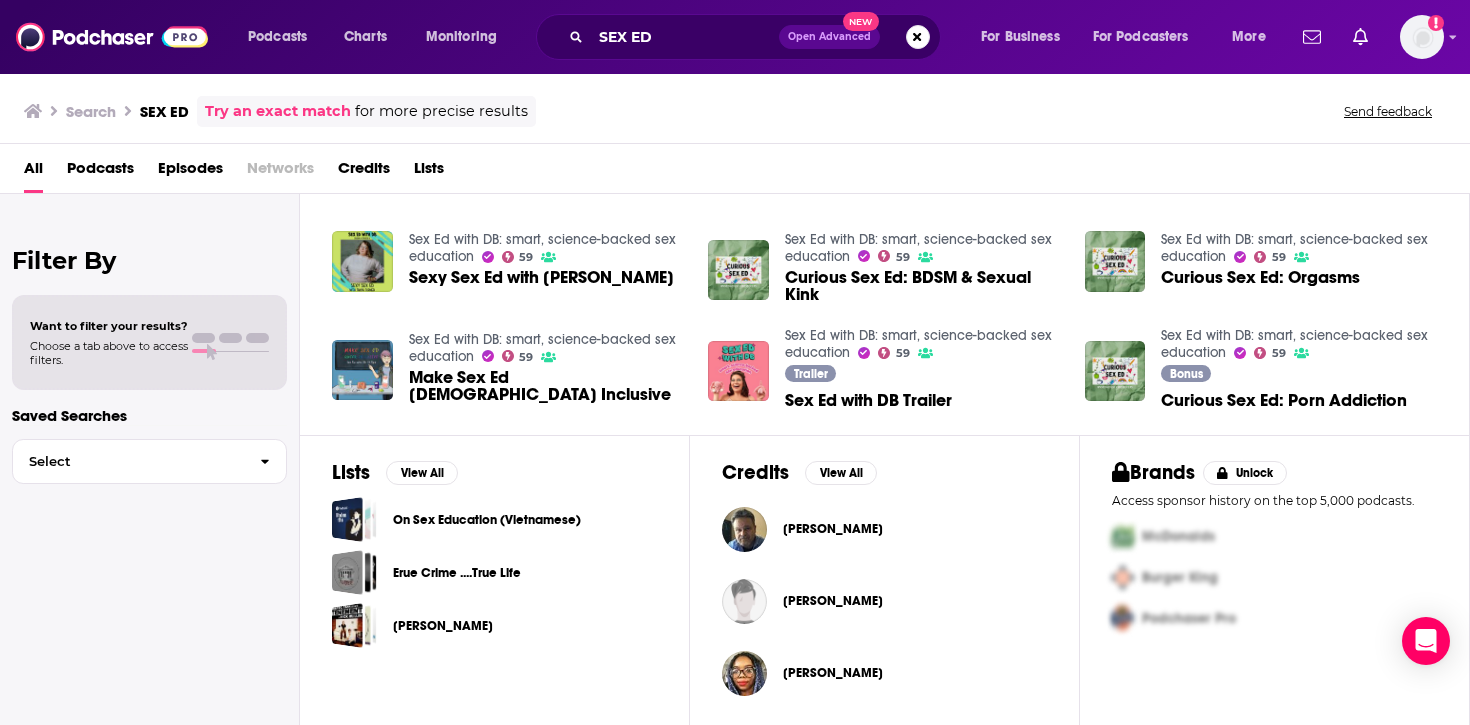scroll, scrollTop: 0, scrollLeft: 0, axis: both 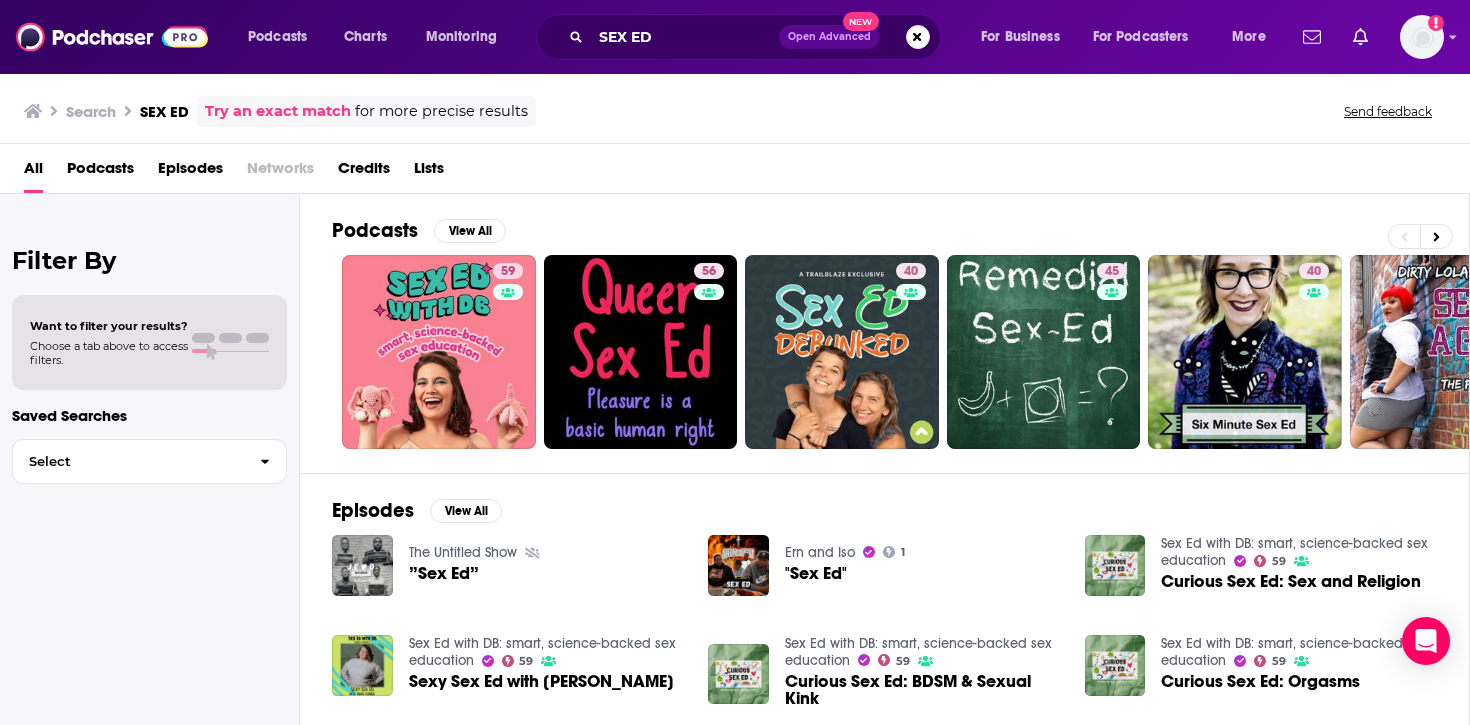 click on "Podcasts" at bounding box center (100, 172) 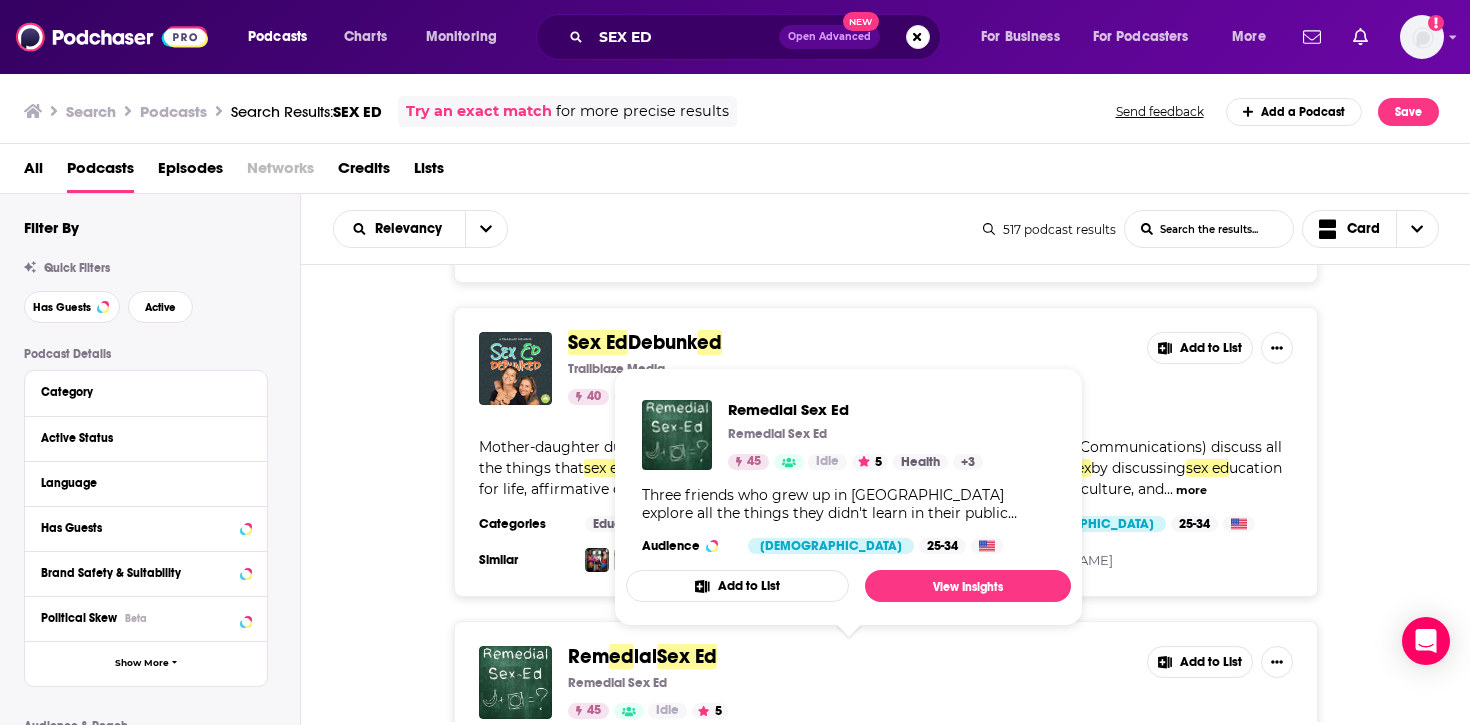 scroll, scrollTop: 593, scrollLeft: 0, axis: vertical 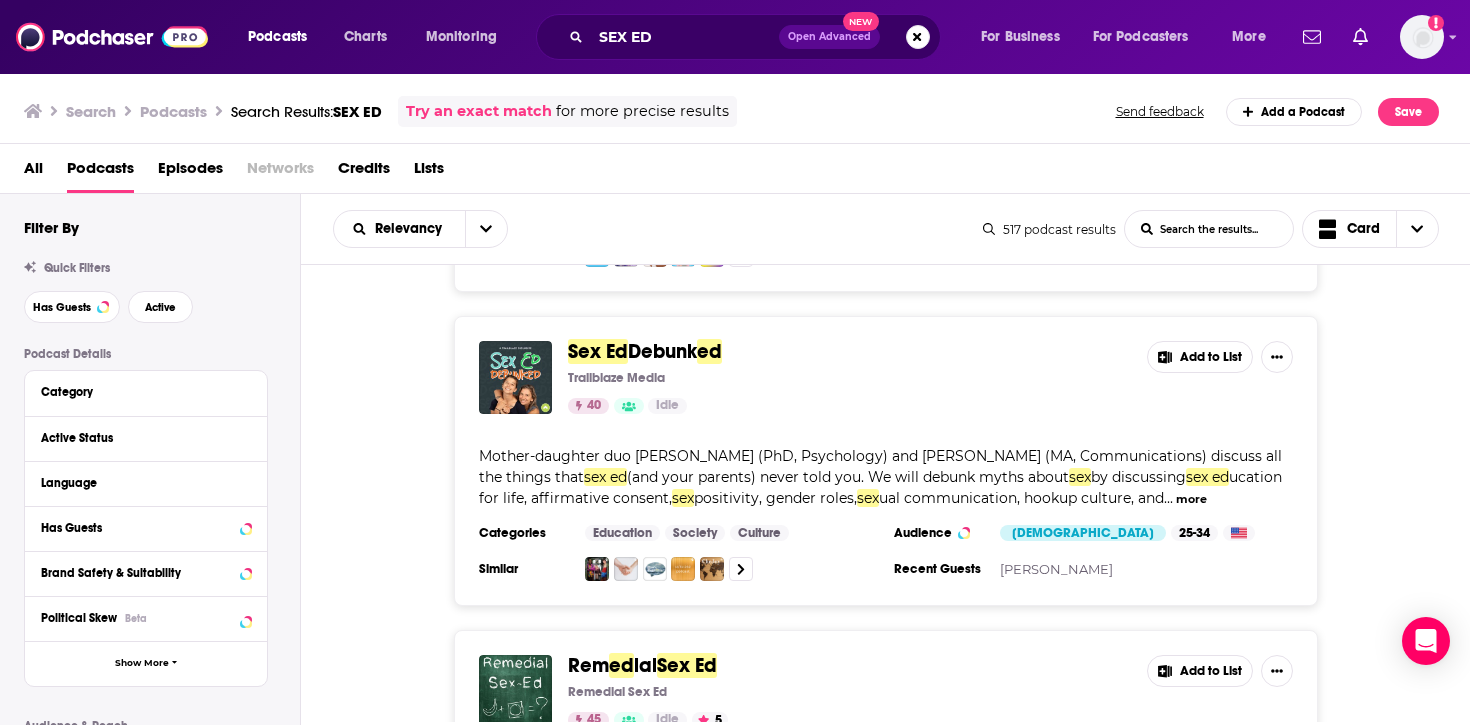click on "SEX ED Open Advanced New" at bounding box center (738, 37) 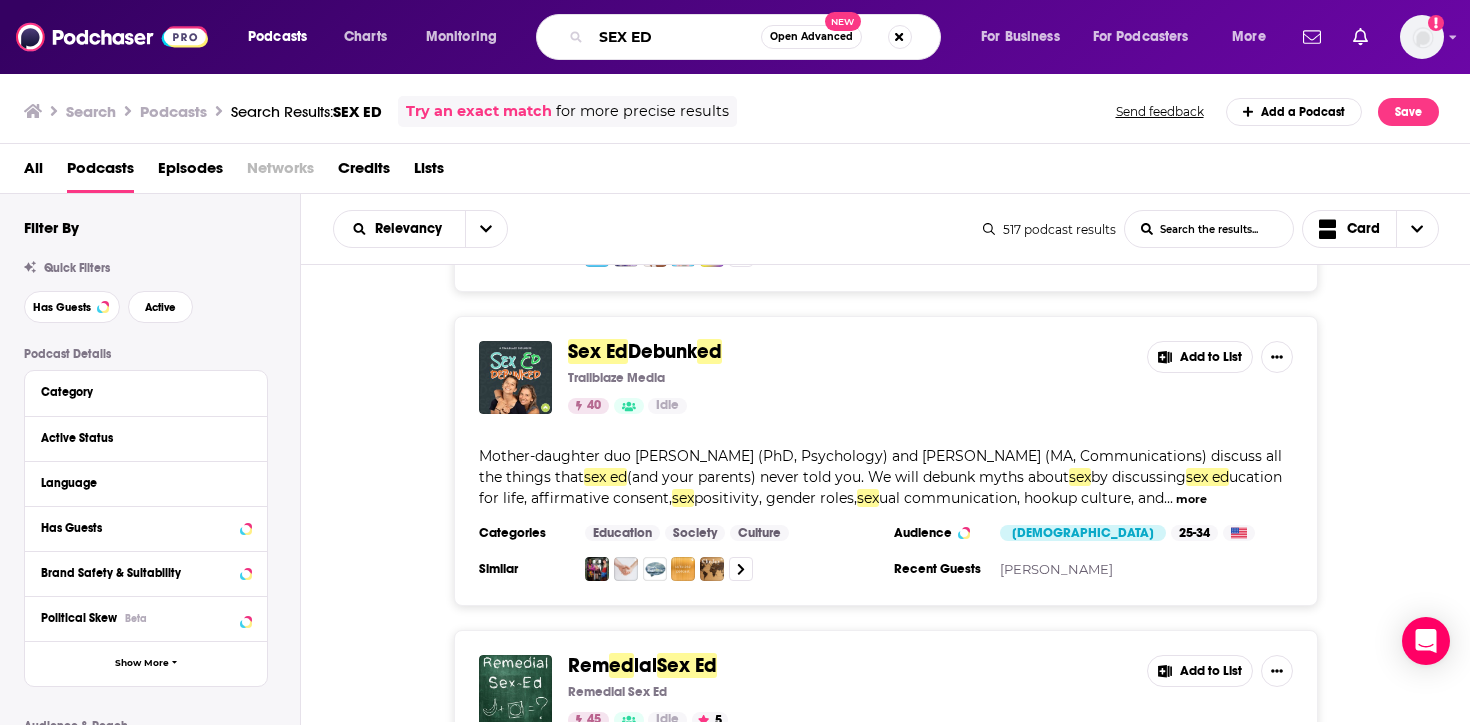click on "SEX ED" at bounding box center [676, 37] 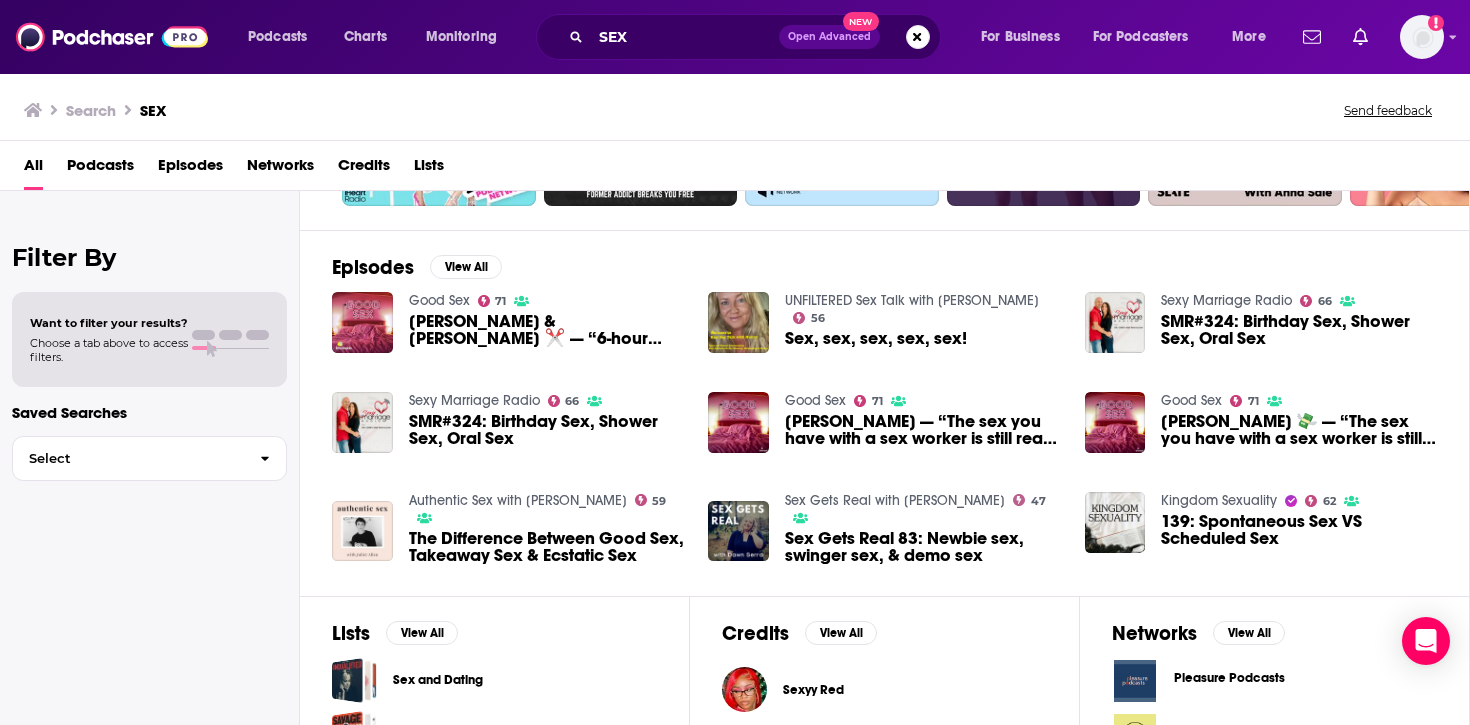 scroll, scrollTop: 239, scrollLeft: 0, axis: vertical 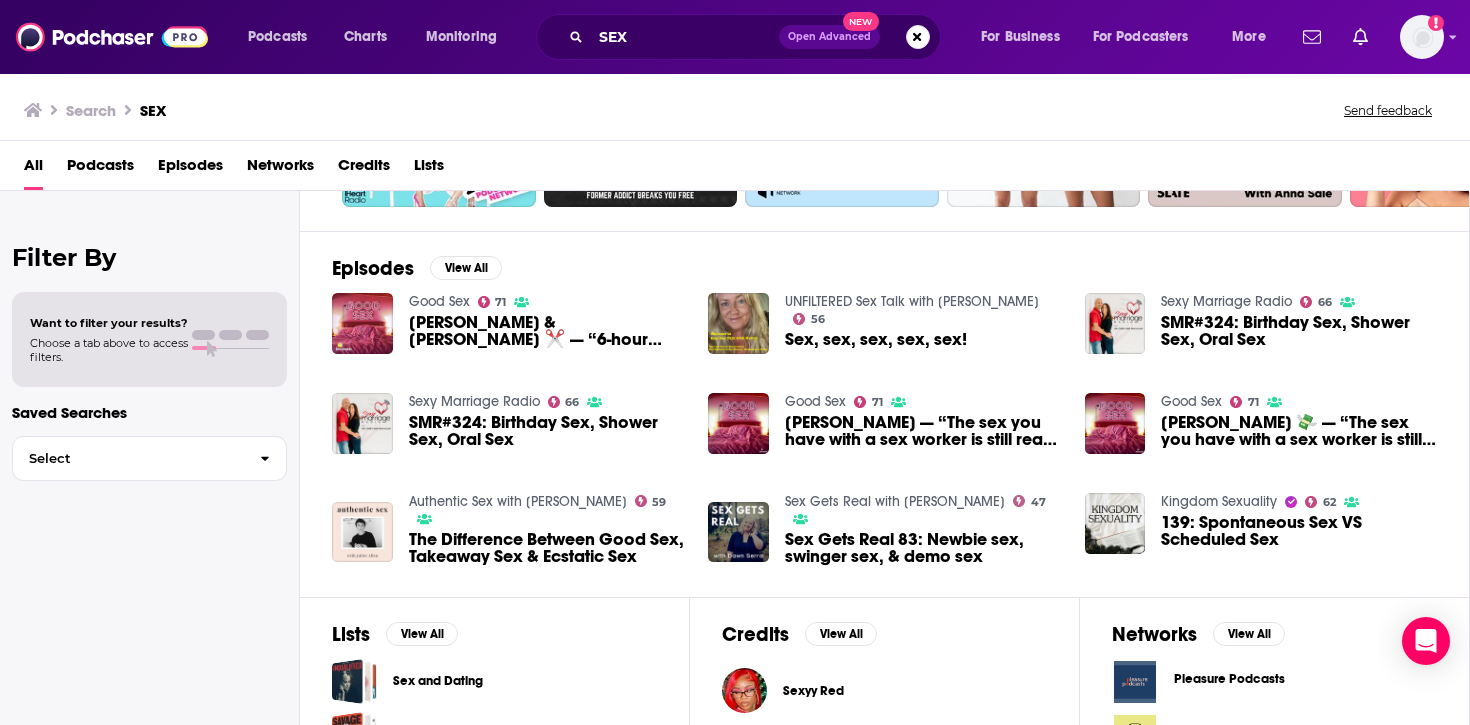 click on "Podcasts" at bounding box center [100, 169] 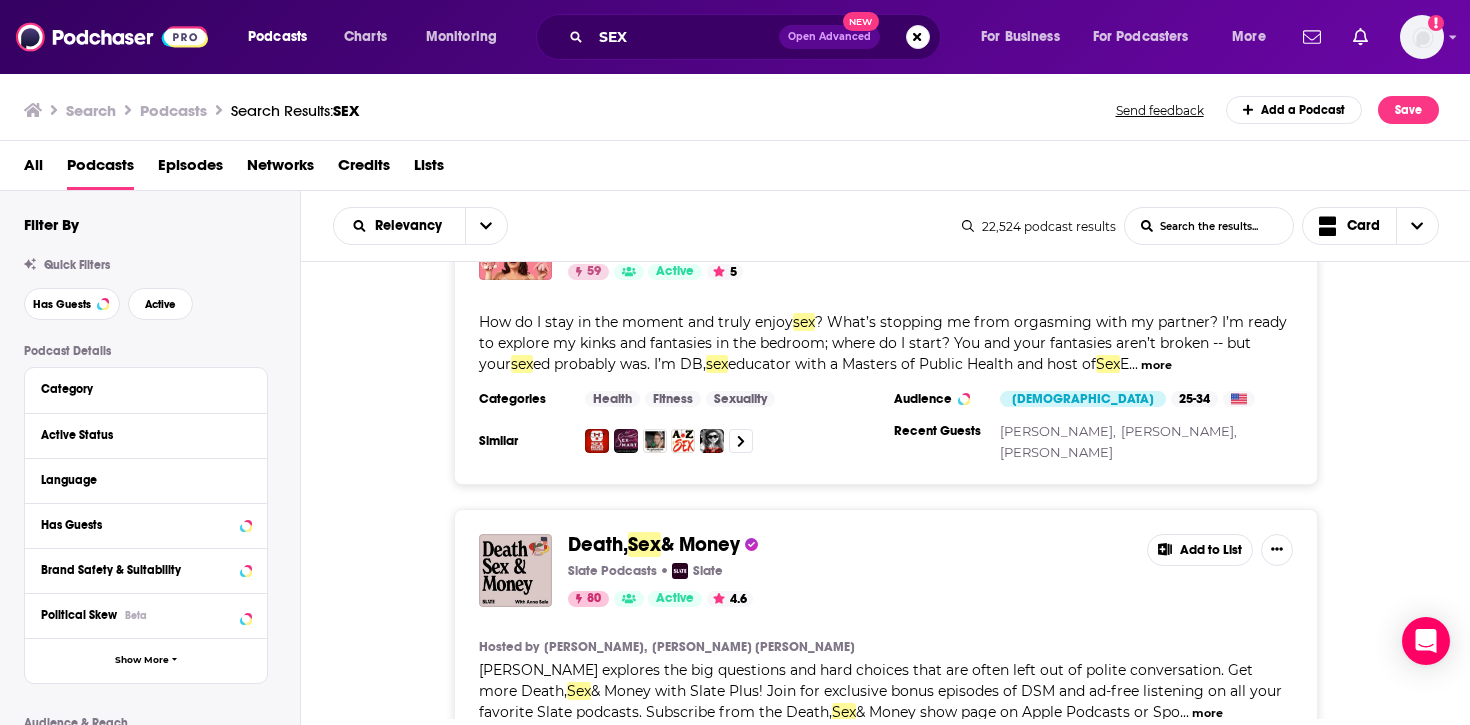 scroll, scrollTop: 2323, scrollLeft: 0, axis: vertical 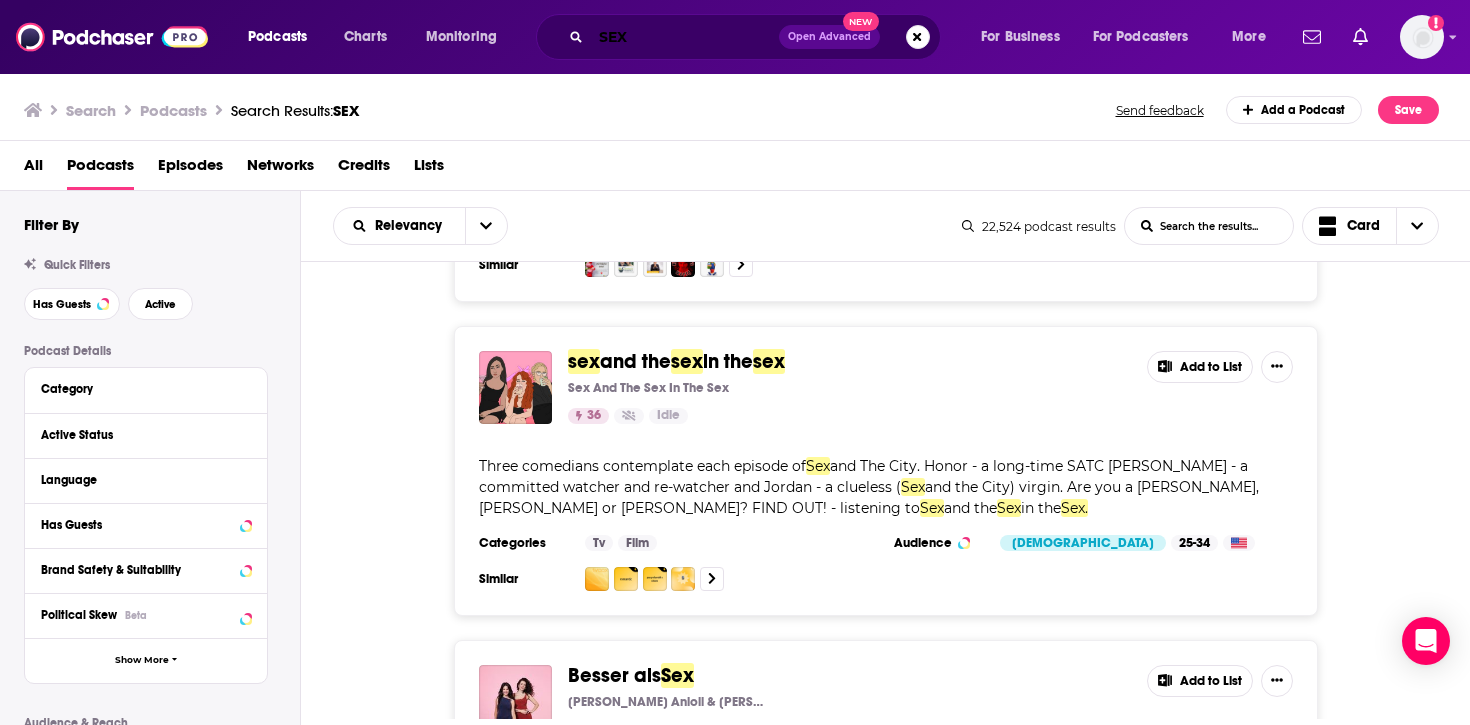 click on "SEX" at bounding box center (685, 37) 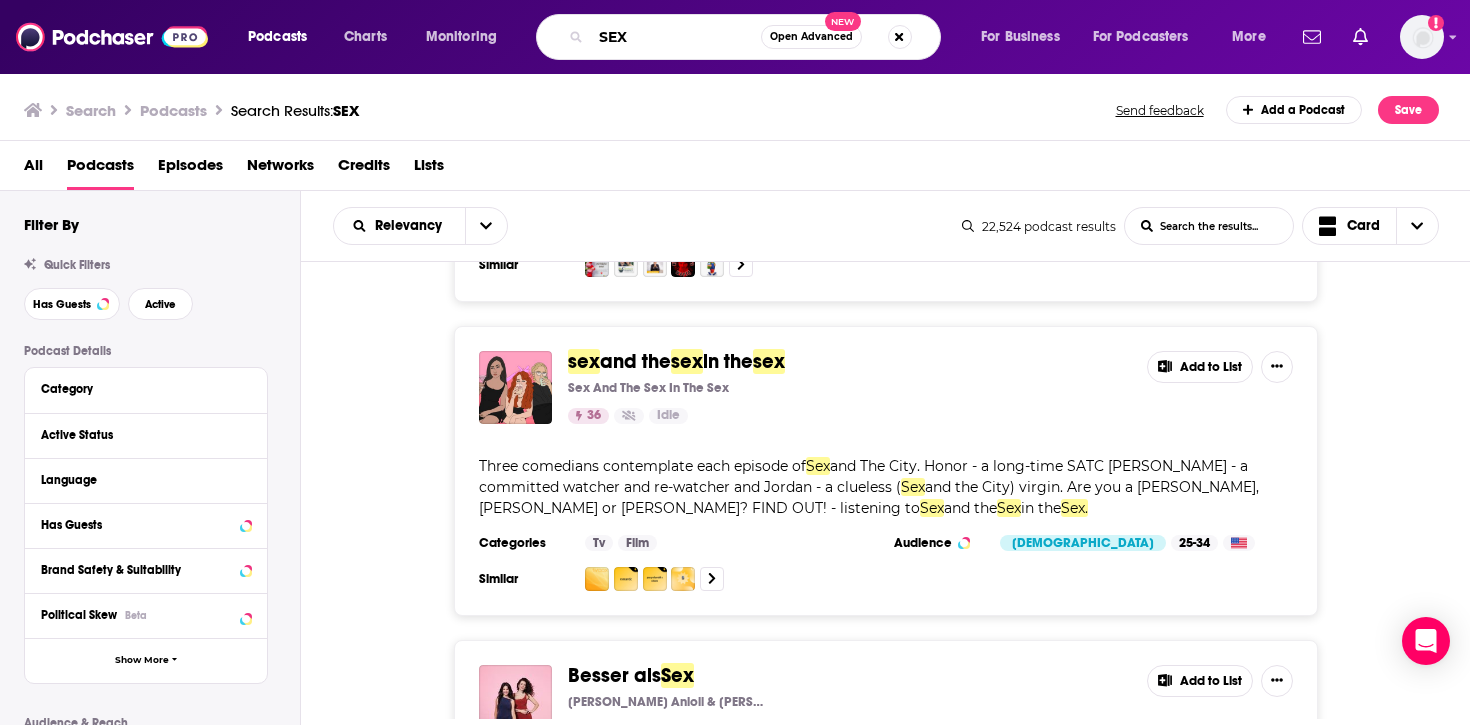 click on "SEX" at bounding box center (676, 37) 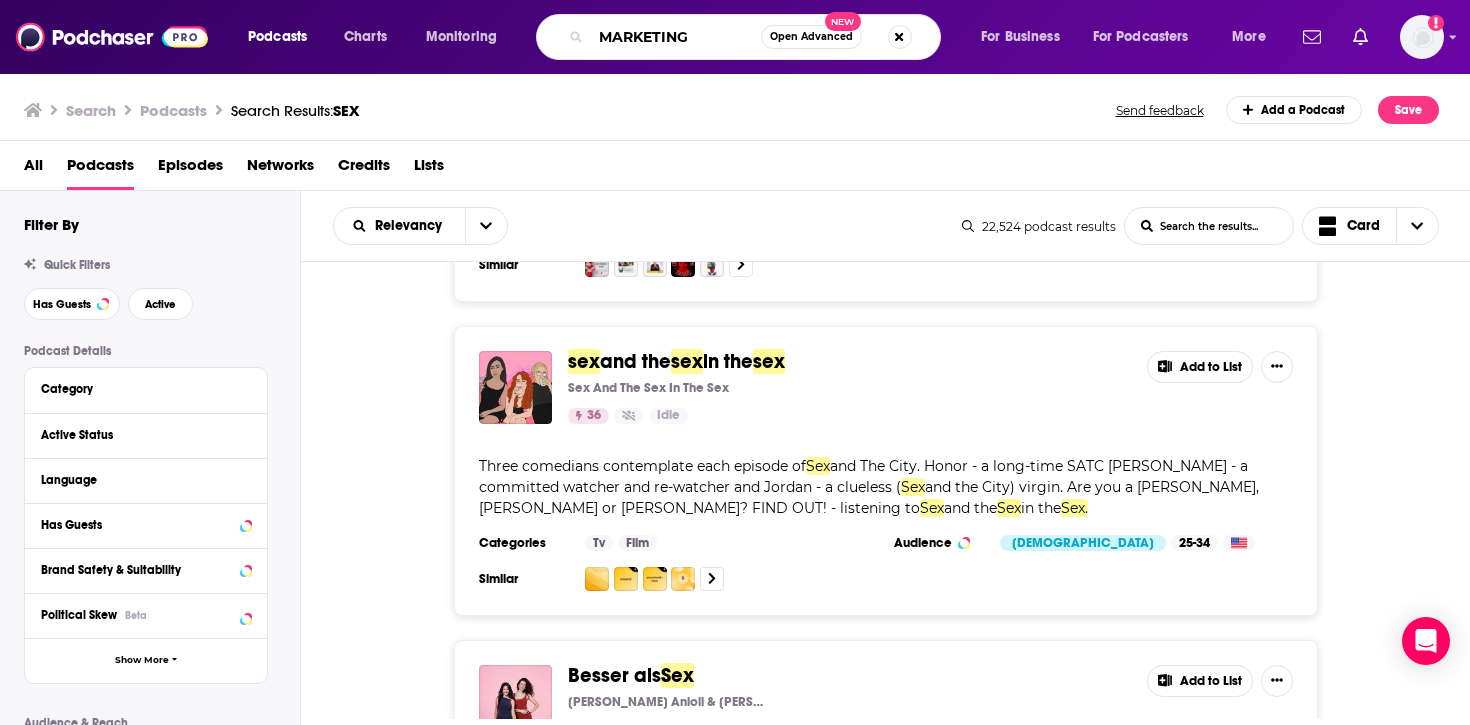 type on "MARKETING" 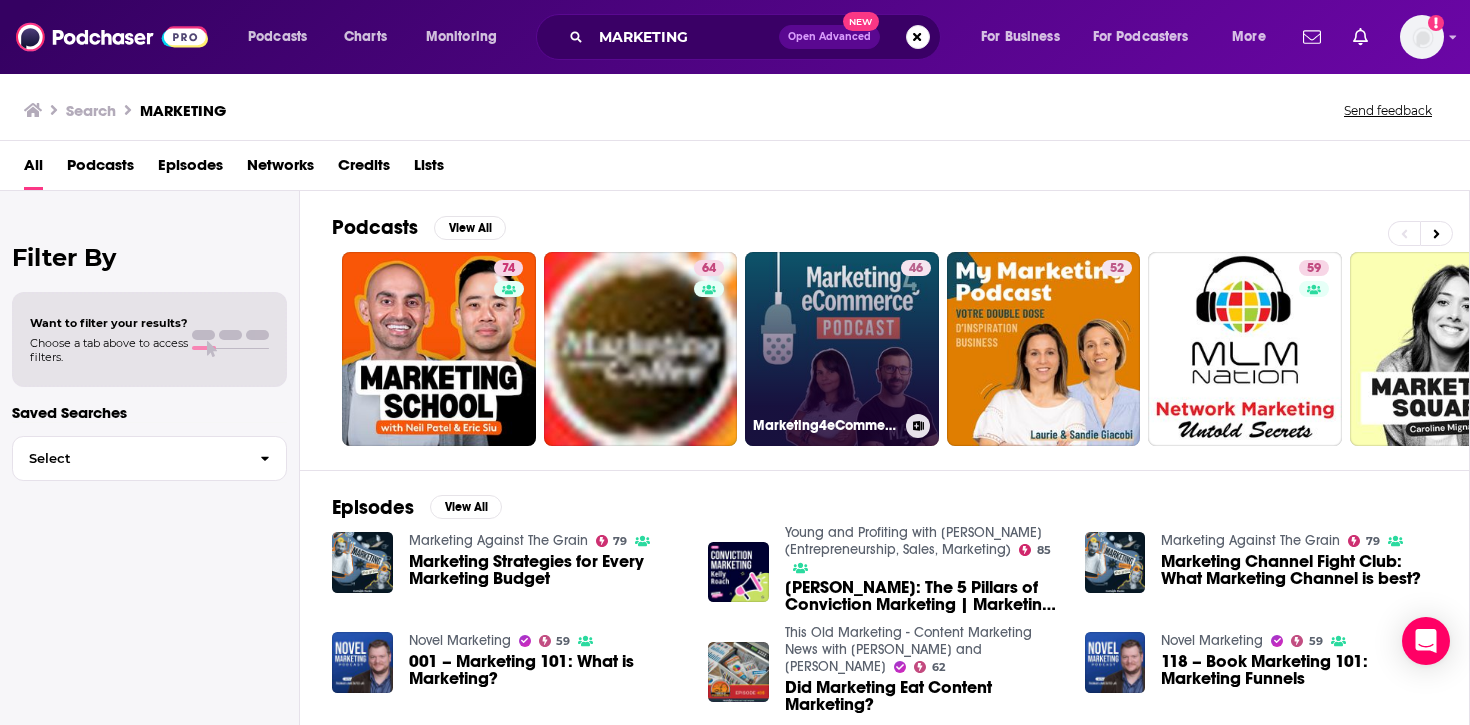 click on "46 Marketing4eCommerce Podcast" at bounding box center (842, 349) 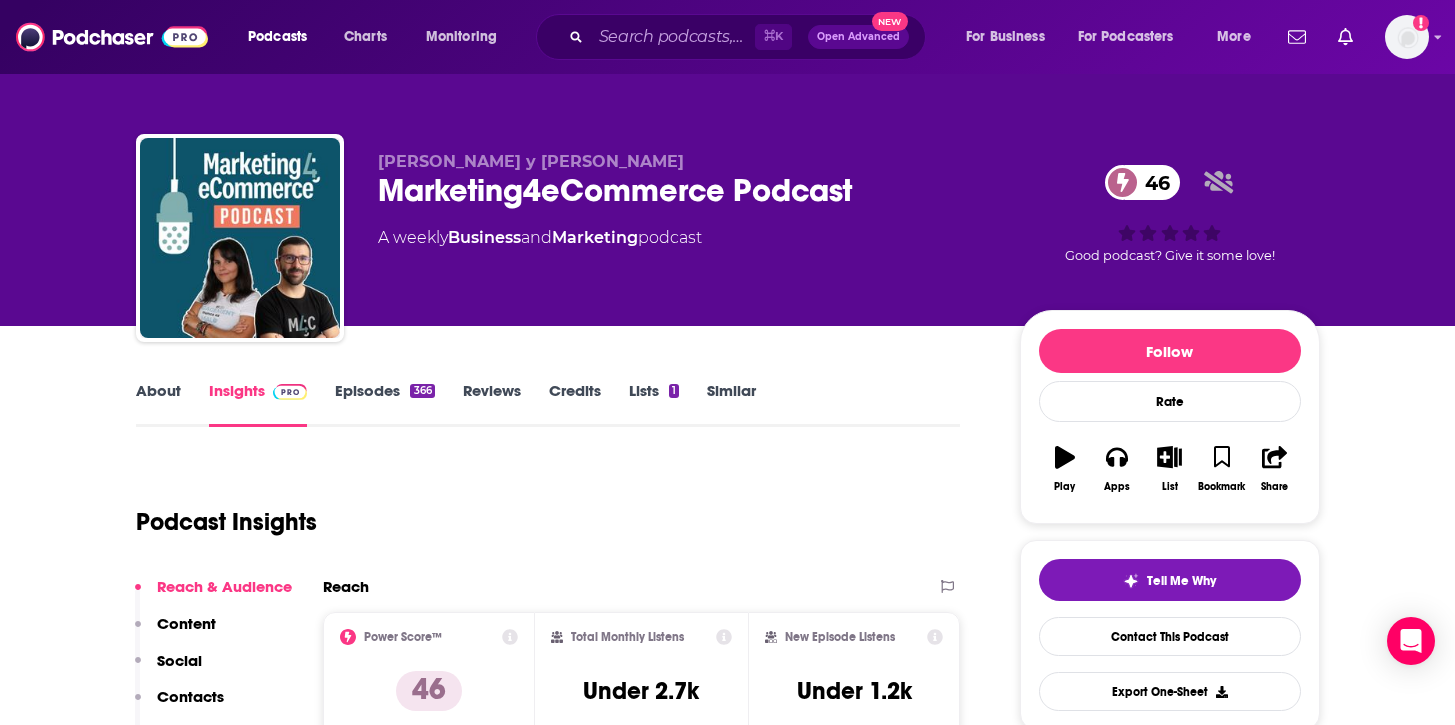 click on "Marketing4eCommerce Podcast 46" at bounding box center [683, 190] 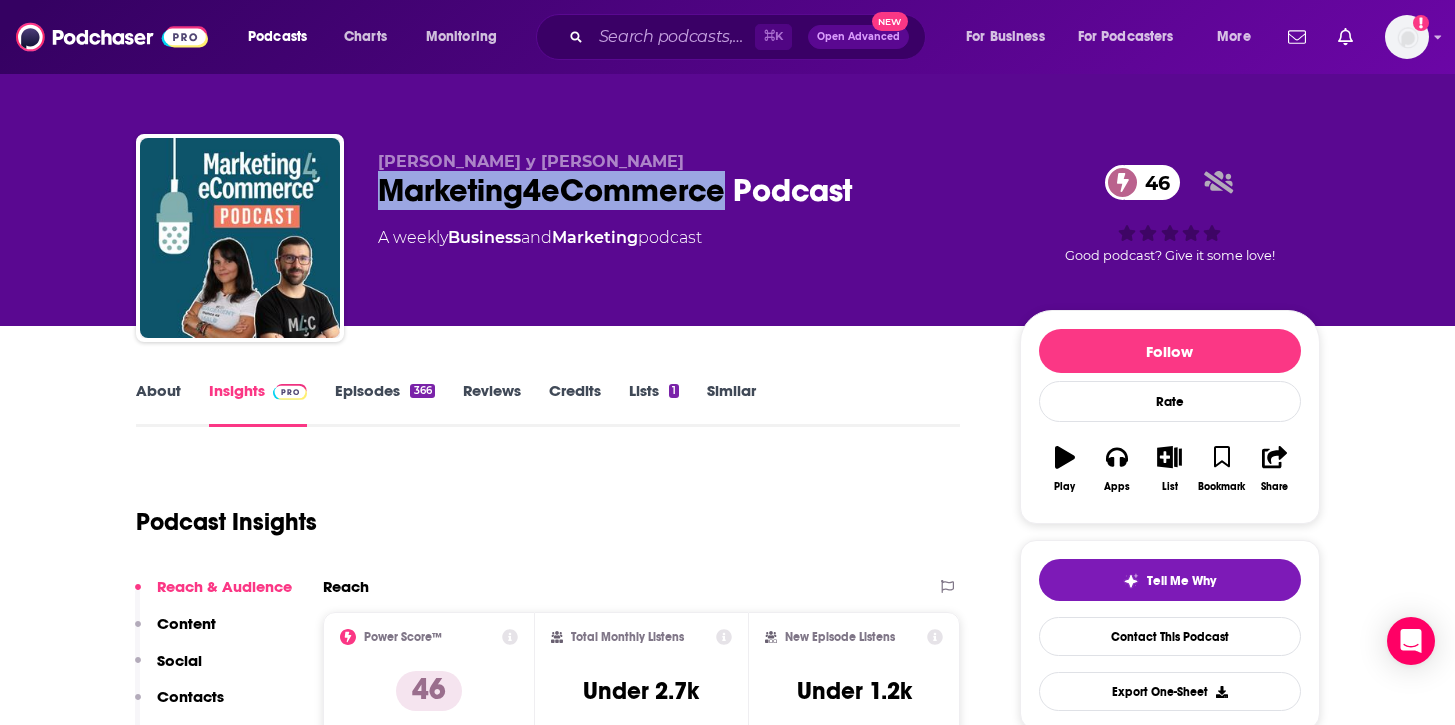click on "Marketing4eCommerce Podcast 46" at bounding box center [683, 190] 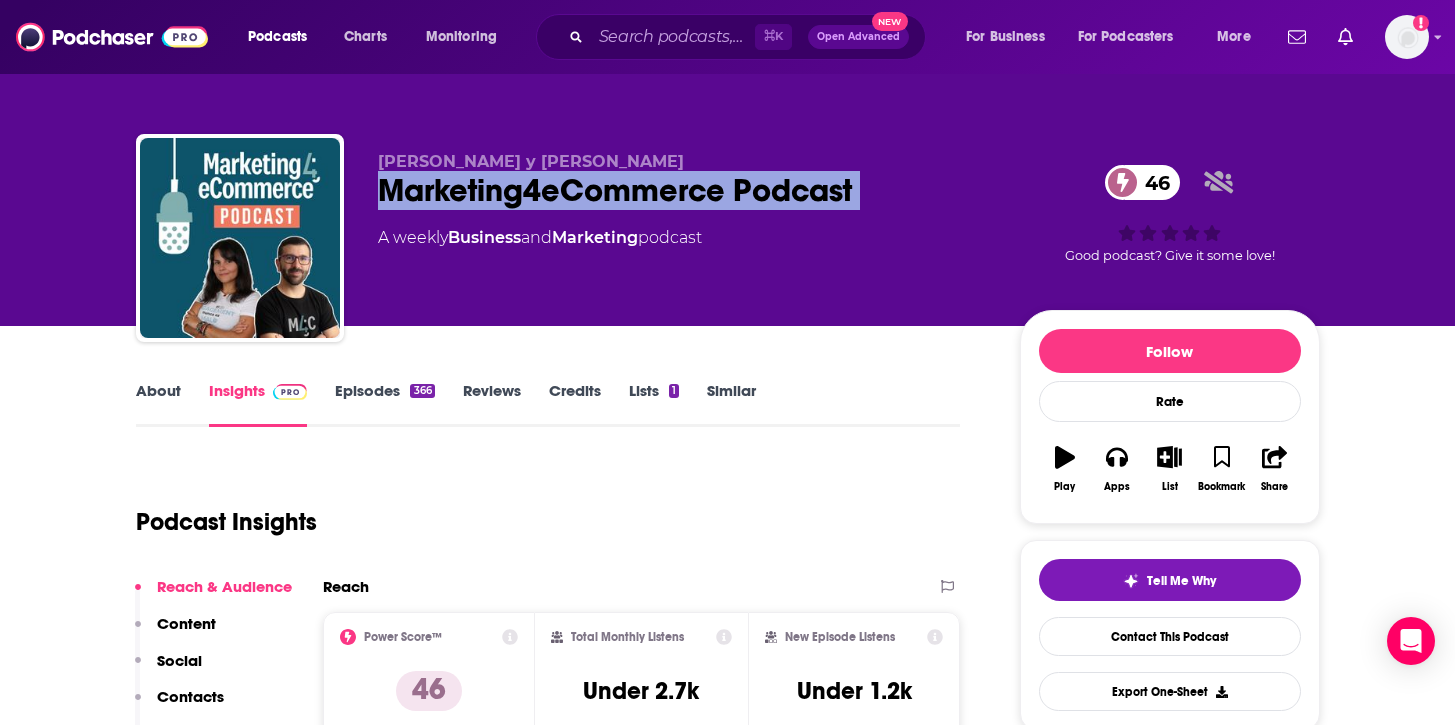 click on "Marketing4eCommerce Podcast 46" at bounding box center [683, 190] 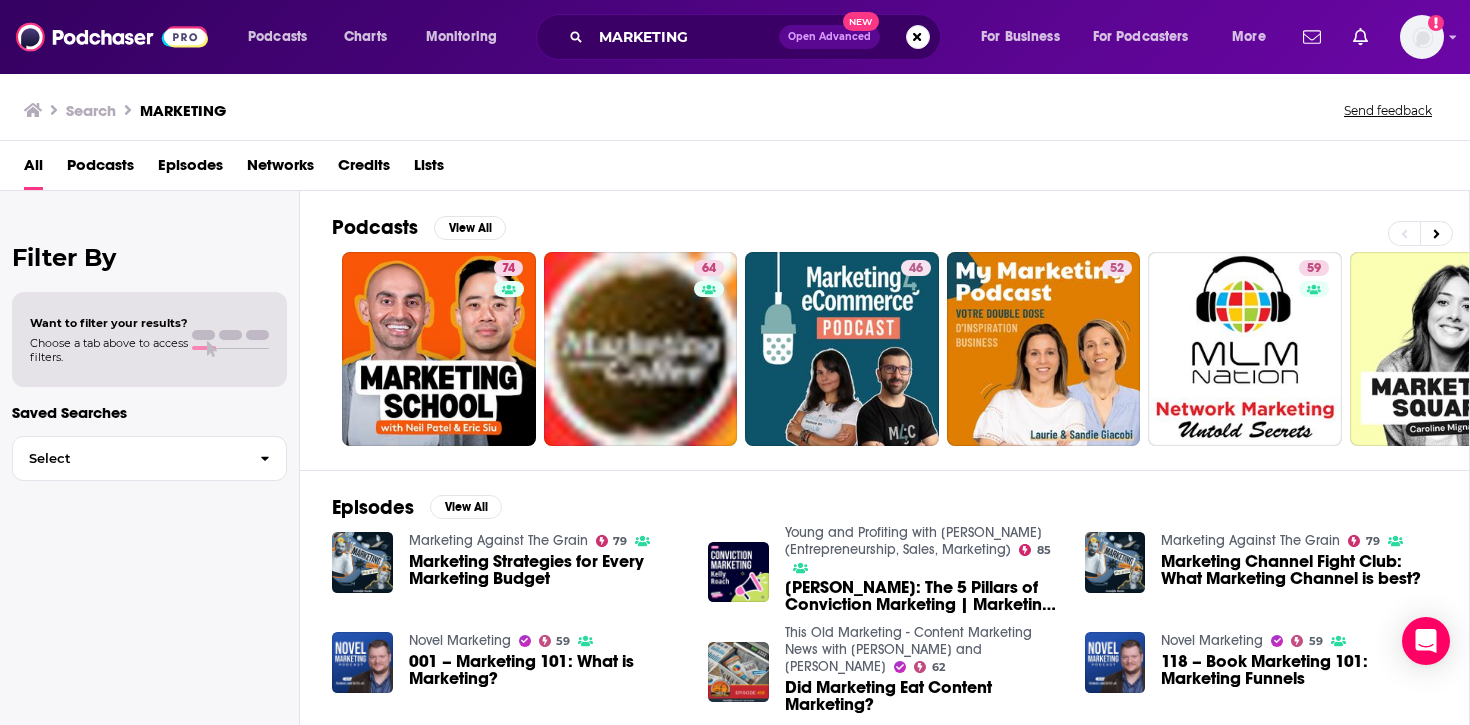 scroll, scrollTop: 138, scrollLeft: 0, axis: vertical 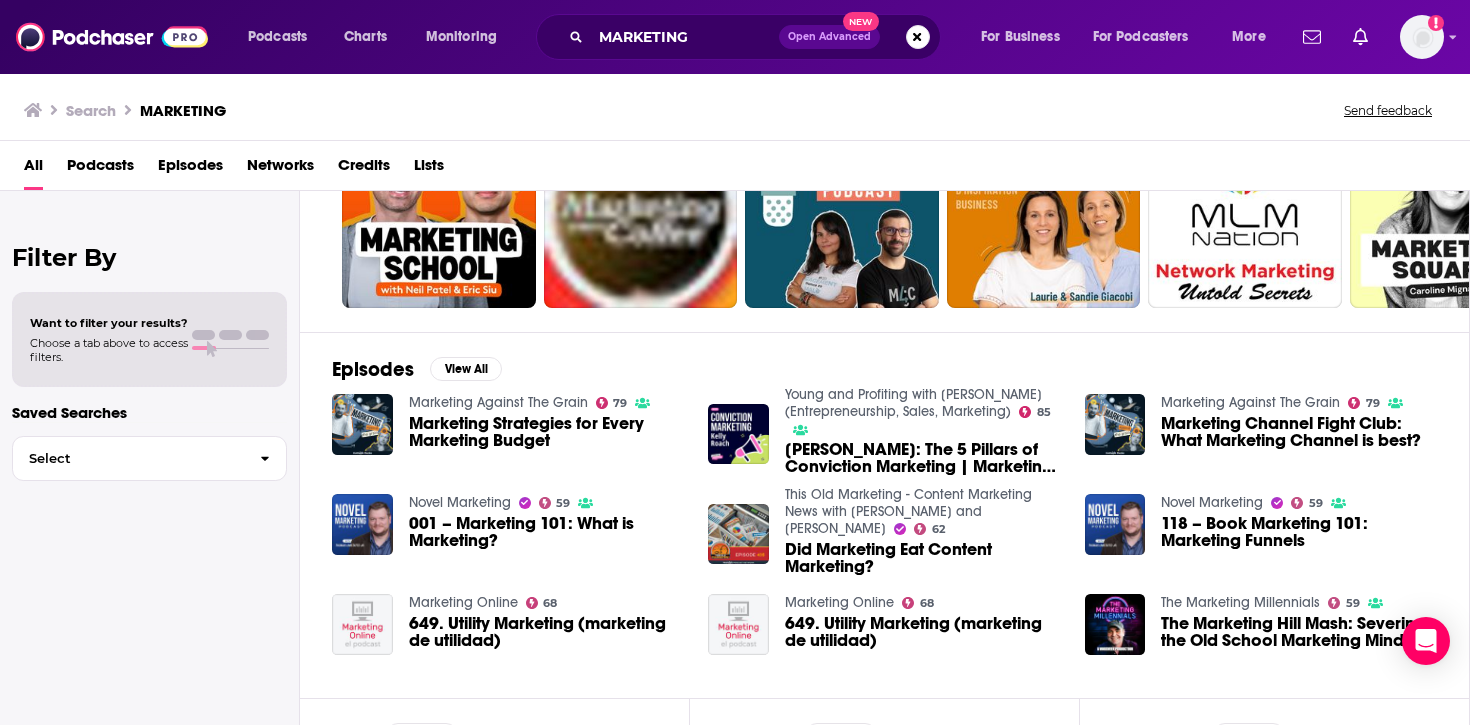 click on "001 – Marketing 101: What is Marketing?" at bounding box center [547, 532] 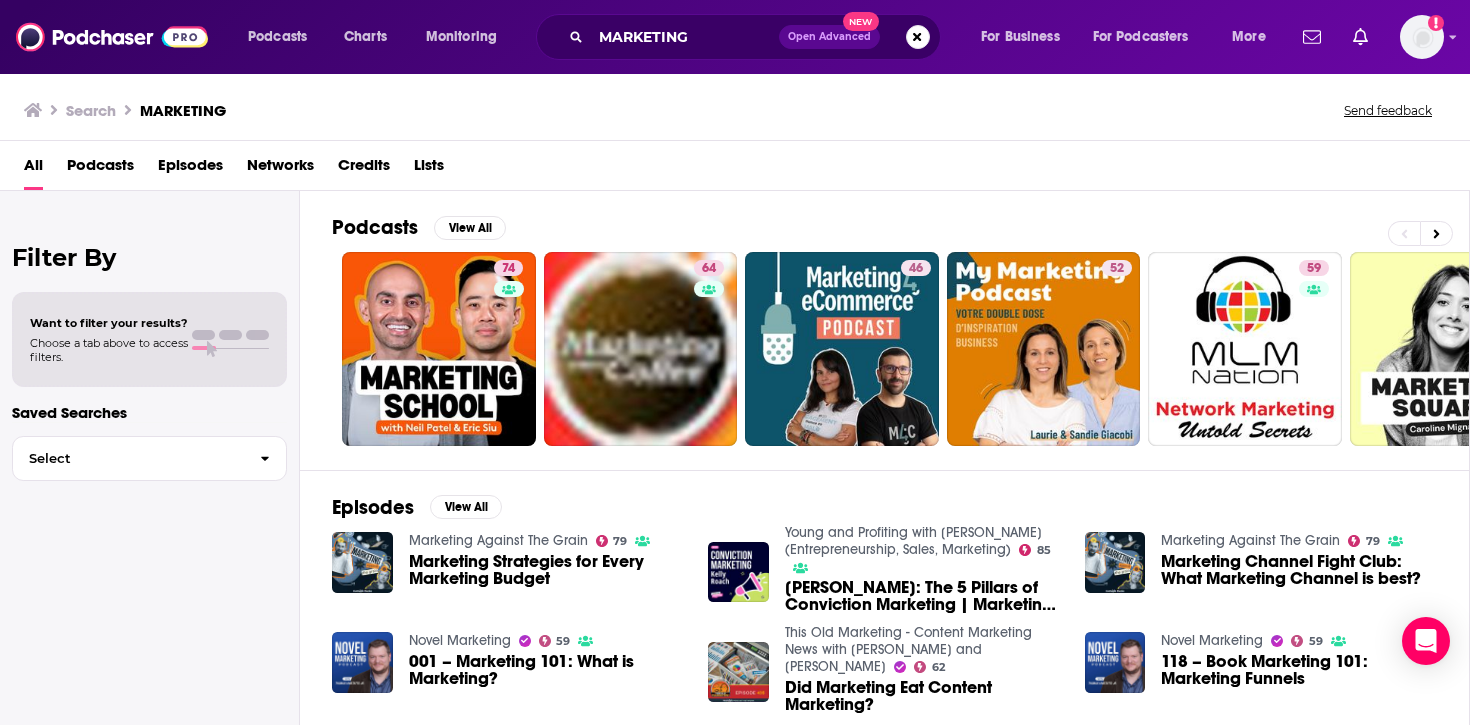 scroll, scrollTop: 139, scrollLeft: 0, axis: vertical 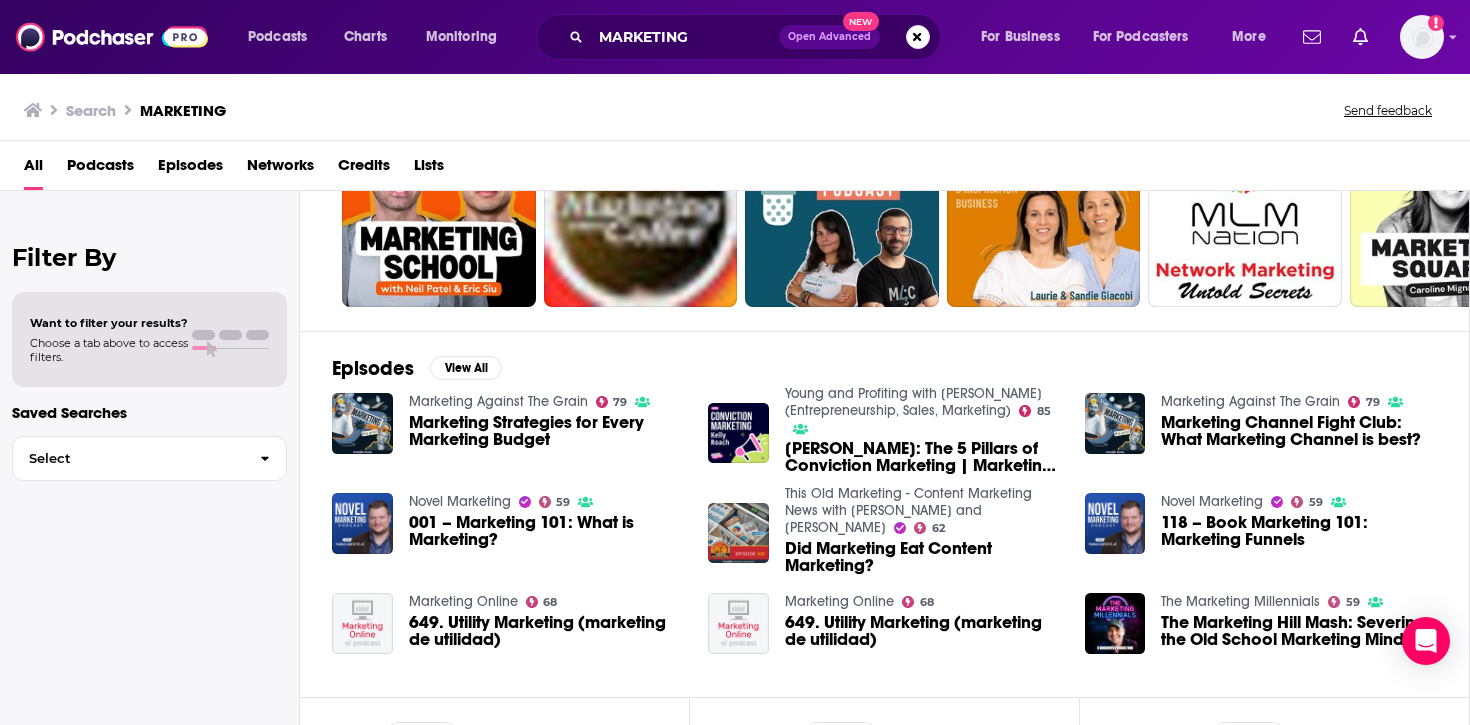 click on "Podcasts" at bounding box center (100, 169) 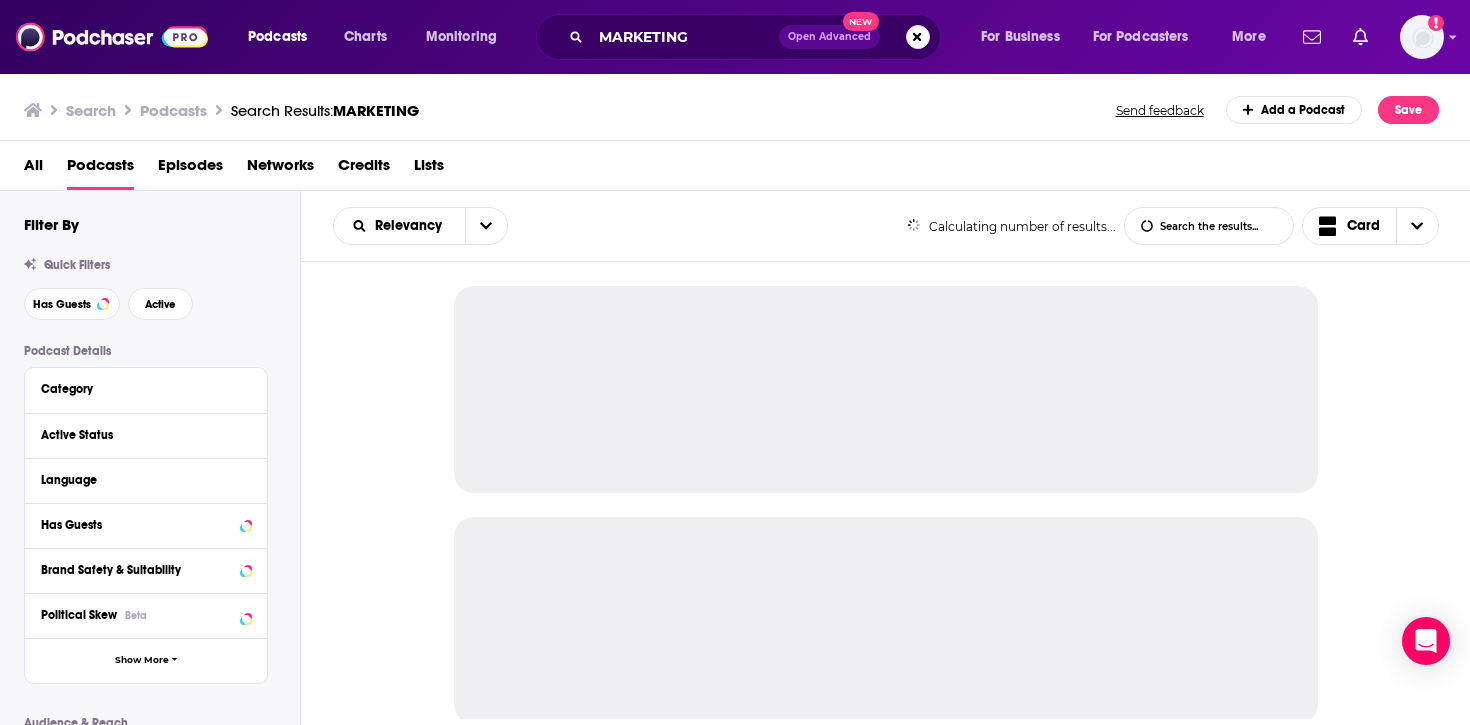 click on "Podcasts" at bounding box center (100, 169) 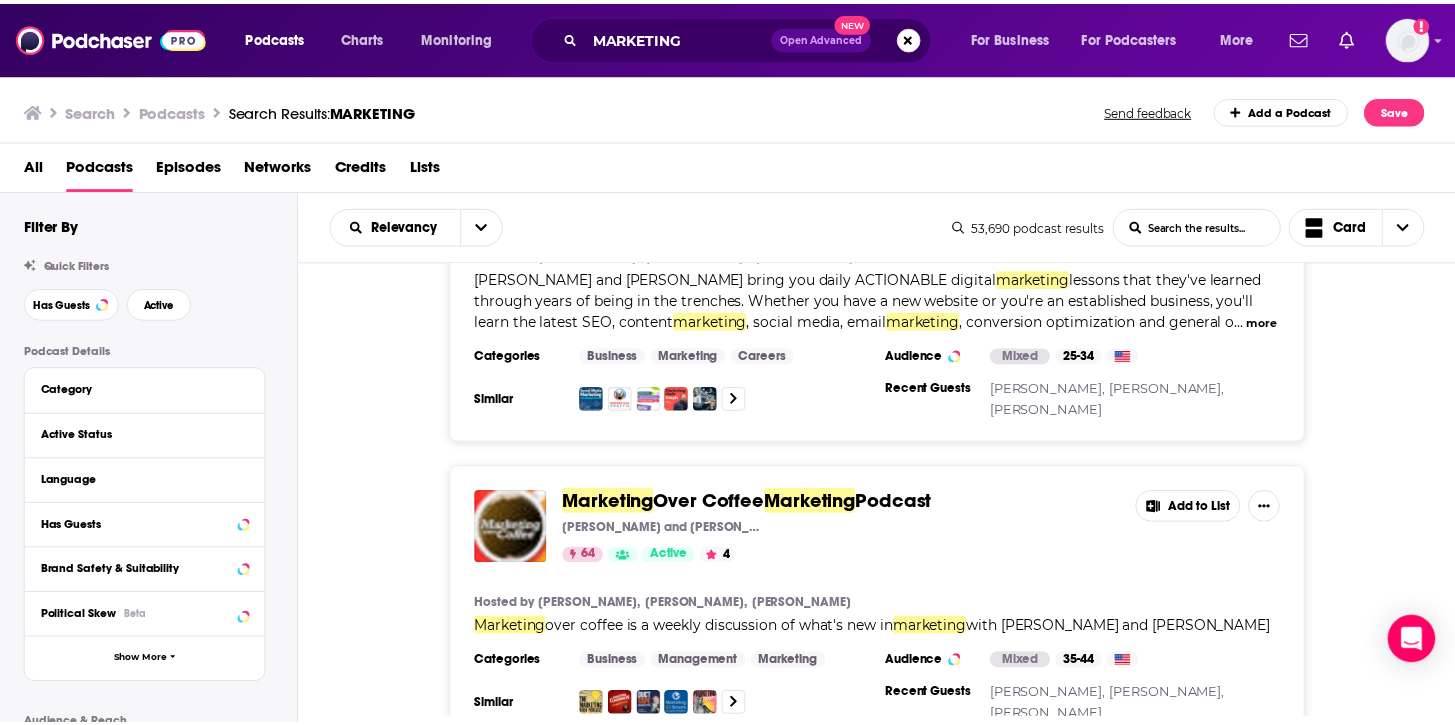 scroll, scrollTop: 176, scrollLeft: 0, axis: vertical 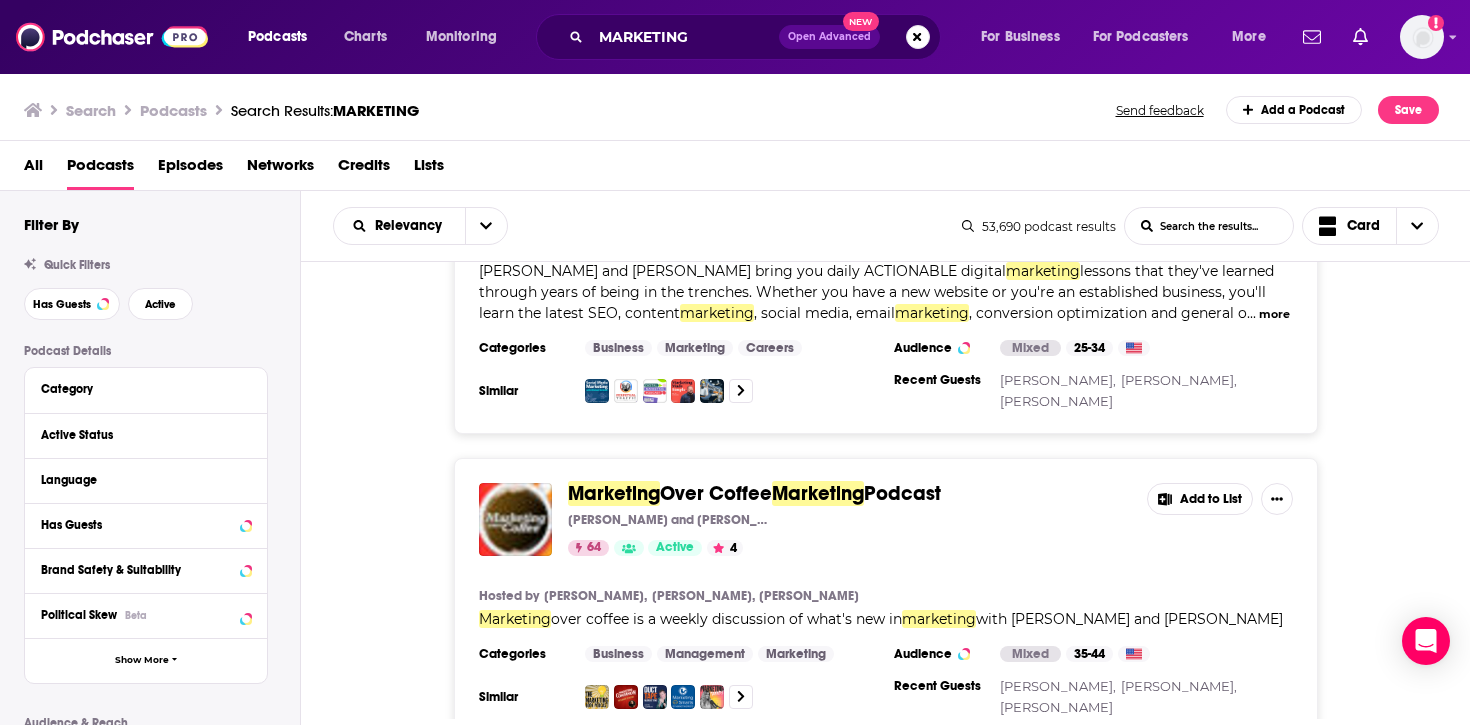 click on "Podcasts Charts Monitoring MARKETING Open Advanced New For Business For Podcasters More Add a profile image Podcasts Charts Monitoring For Business For Podcasters More Search Podcasts Search Results:   MARKETING Send feedback Add a Podcast Save All Podcasts Episodes Networks Credits Lists Filter By Quick Filters Has Guests Active Podcast Details Category Active Status Language Has Guests Brand Safety & Suitability Political Skew Beta Show More Audience & Reach Power Score™ Reach (Monthly) Reach (Episode Average) Gender Age Income Show More Saved Searches Select Relevancy List Search Input Search the results... Card 53,690   podcast   results List Search Input Search the results... Card Marketing  School - Digital  Marketing  and Online  Marketing  Tips [PERSON_NAME] and [PERSON_NAME] iHeartRadio 74 Active 5 Add to List Hosted by   [PERSON_NAME], [PERSON_NAME] , [PERSON_NAME] [PERSON_NAME] and [PERSON_NAME] bring you daily ACTIONABLE digital  marketing marketing , social media, email  marketing , conversion optimization and general o" at bounding box center [735, 362] 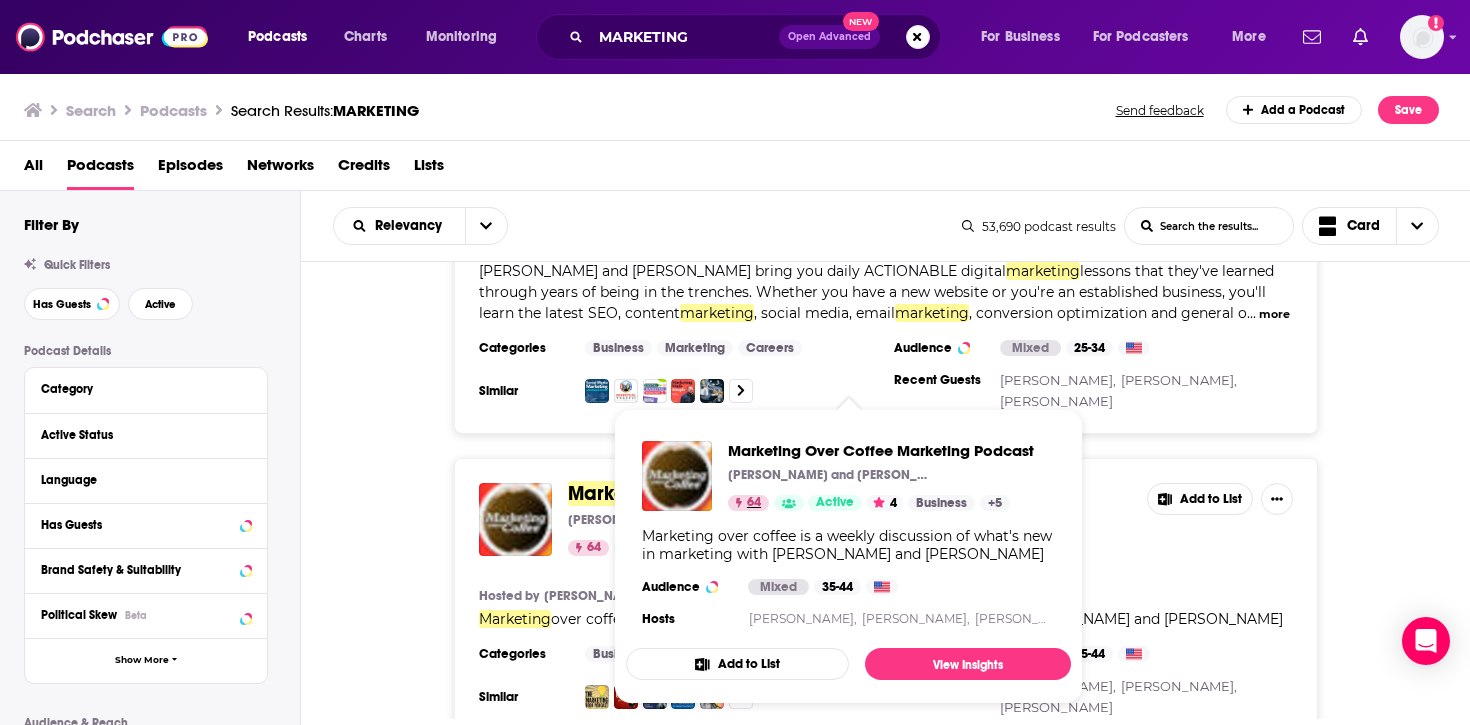 click on "64" at bounding box center (754, 503) 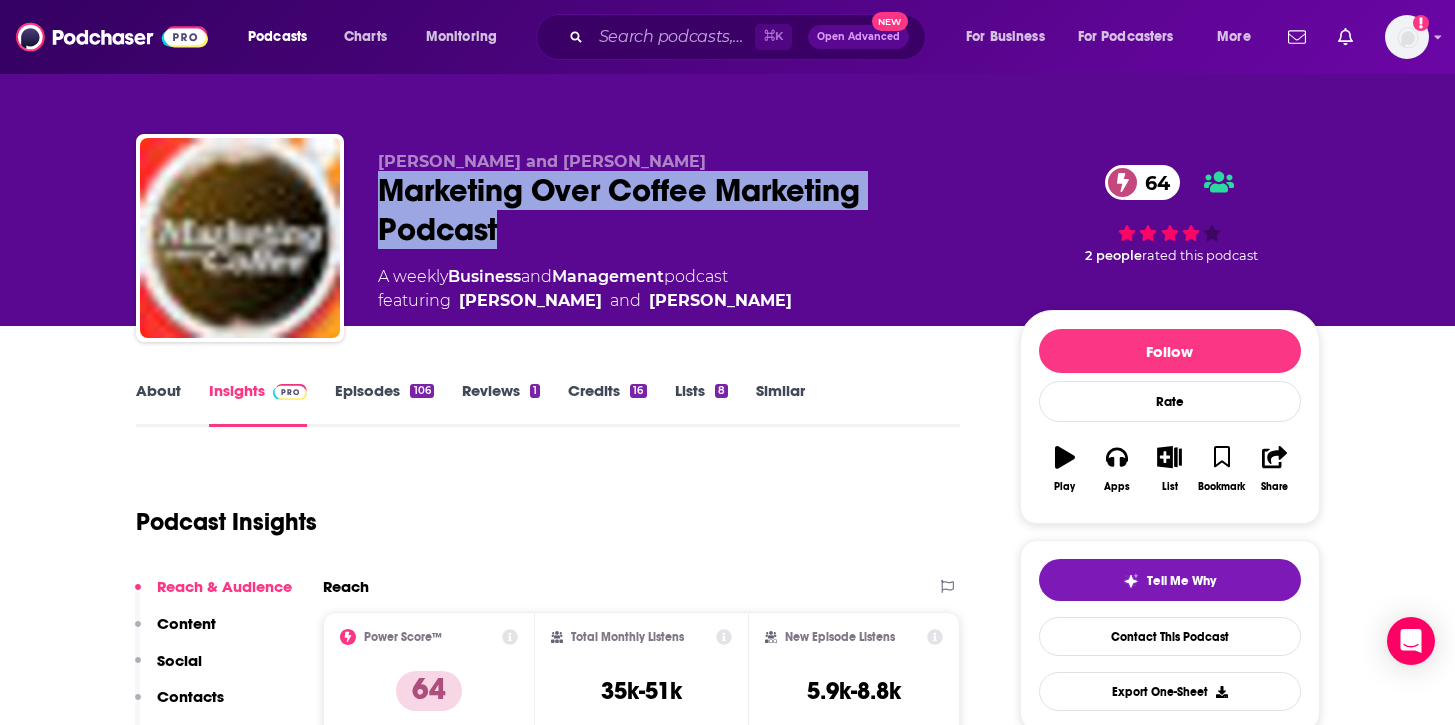 drag, startPoint x: 538, startPoint y: 223, endPoint x: 384, endPoint y: 195, distance: 156.52477 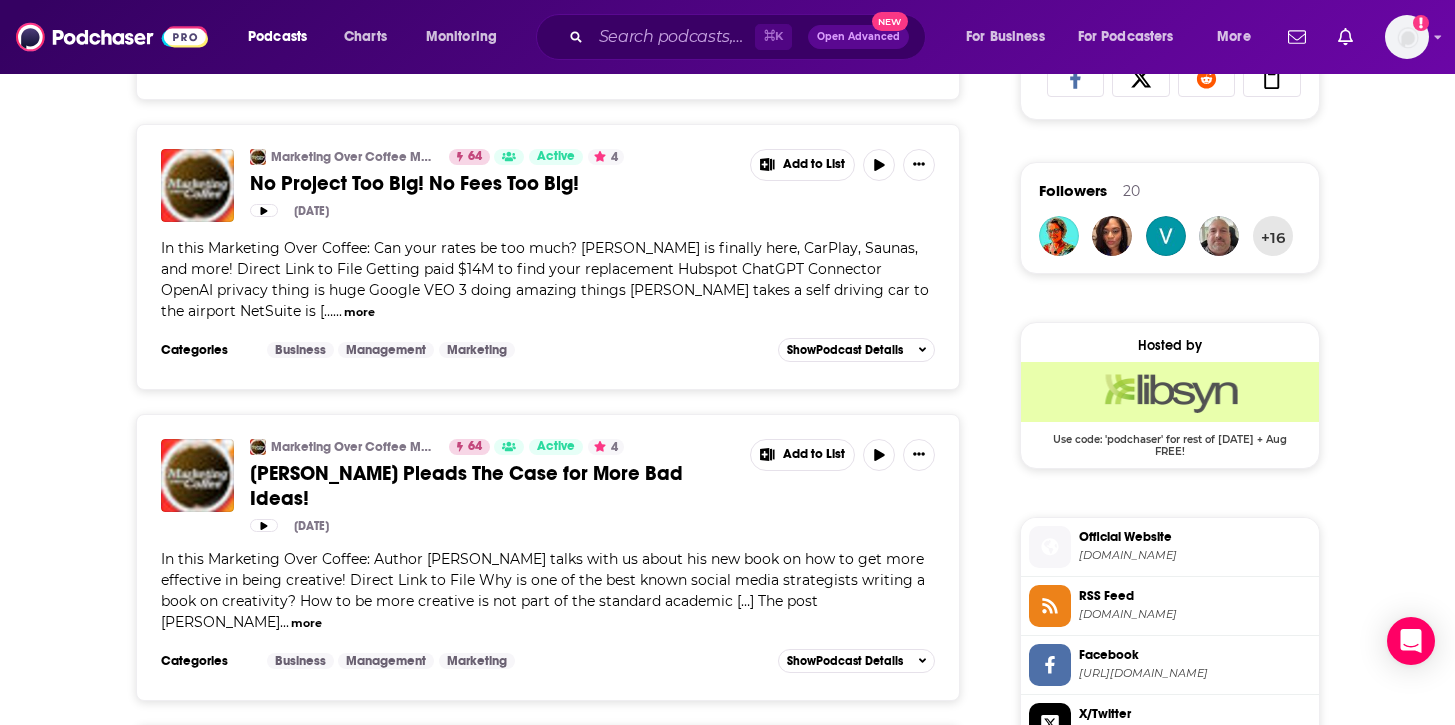 scroll, scrollTop: 2055, scrollLeft: 0, axis: vertical 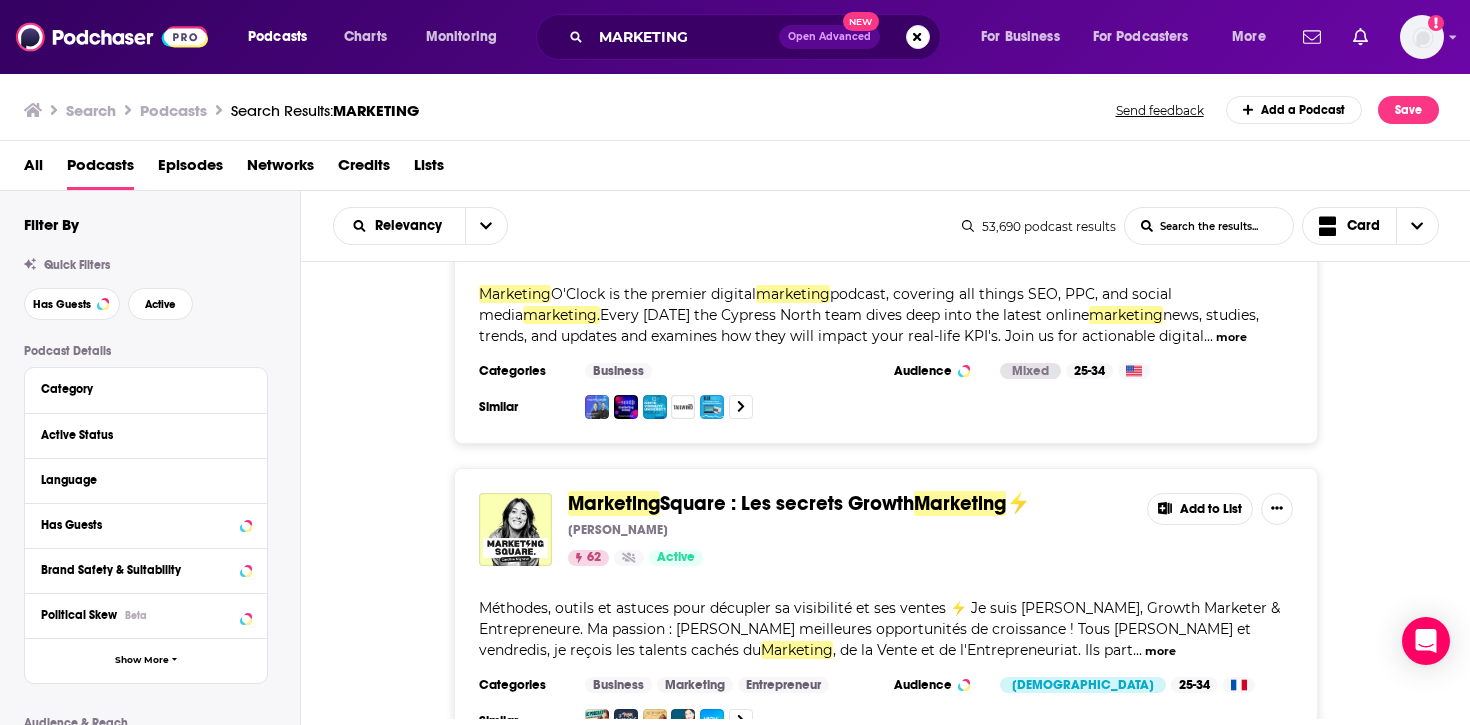 click on "Podcasts Charts Monitoring MARKETING Open Advanced New For Business For Podcasters More Add a profile image" at bounding box center [735, 37] 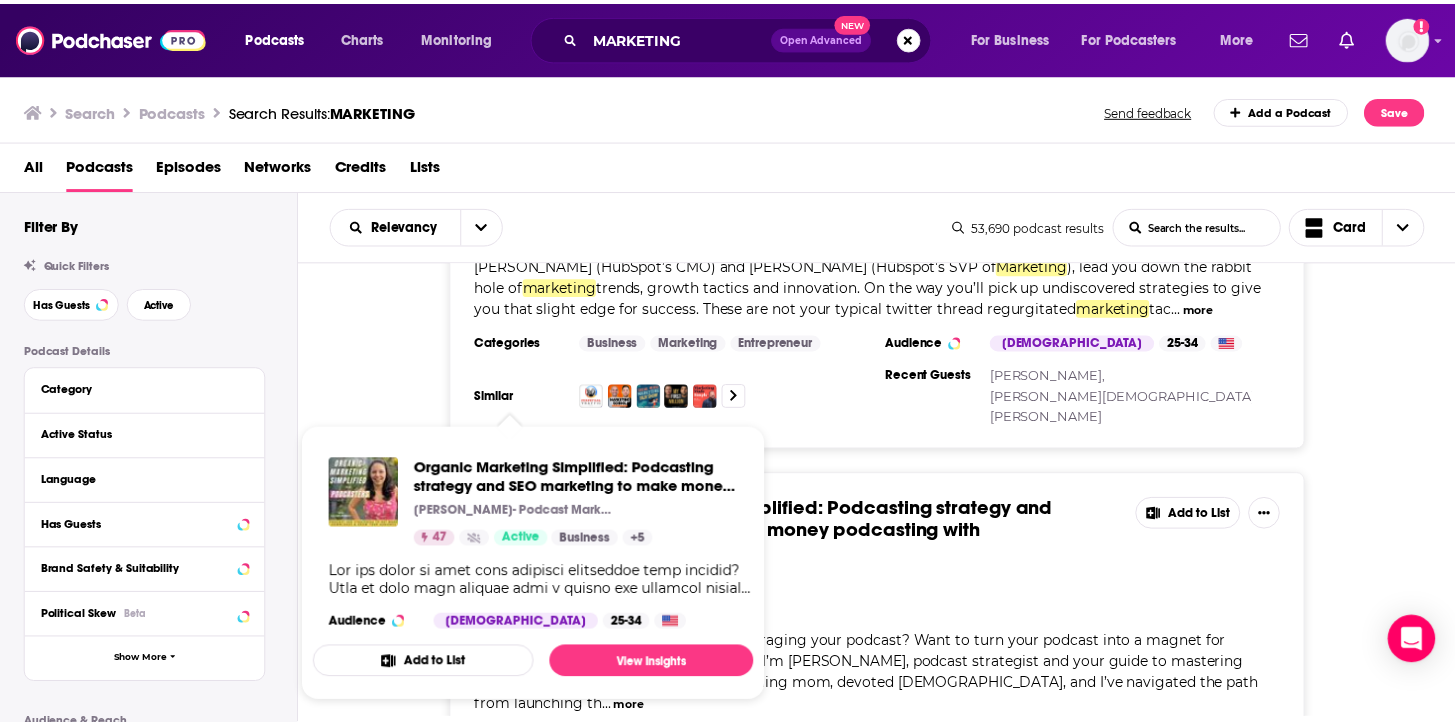 scroll, scrollTop: 3223, scrollLeft: 0, axis: vertical 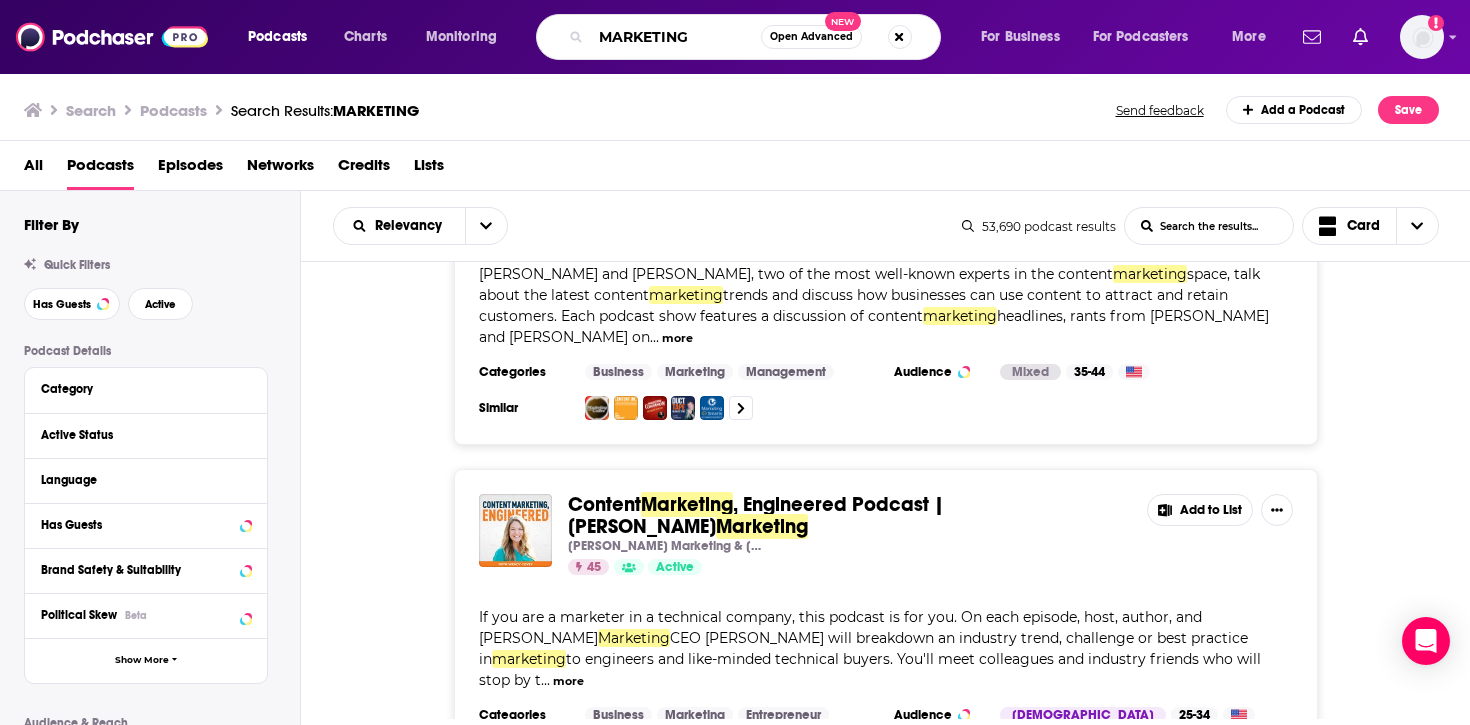 click on "MARKETING" at bounding box center (676, 37) 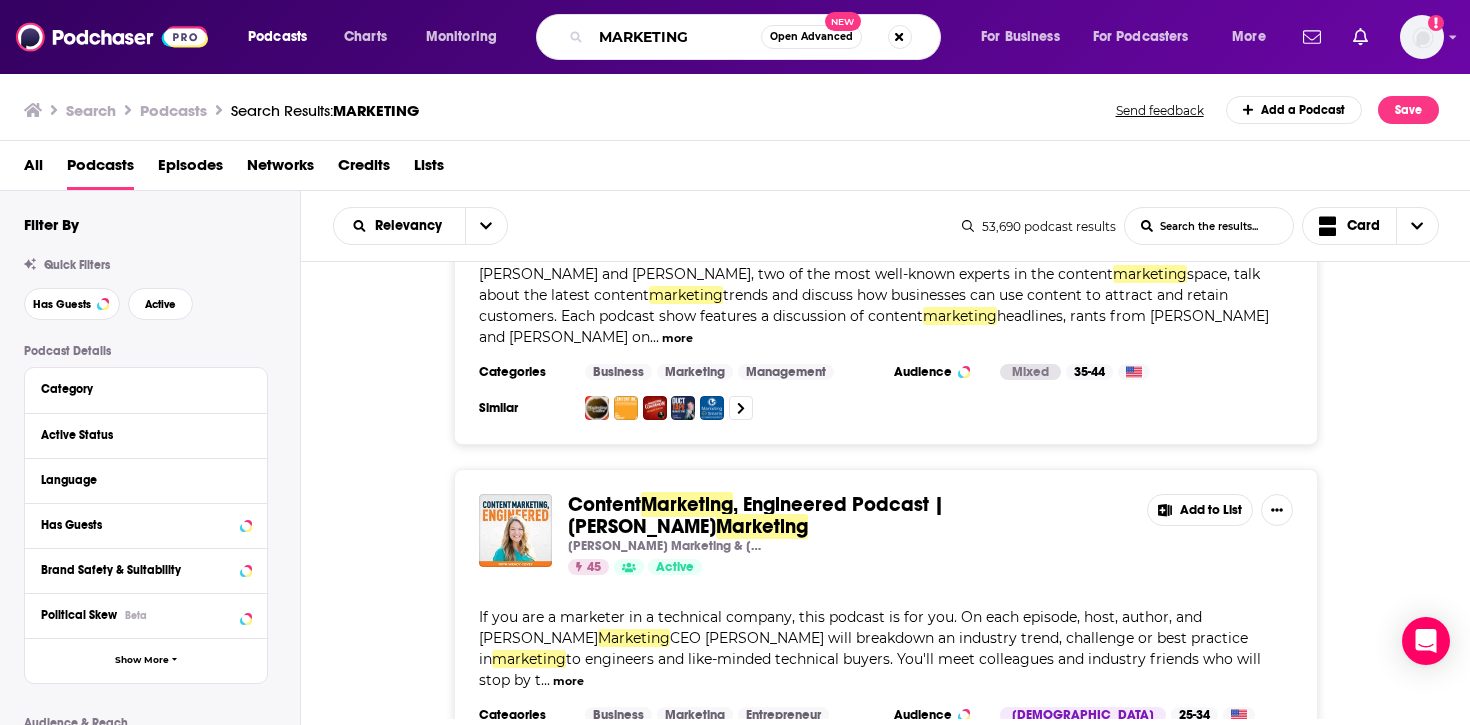 click on "MARKETING" at bounding box center (676, 37) 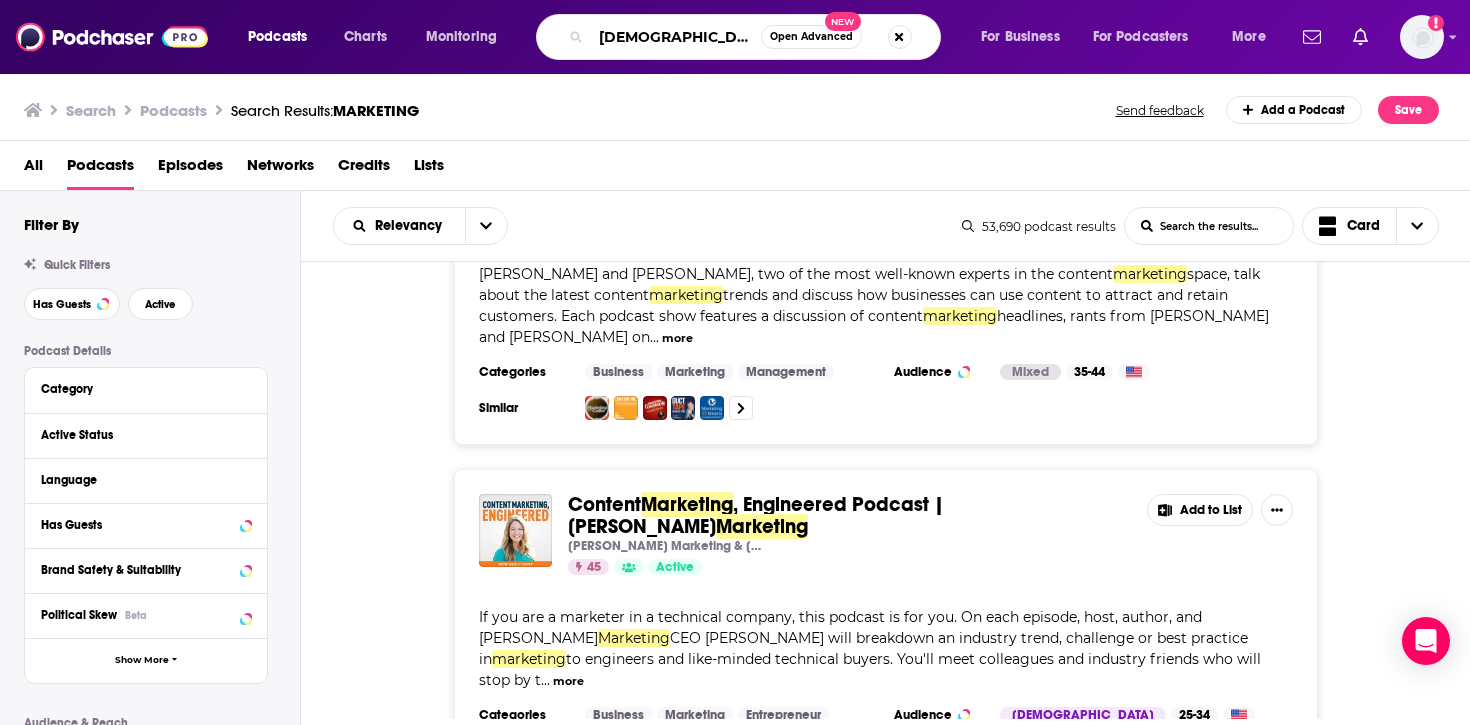 type on "[DEMOGRAPHIC_DATA]" 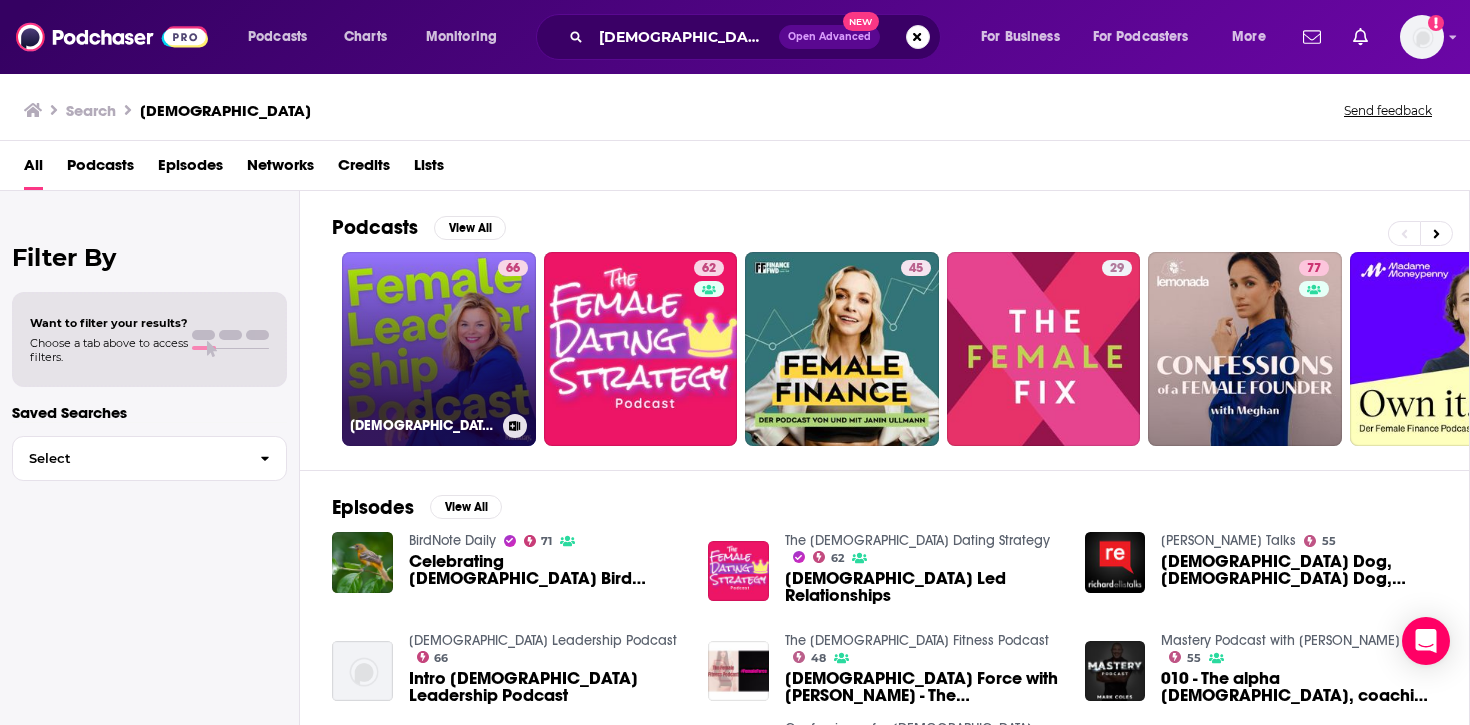 click on "66 [DEMOGRAPHIC_DATA] Leadership Podcast" at bounding box center (439, 349) 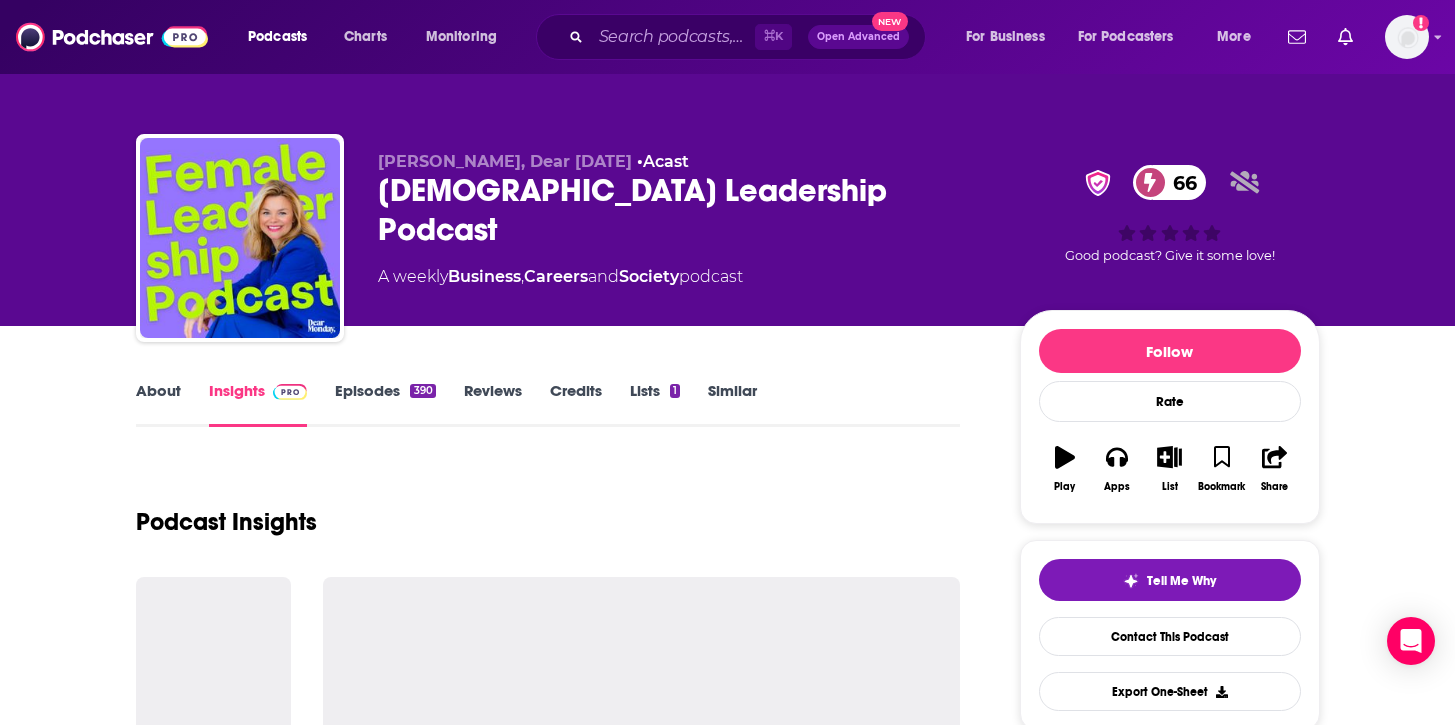 click on "[DEMOGRAPHIC_DATA] Leadership Podcast 66" at bounding box center [683, 210] 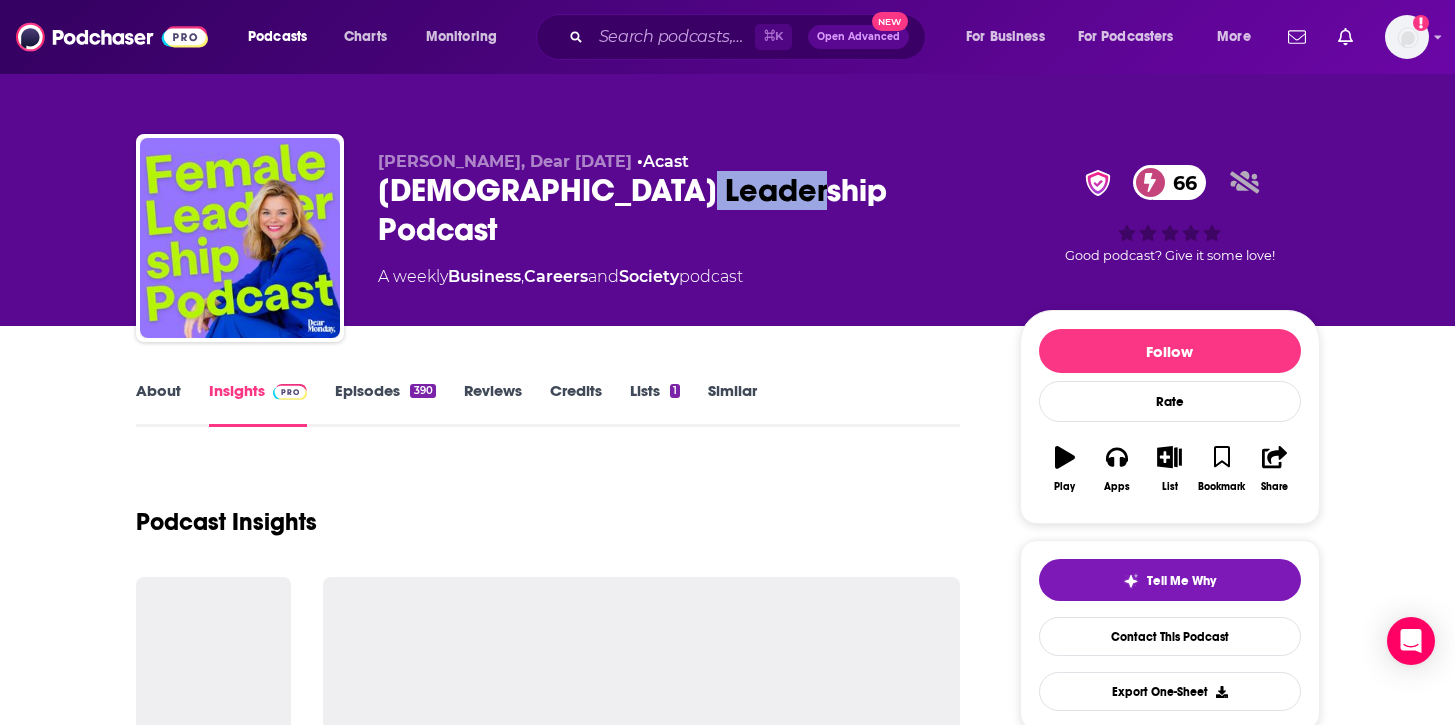 click on "[DEMOGRAPHIC_DATA] Leadership Podcast 66" at bounding box center [683, 210] 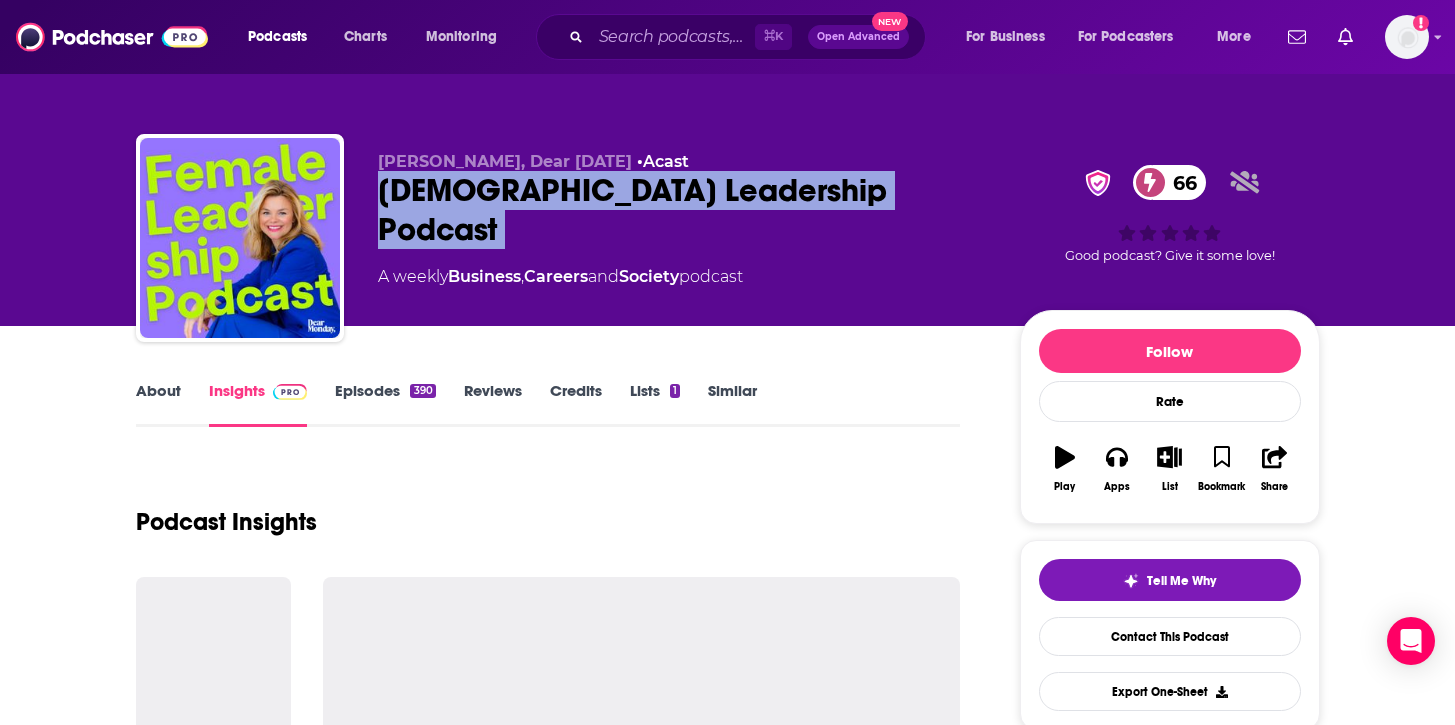 click on "[DEMOGRAPHIC_DATA] Leadership Podcast 66" at bounding box center [683, 210] 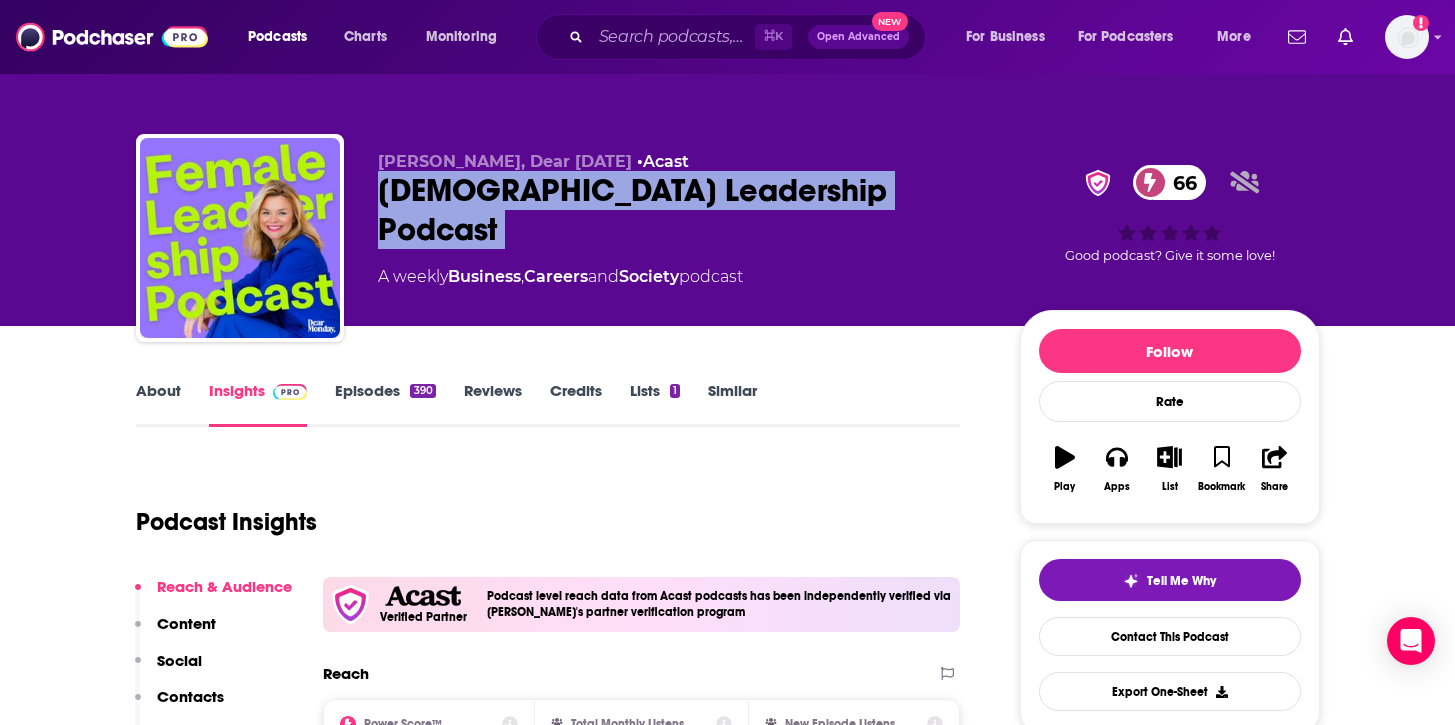 click on "Episodes 390" at bounding box center [385, 404] 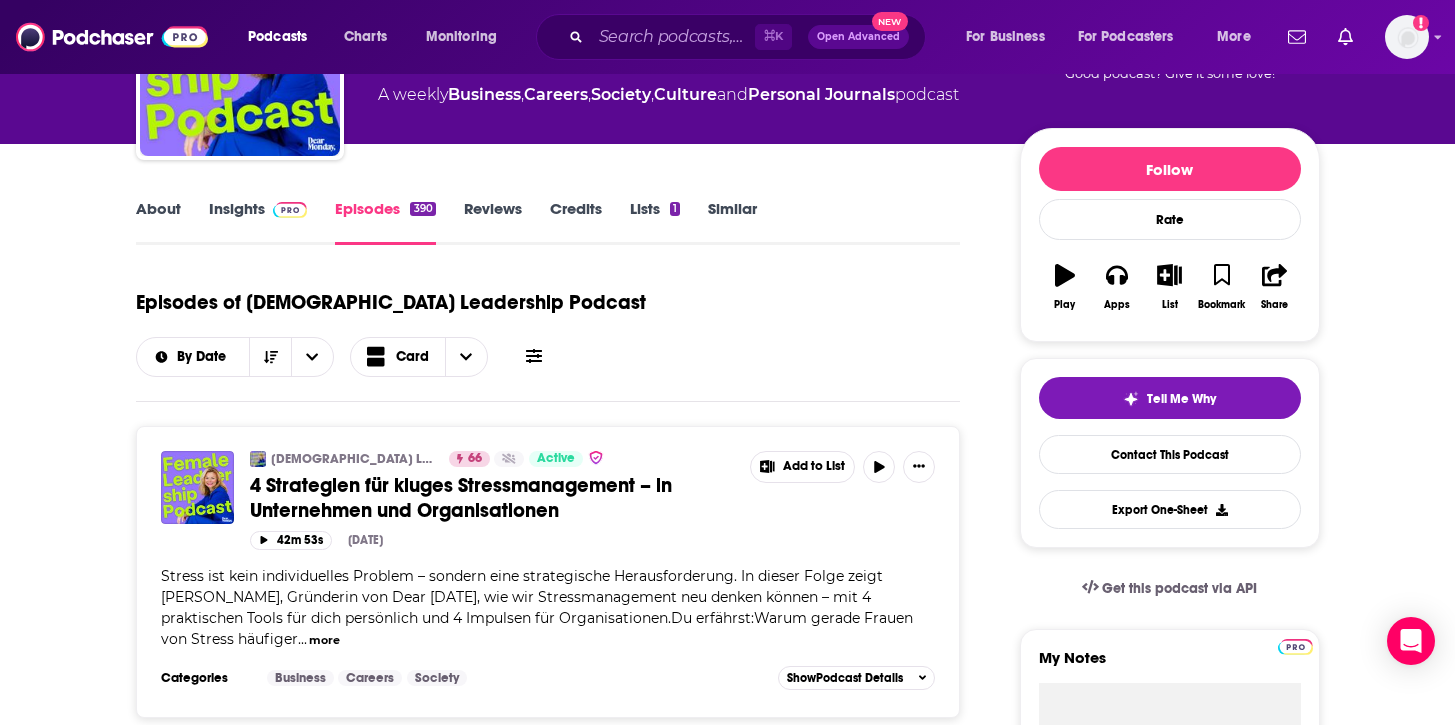 scroll, scrollTop: 68, scrollLeft: 0, axis: vertical 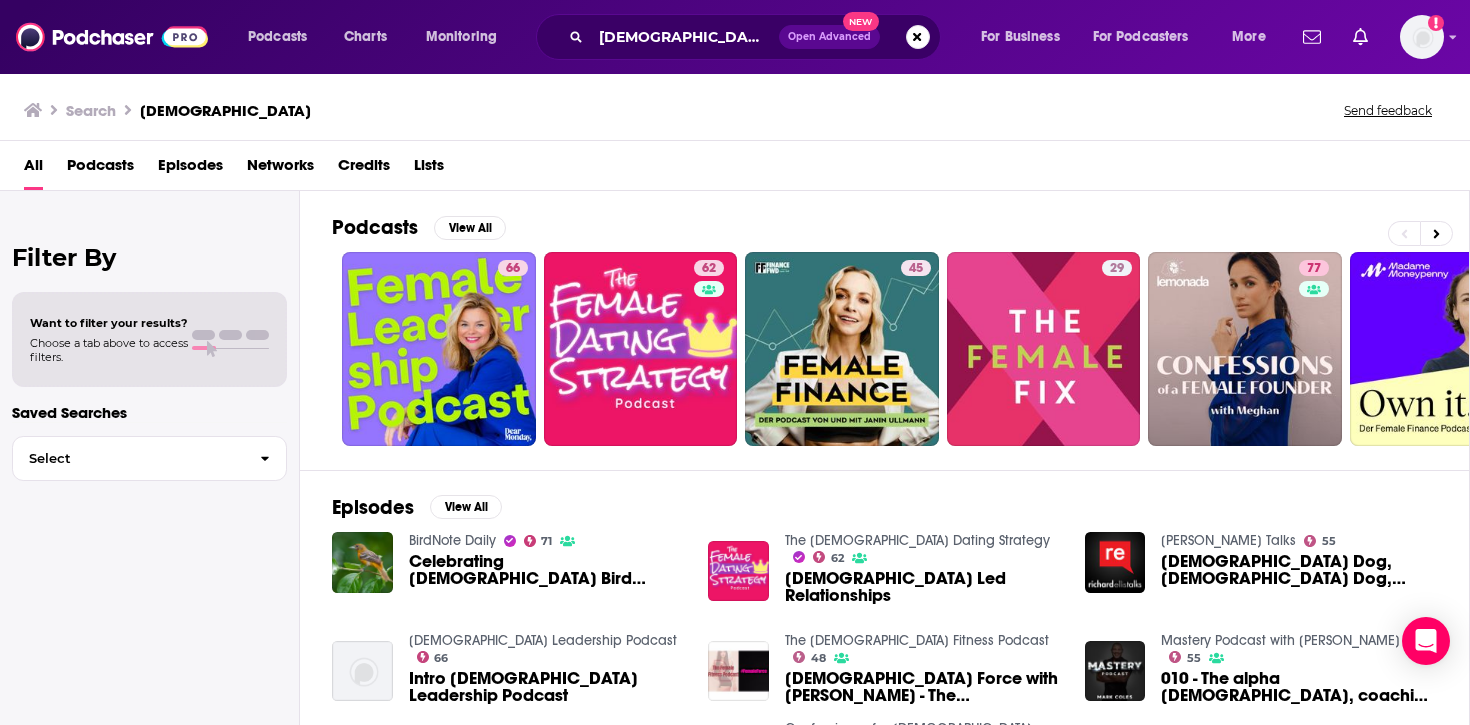 click on "Podcasts" at bounding box center (100, 169) 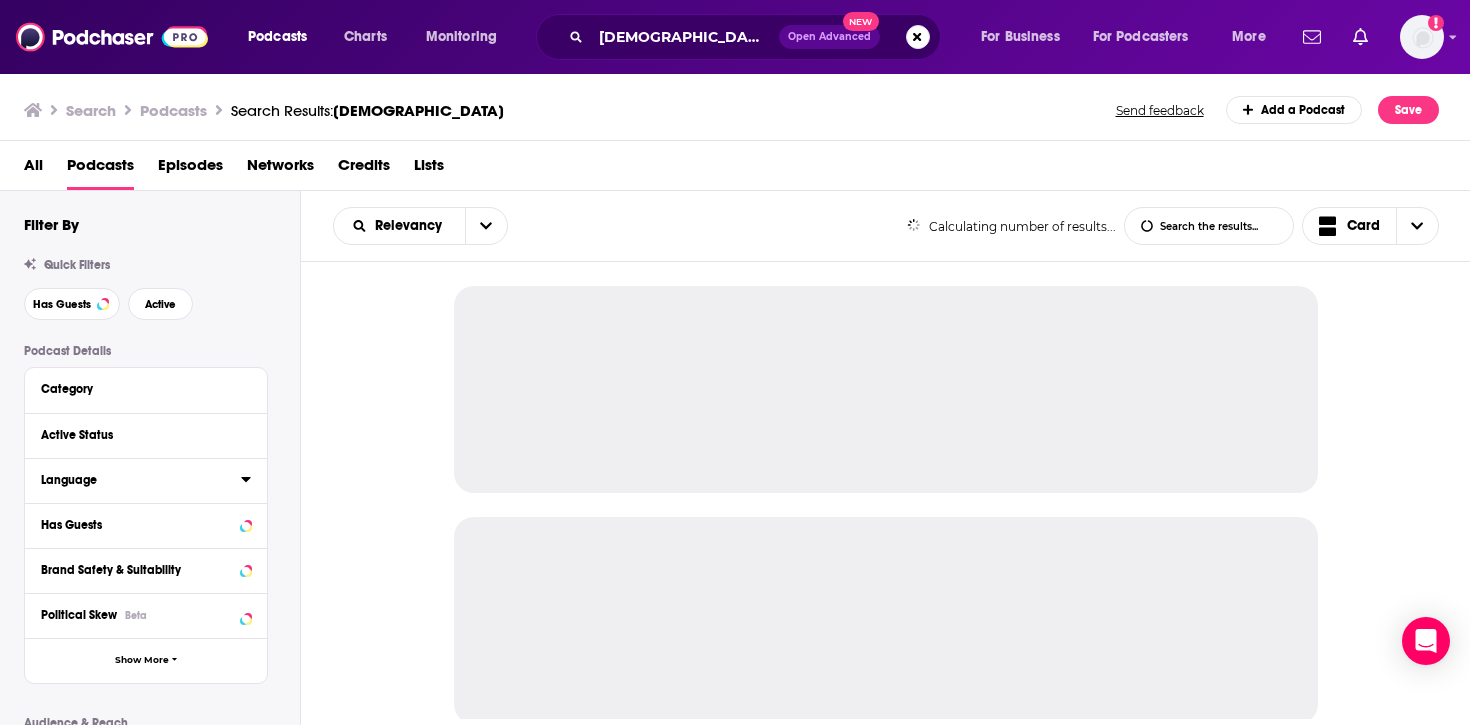 click on "Language" at bounding box center [134, 480] 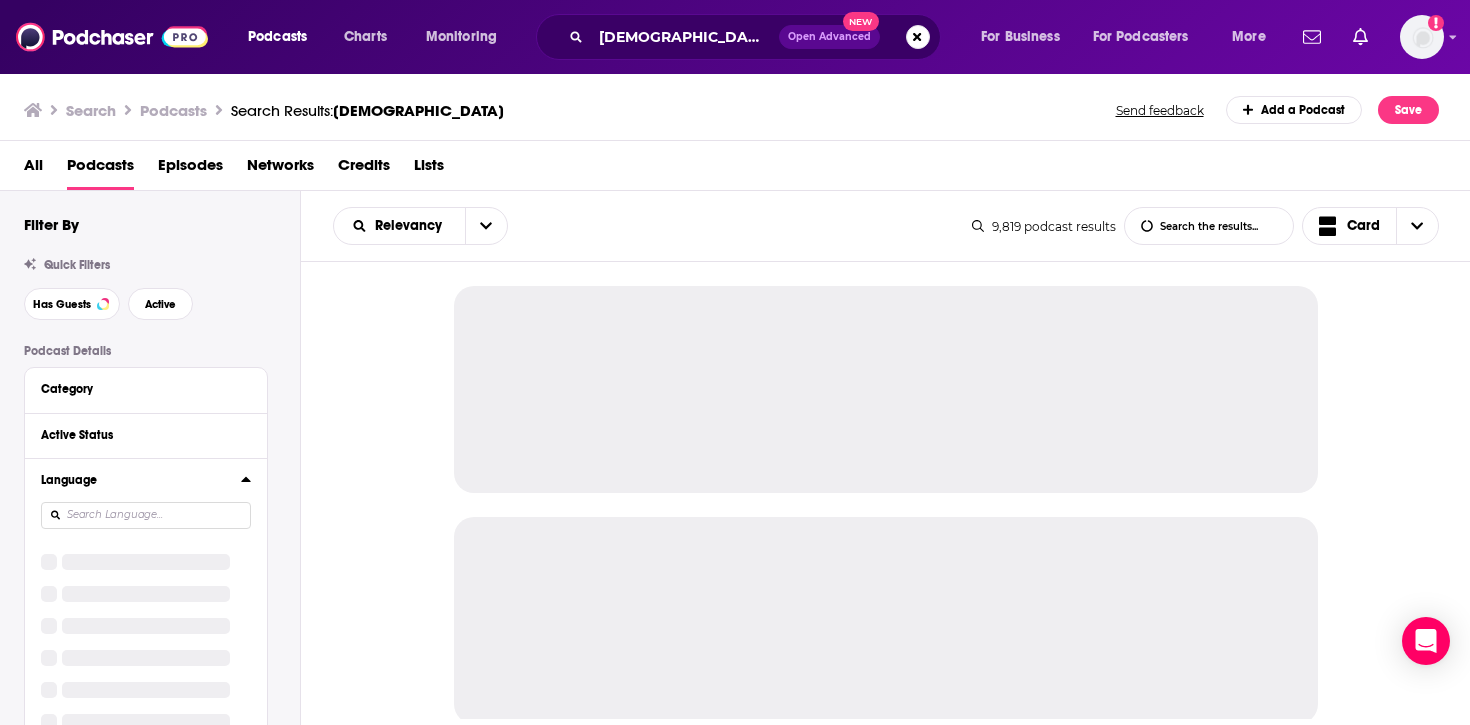 click at bounding box center [146, 515] 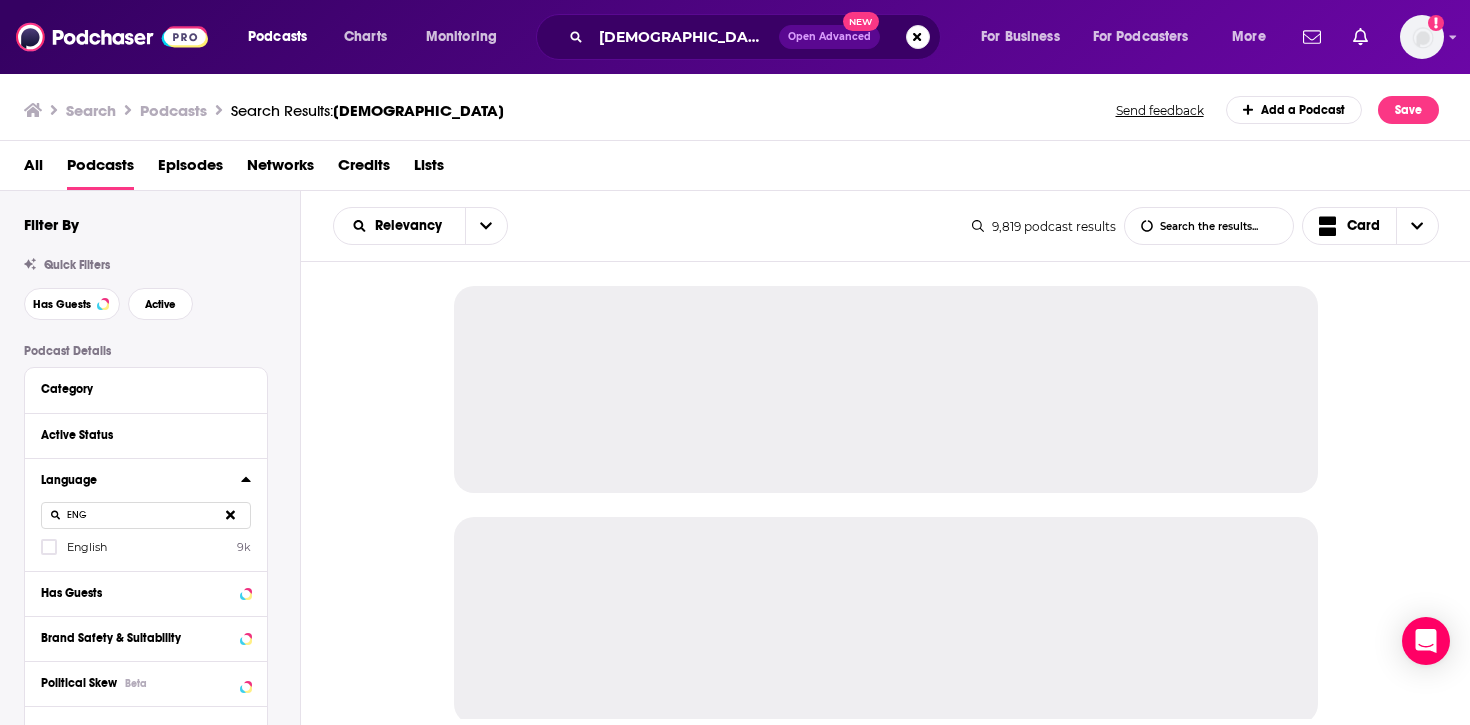 type on "ENG" 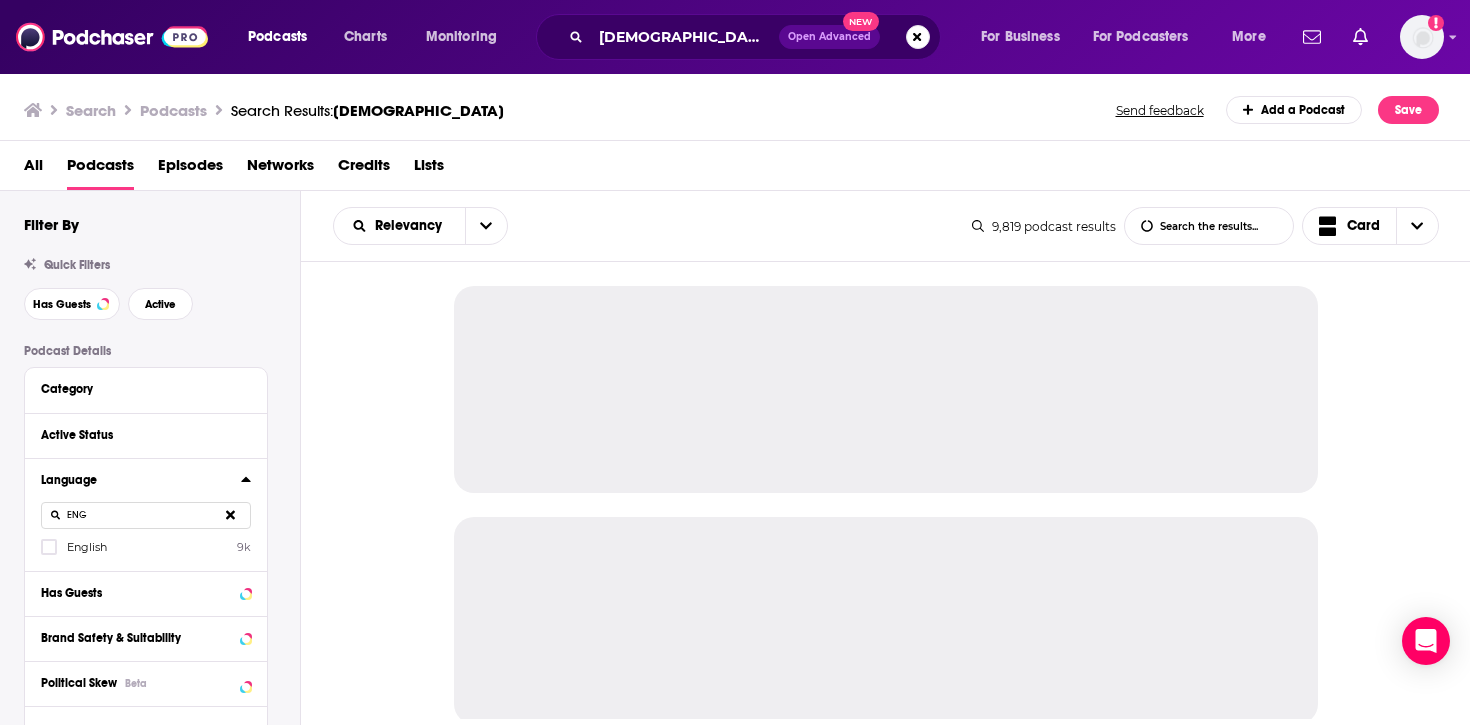 click on "English" at bounding box center [87, 547] 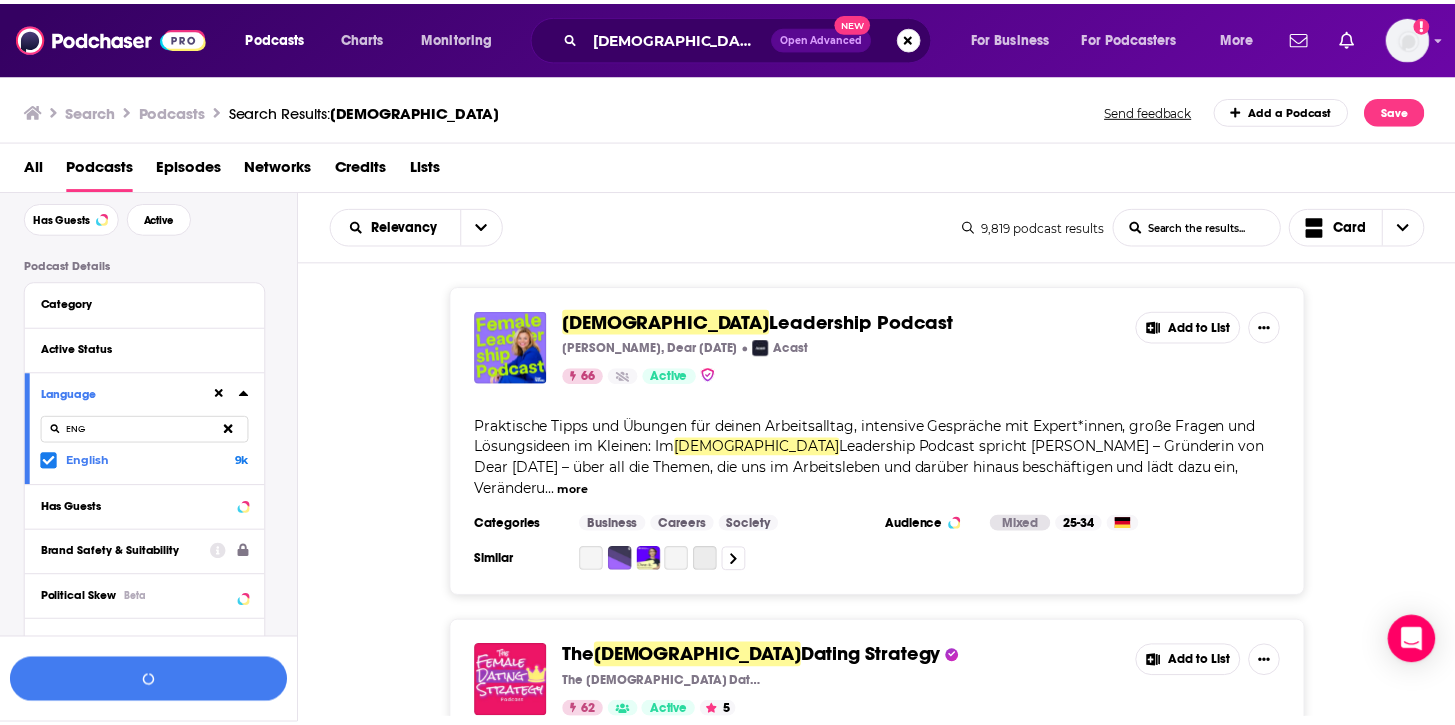 scroll, scrollTop: 105, scrollLeft: 0, axis: vertical 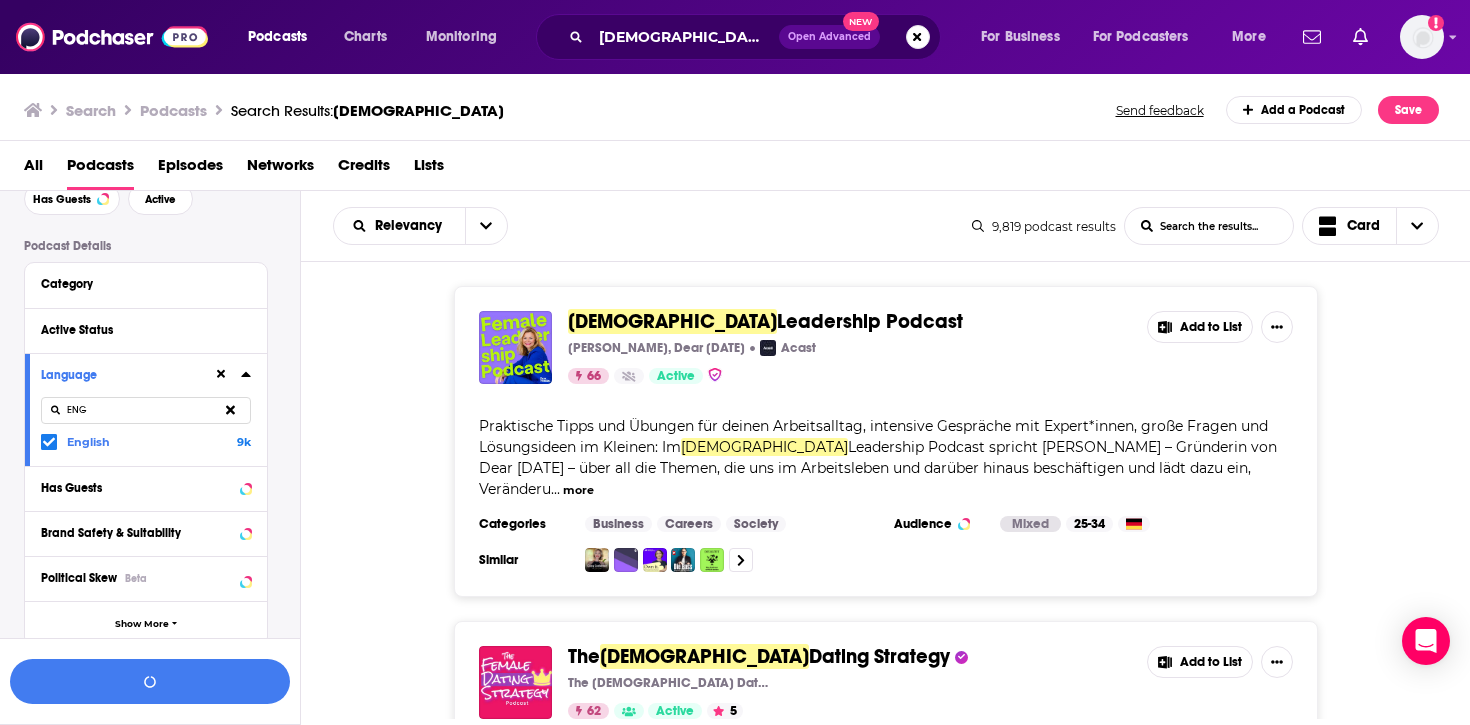 click on "Has Guests" at bounding box center [146, 488] 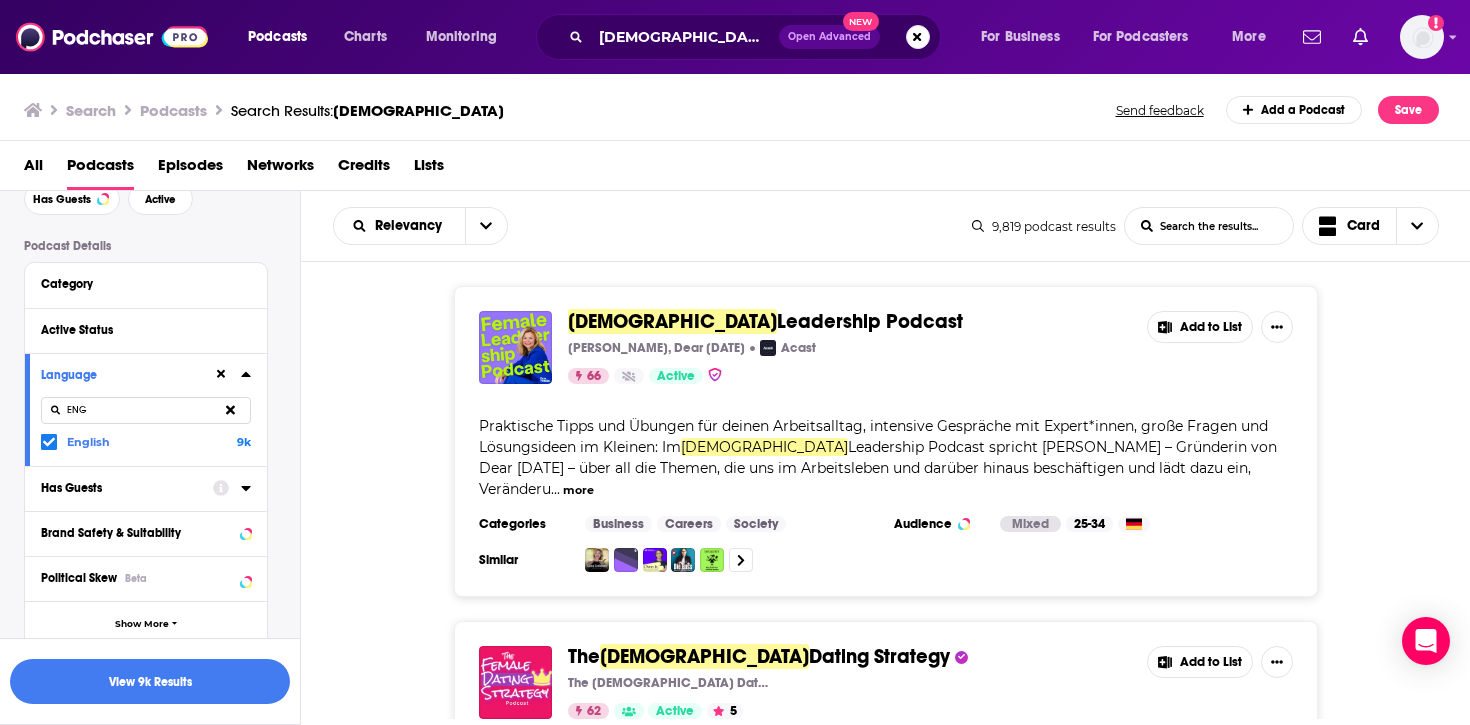 click on "Has Guests" at bounding box center [120, 488] 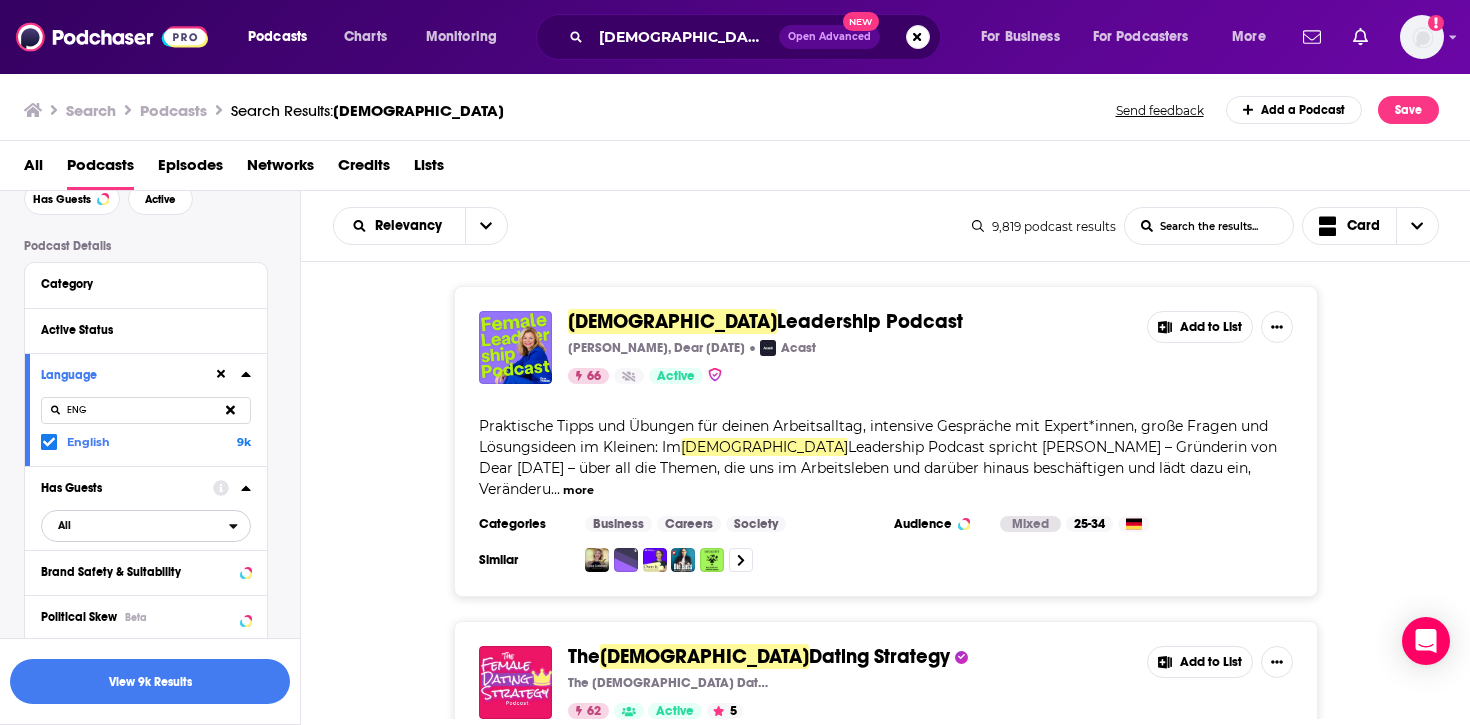 click on "All" at bounding box center (135, 526) 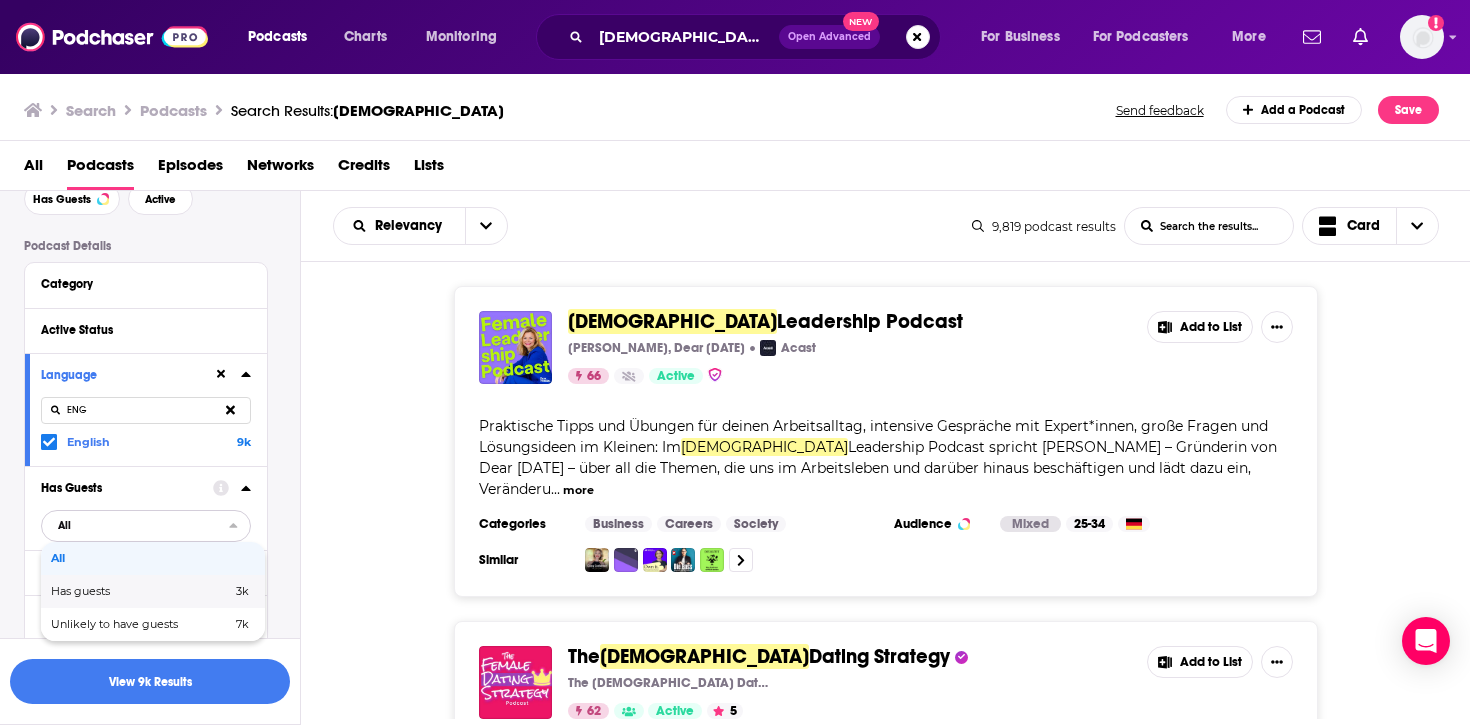 click on "Has guests" at bounding box center (111, 591) 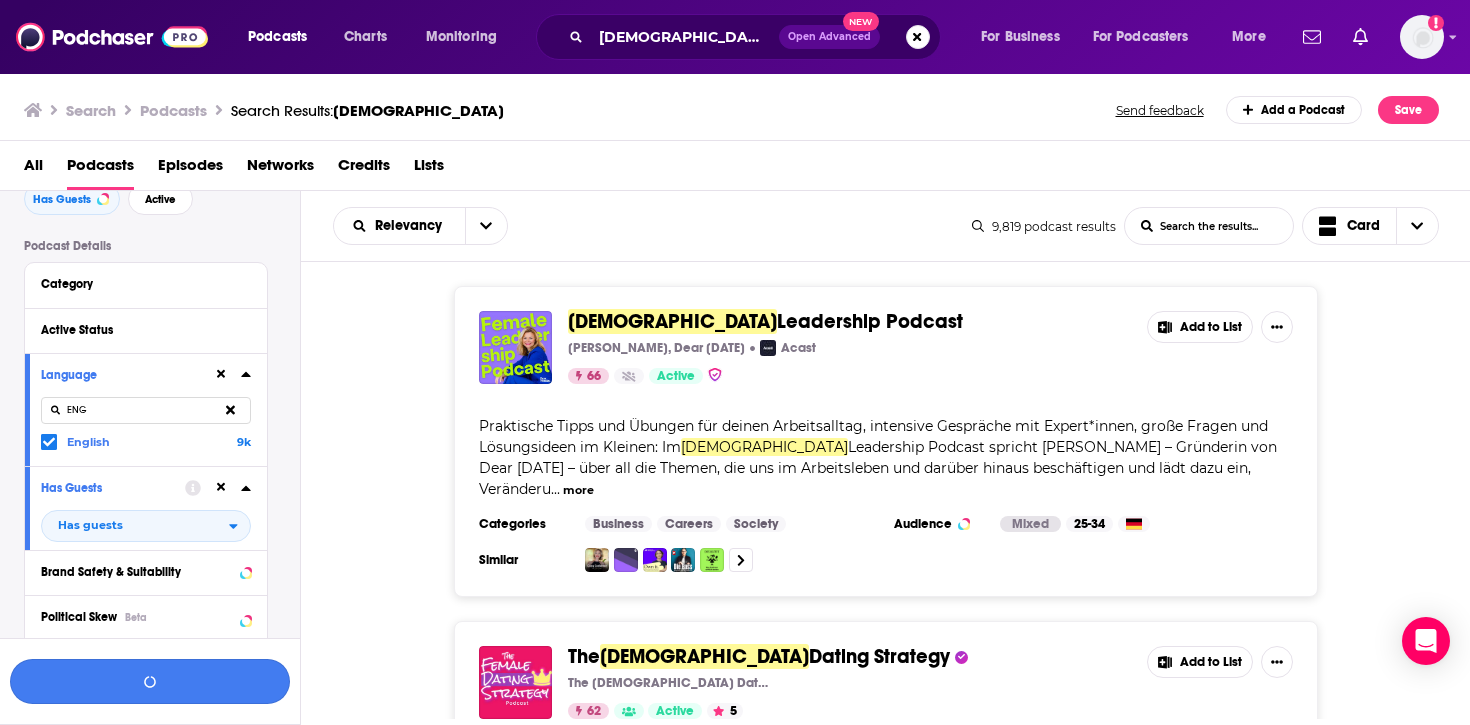 click at bounding box center [150, 681] 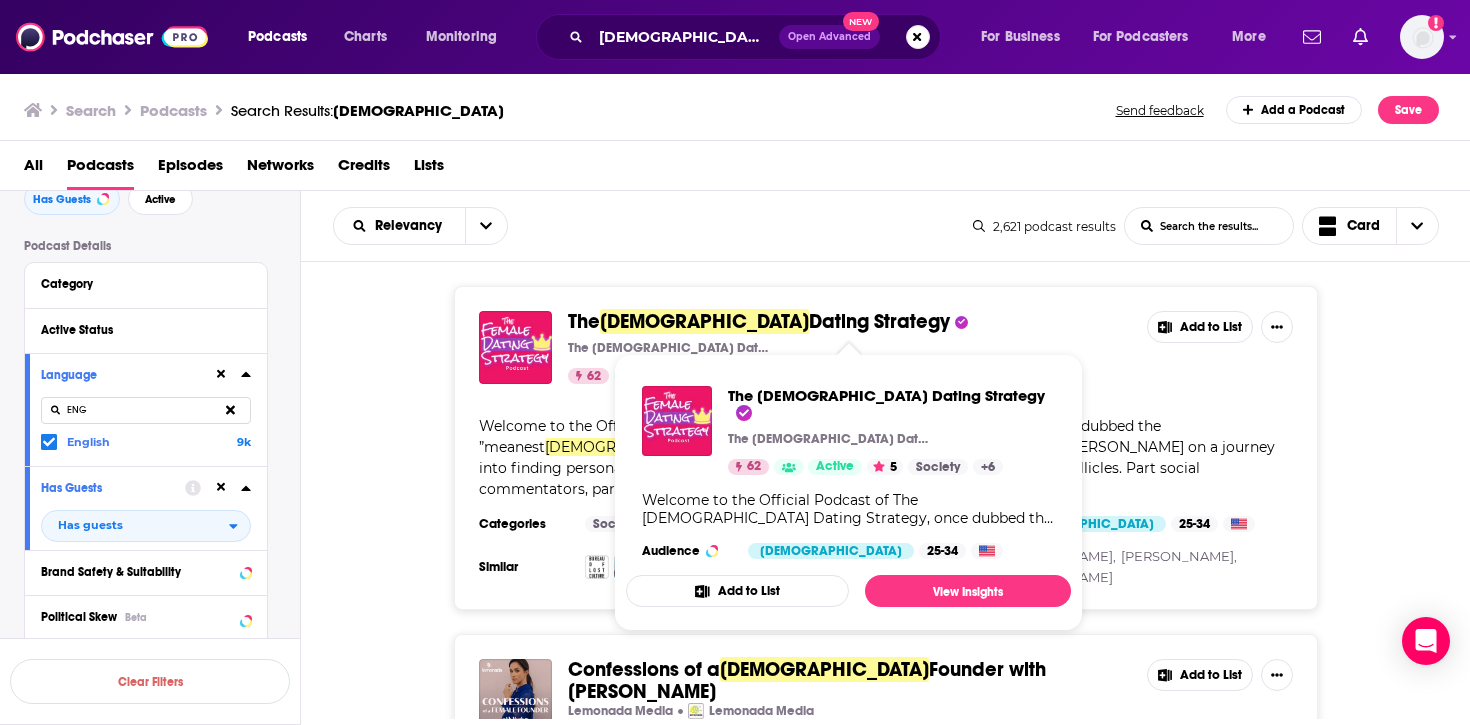 click on "Dating Strategy" at bounding box center (879, 321) 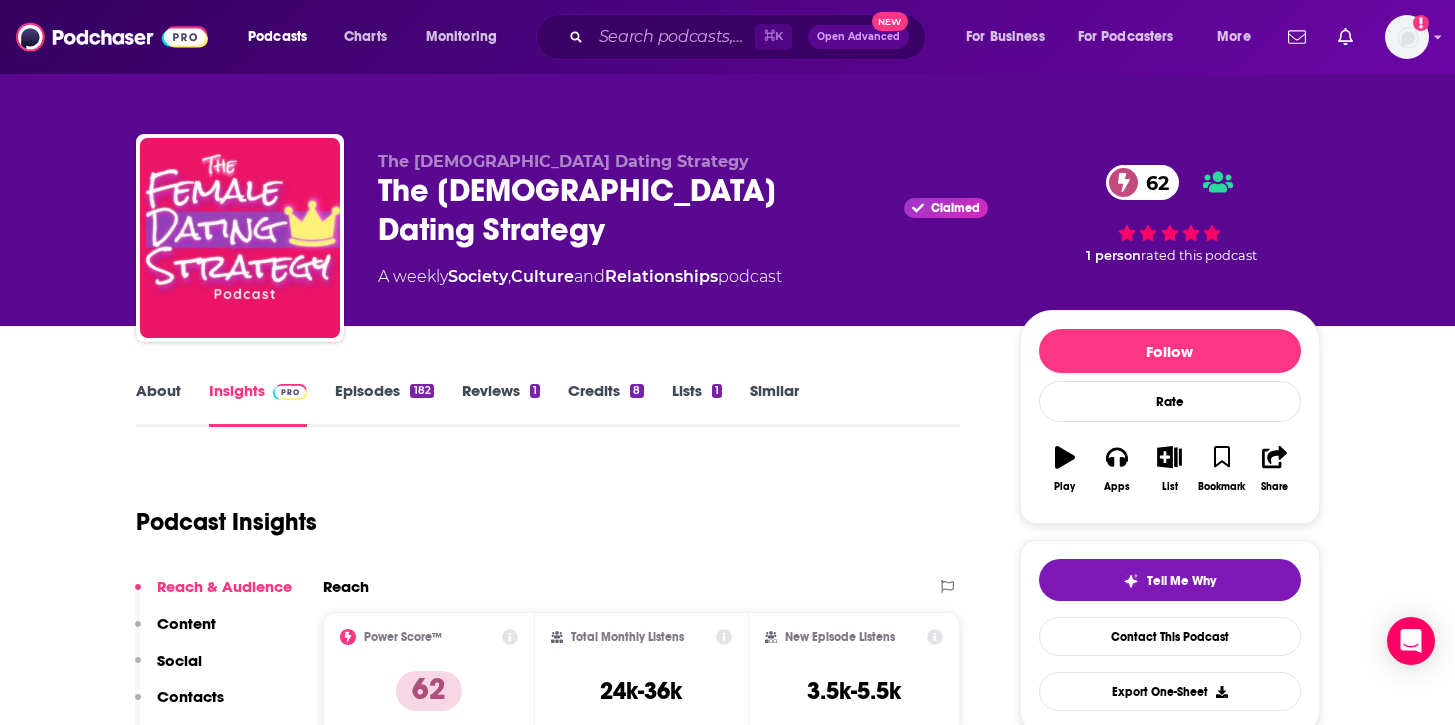 click on "The [DEMOGRAPHIC_DATA] Dating Strategy Claimed 62" at bounding box center [683, 210] 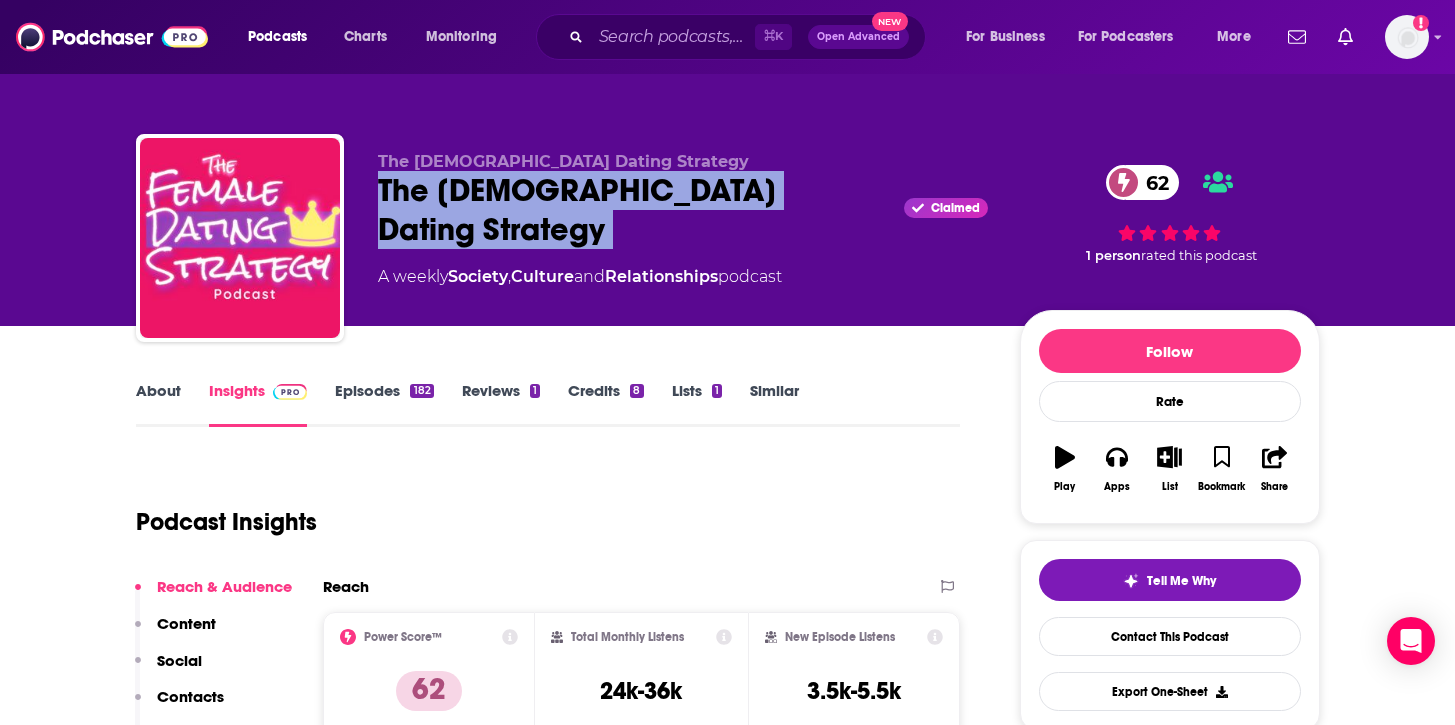 click on "The [DEMOGRAPHIC_DATA] Dating Strategy Claimed 62" at bounding box center (683, 210) 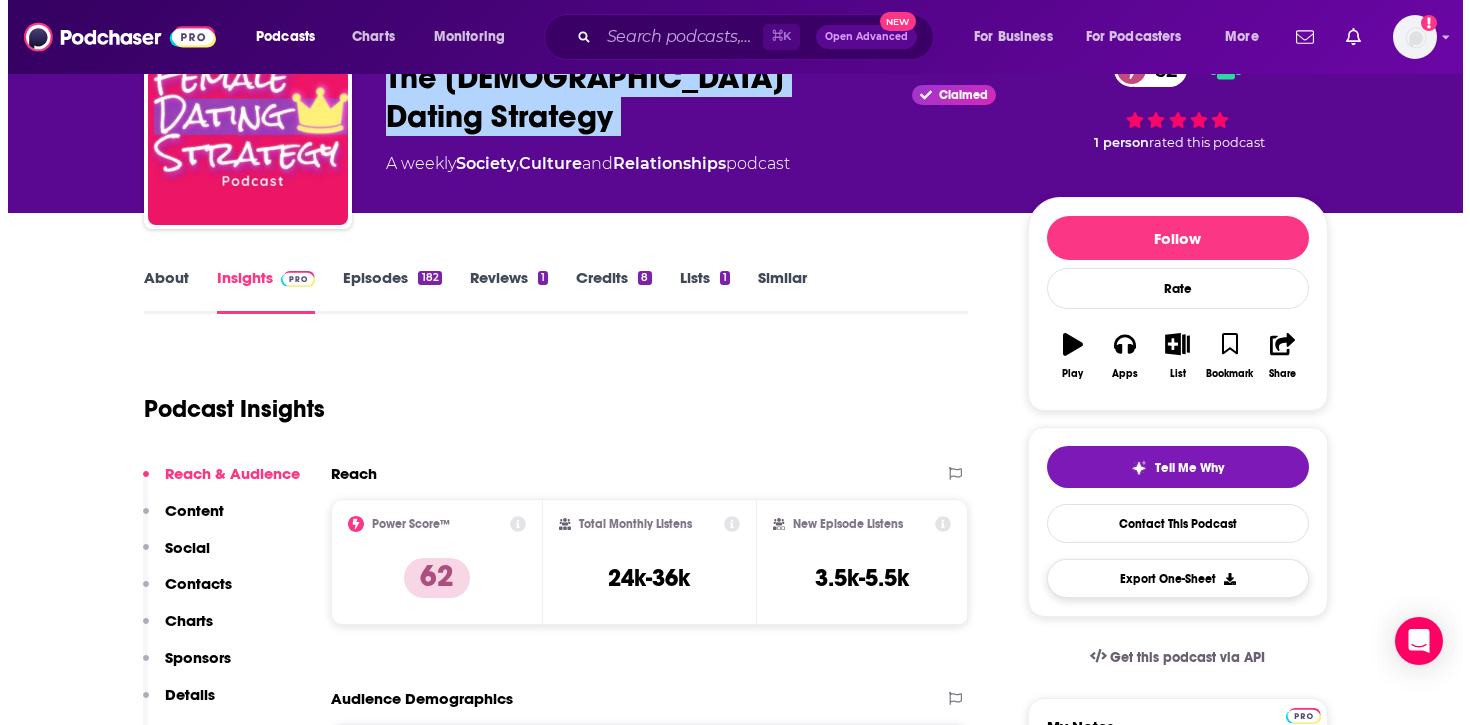 scroll, scrollTop: 0, scrollLeft: 0, axis: both 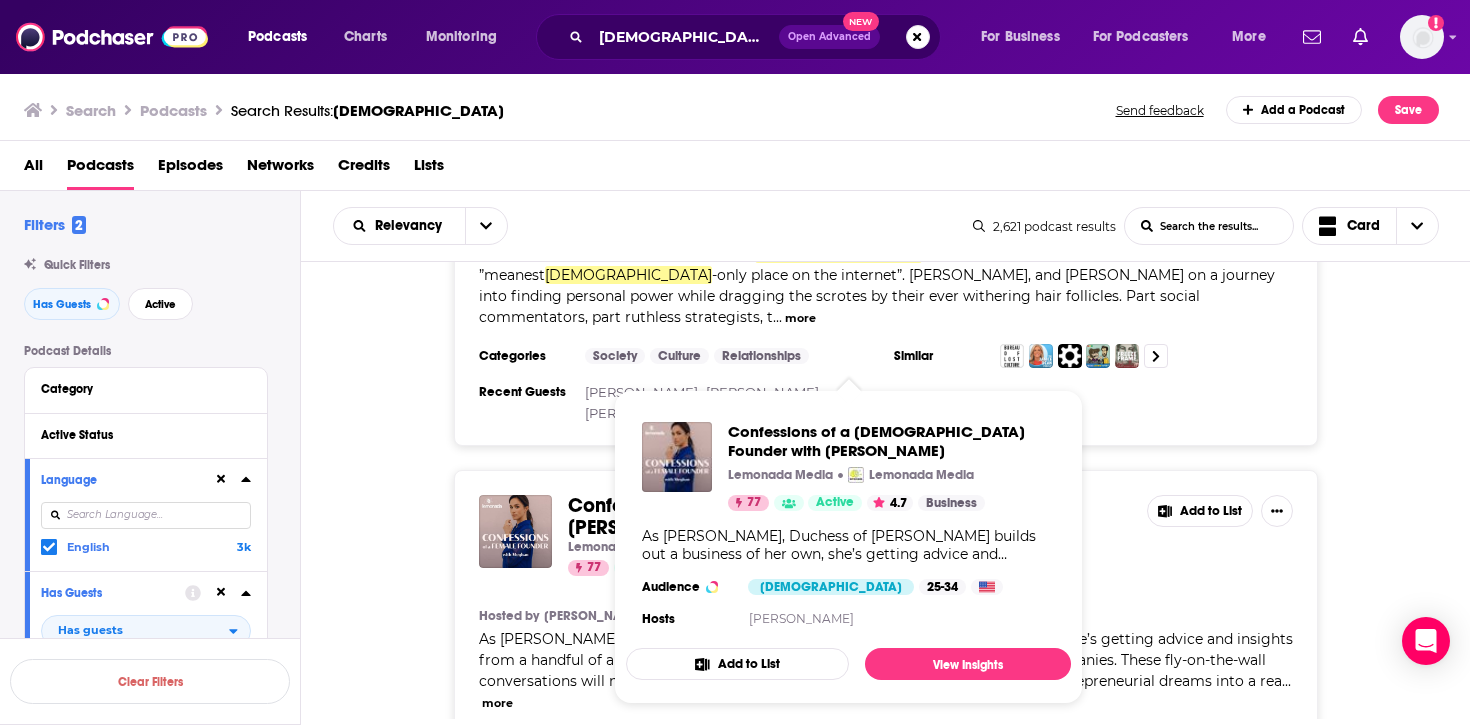click at bounding box center (856, 475) 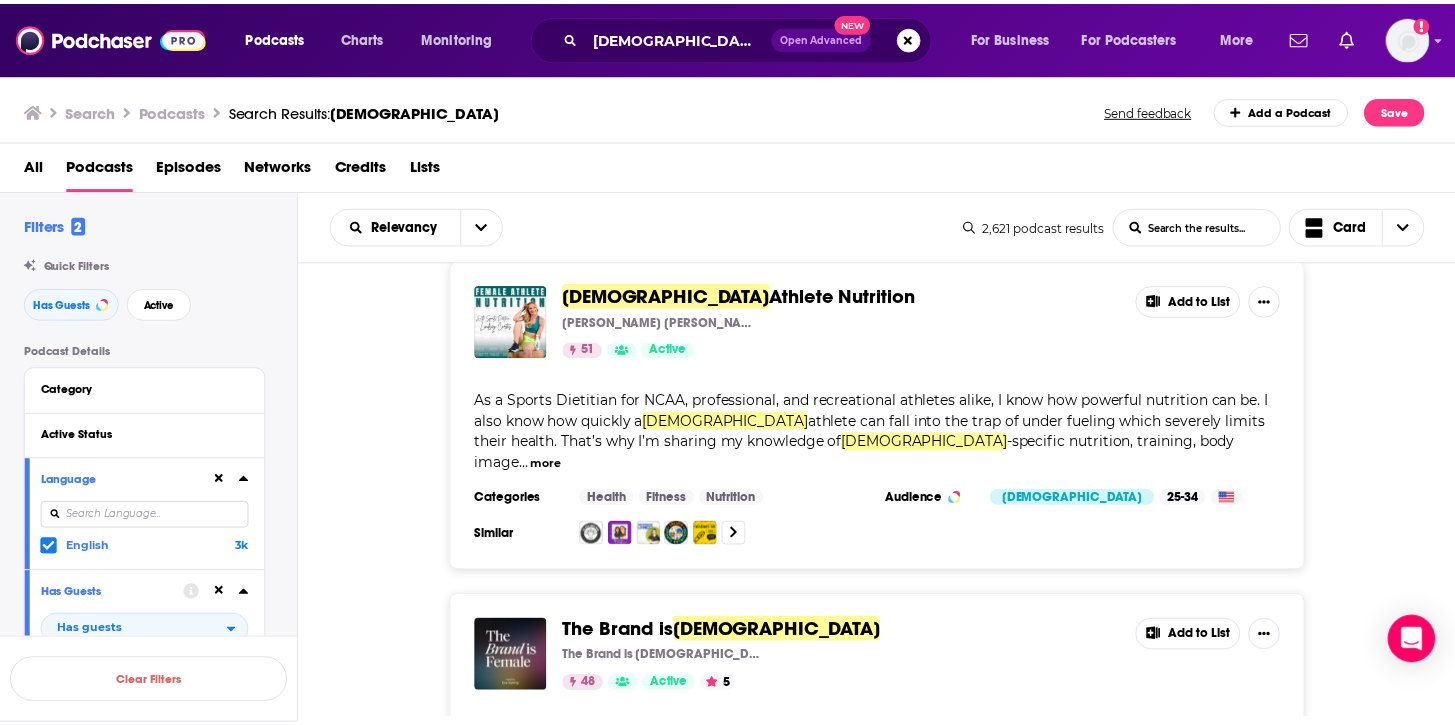 scroll, scrollTop: 762, scrollLeft: 0, axis: vertical 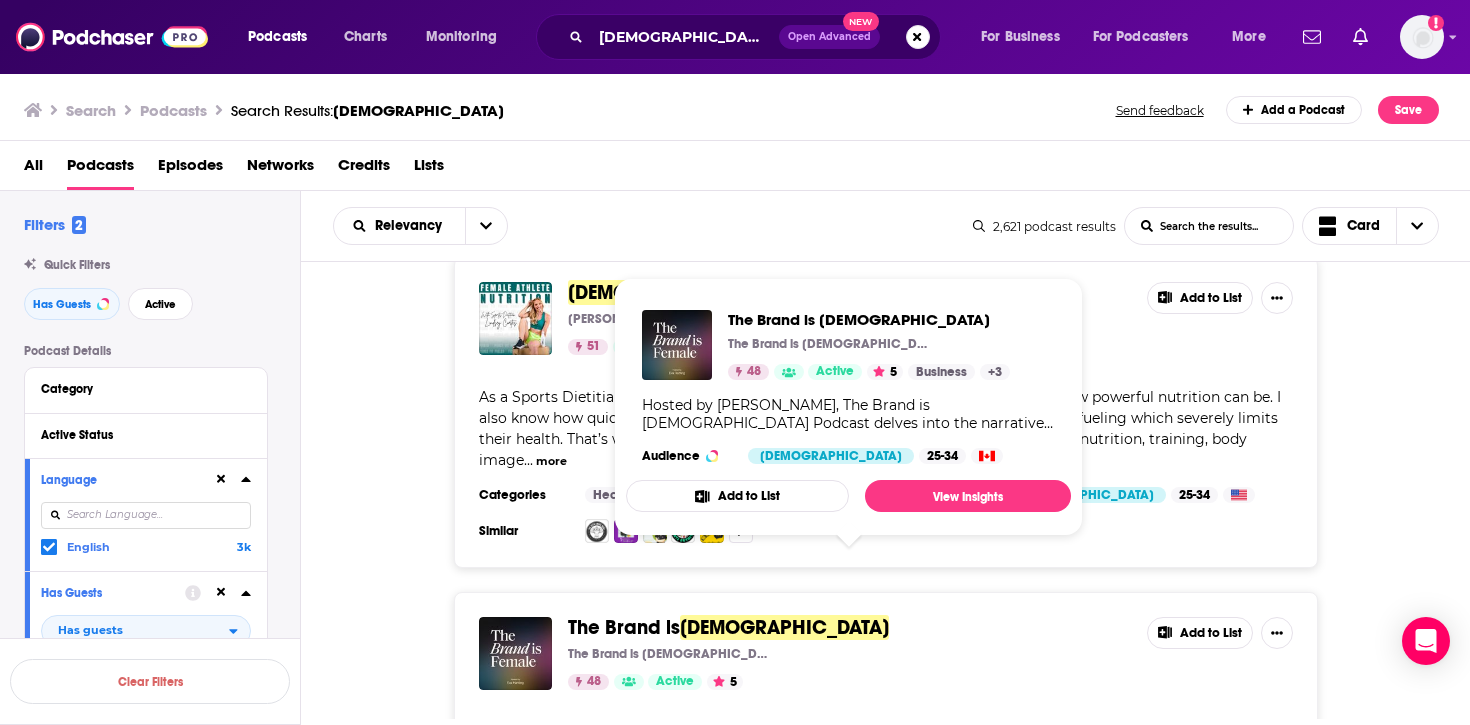 click on "[DEMOGRAPHIC_DATA]" at bounding box center [784, 627] 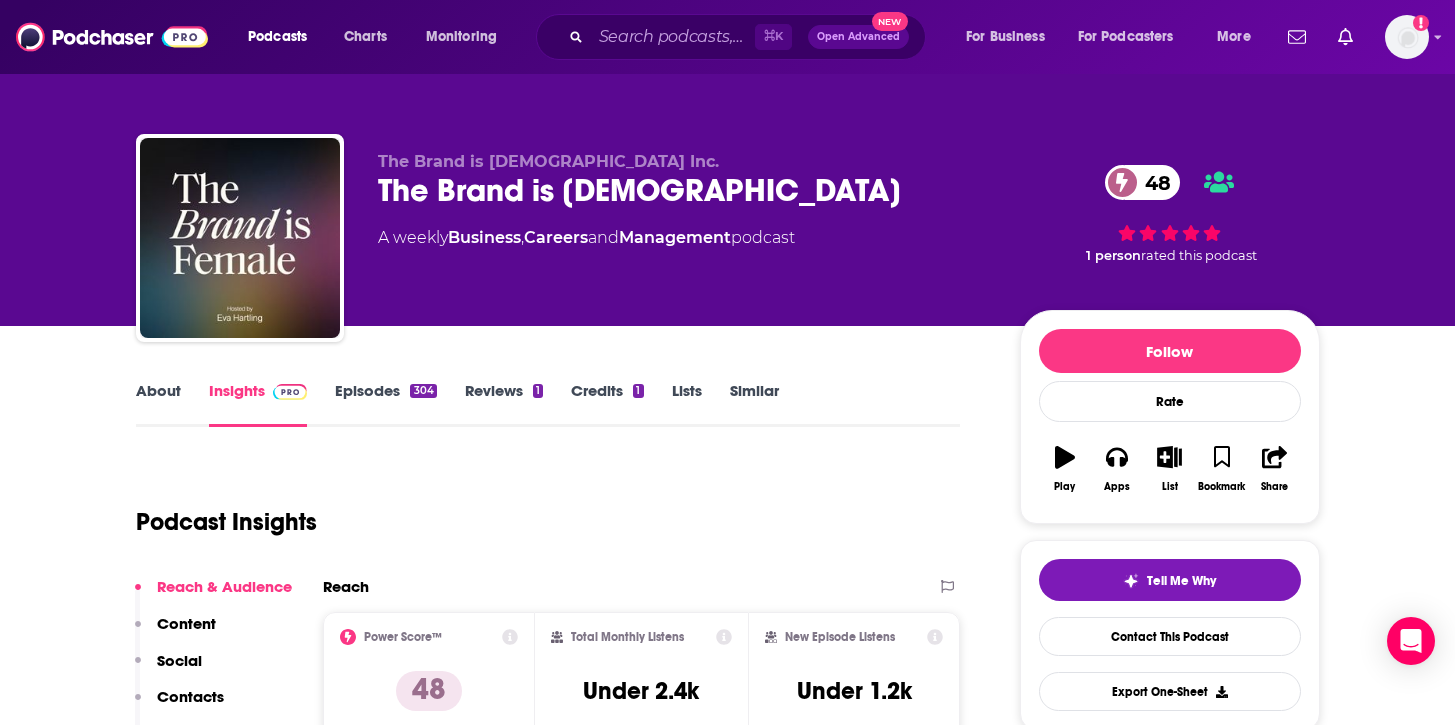 click on "Episodes 304" at bounding box center [385, 404] 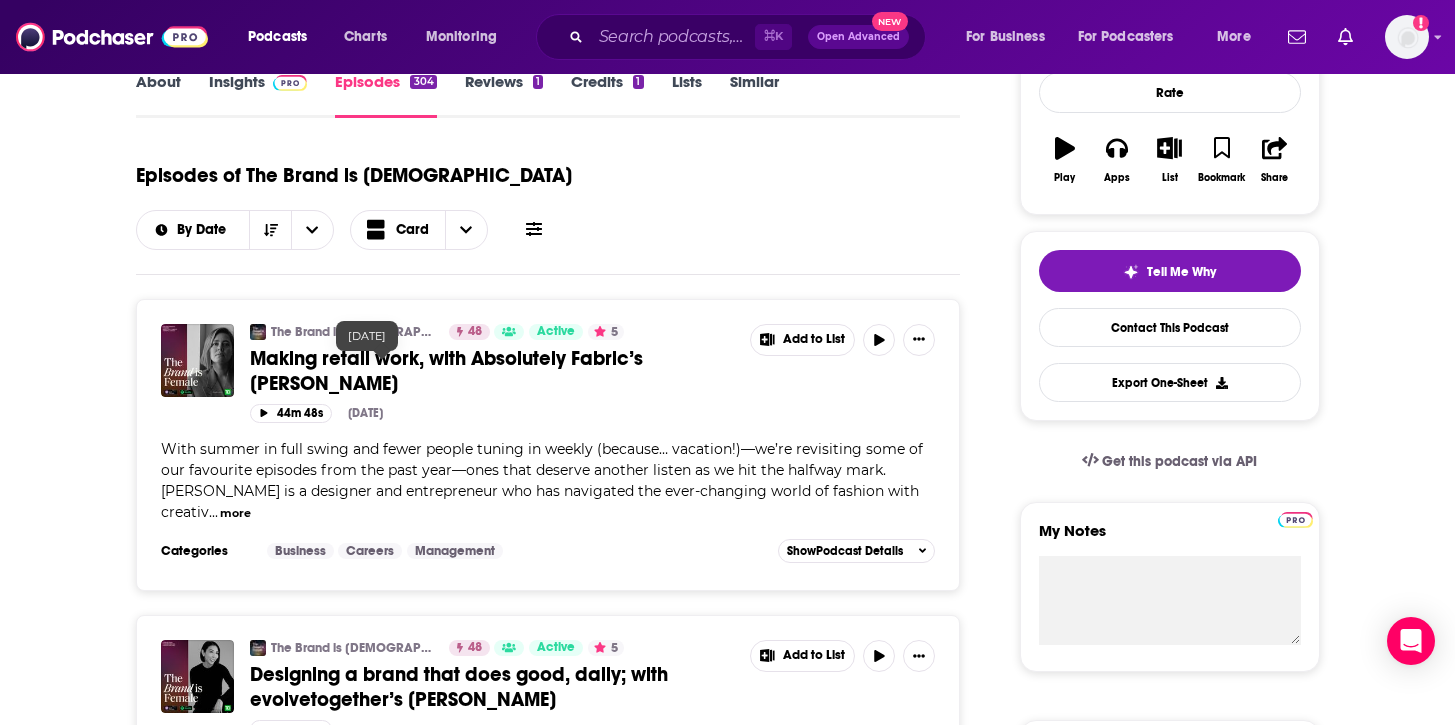 scroll, scrollTop: 378, scrollLeft: 0, axis: vertical 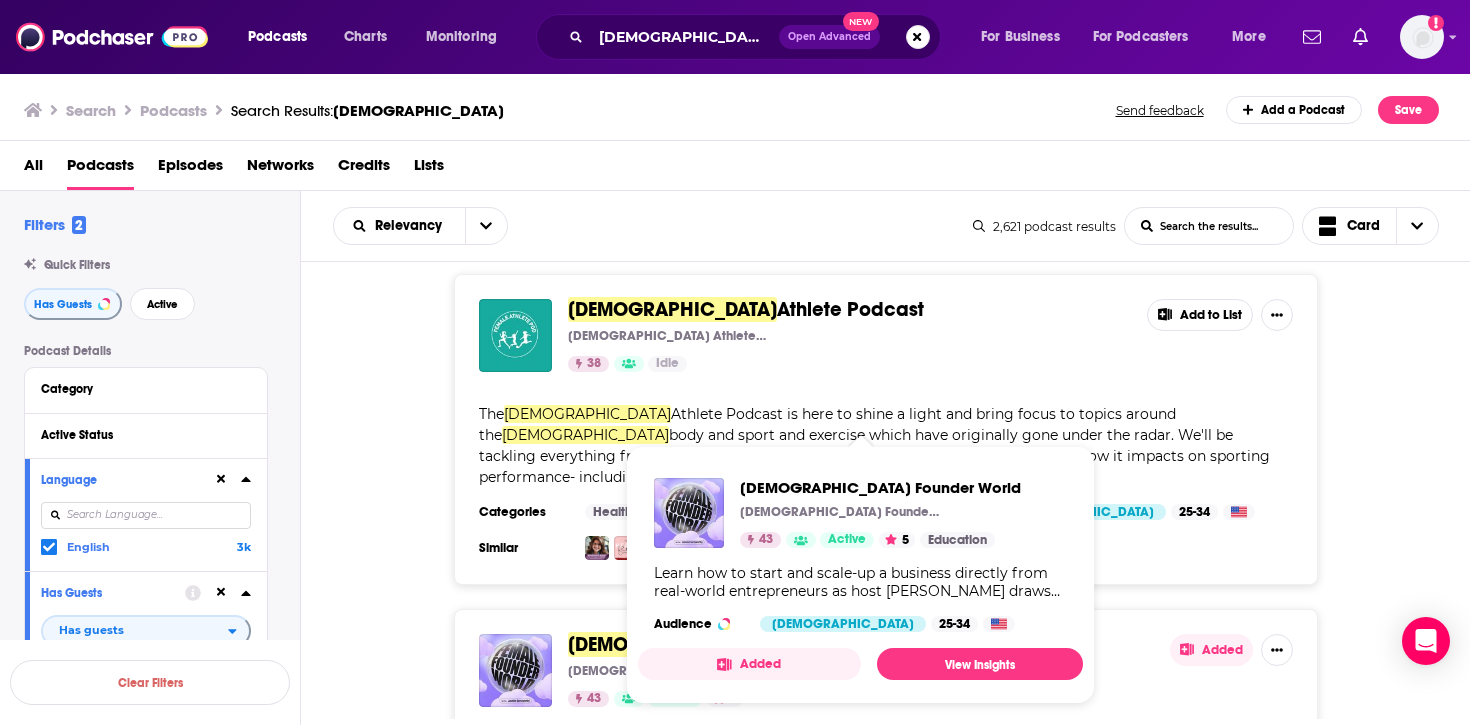 click on "[DEMOGRAPHIC_DATA] Founder World [DEMOGRAPHIC_DATA] Founder World 43 Active 5 Education Learn how to start and scale-up a business directly from real-world entrepreneurs as host [PERSON_NAME] draws out the most actionable and helpful advice and stories. Through solo episodes and interviews, you'll walk away with resources and actionable steps to implement in your own business [DATE]. Audience [DEMOGRAPHIC_DATA] 25-34 Added View Insights" at bounding box center (860, 575) 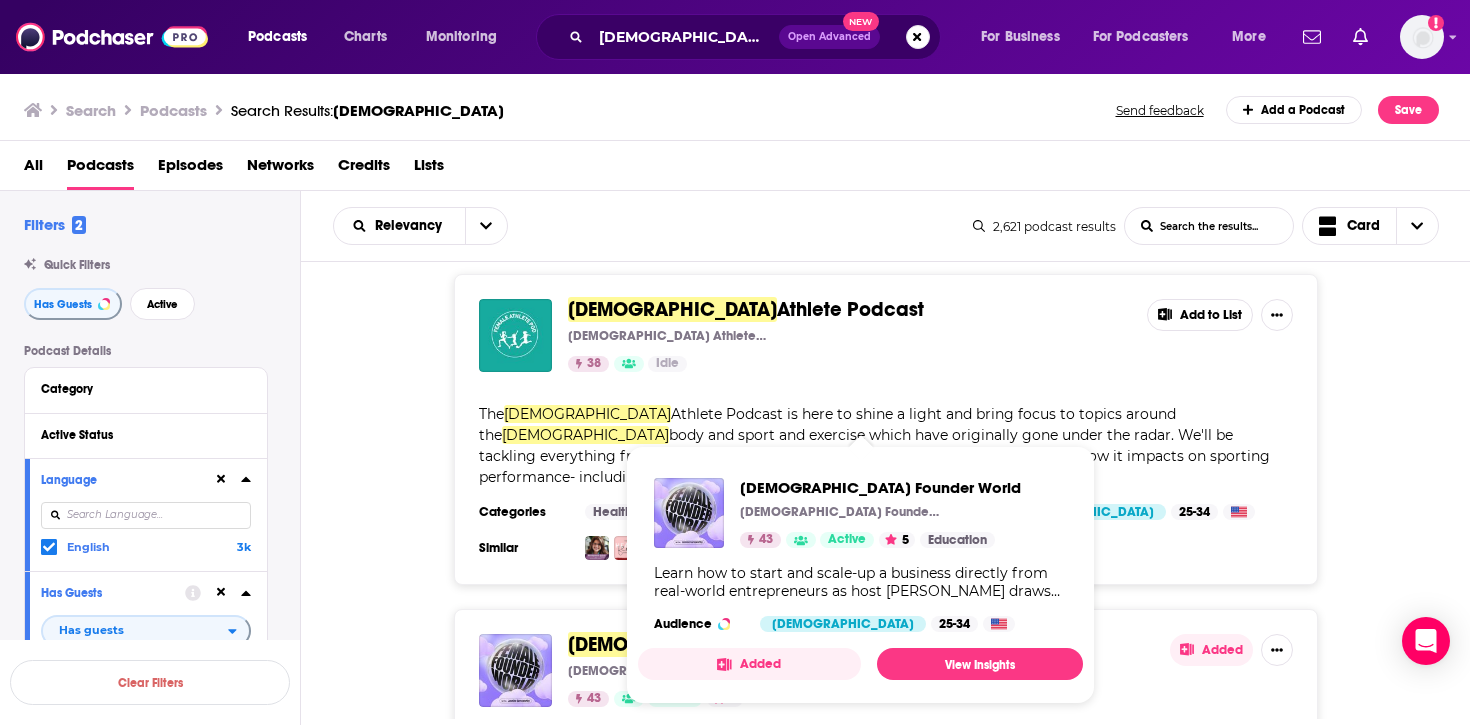 click on "[DEMOGRAPHIC_DATA] Founder World [DEMOGRAPHIC_DATA] Founder World 43 Active 5 Education Learn how to start and scale-up a business directly from real-world entrepreneurs as host [PERSON_NAME] draws out the most actionable and helpful advice and stories. Through solo episodes and interviews, you'll walk away with resources and actionable steps to implement in your own business [DATE]. Audience [DEMOGRAPHIC_DATA] 25-34 Added View Insights" at bounding box center (860, 575) 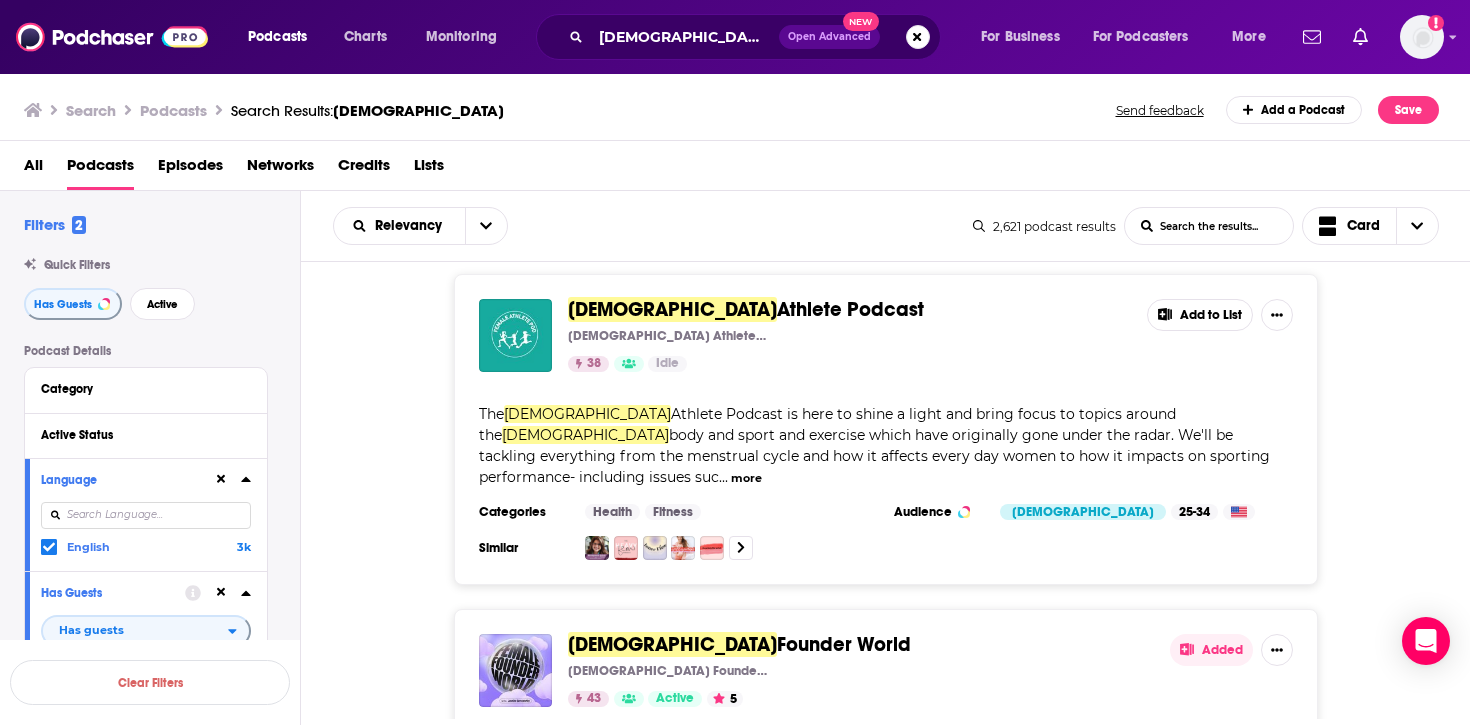 click on "[DEMOGRAPHIC_DATA]" at bounding box center [672, 644] 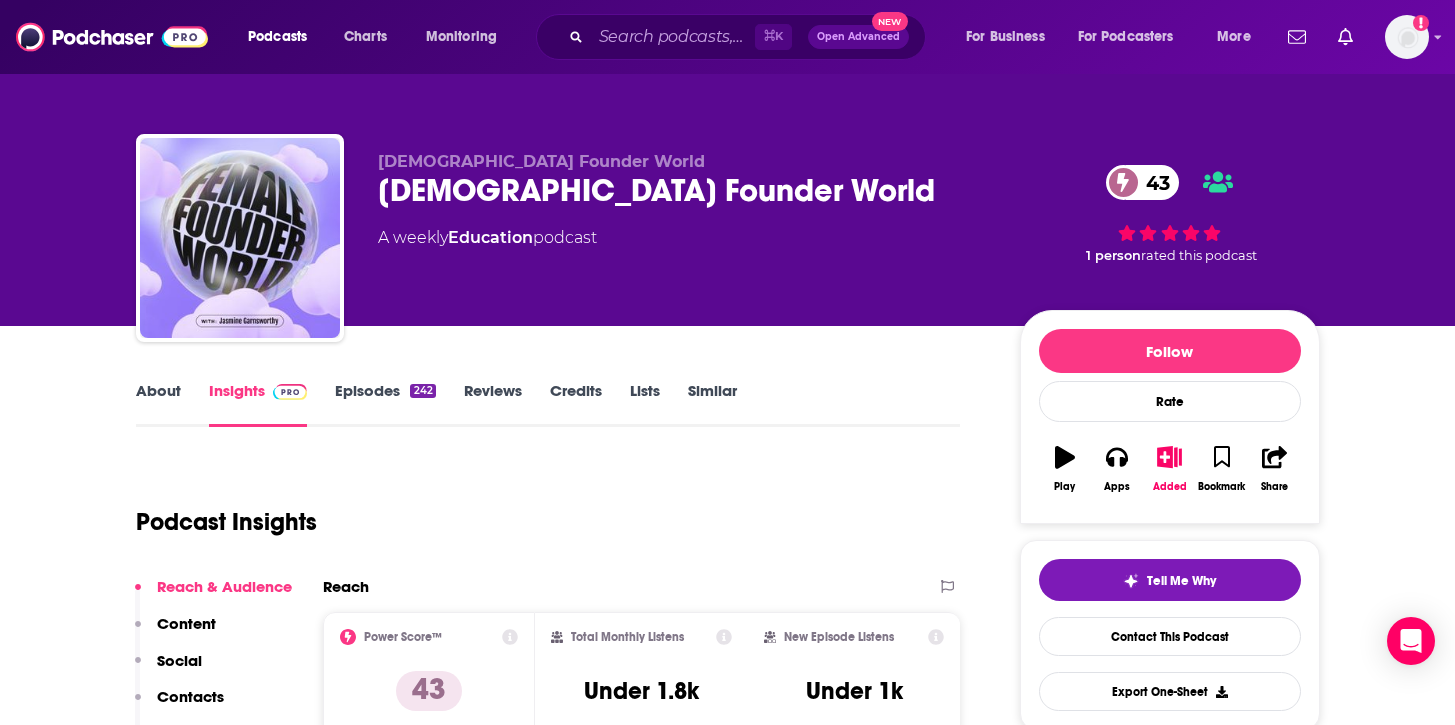 click on "Episodes 242" at bounding box center (385, 404) 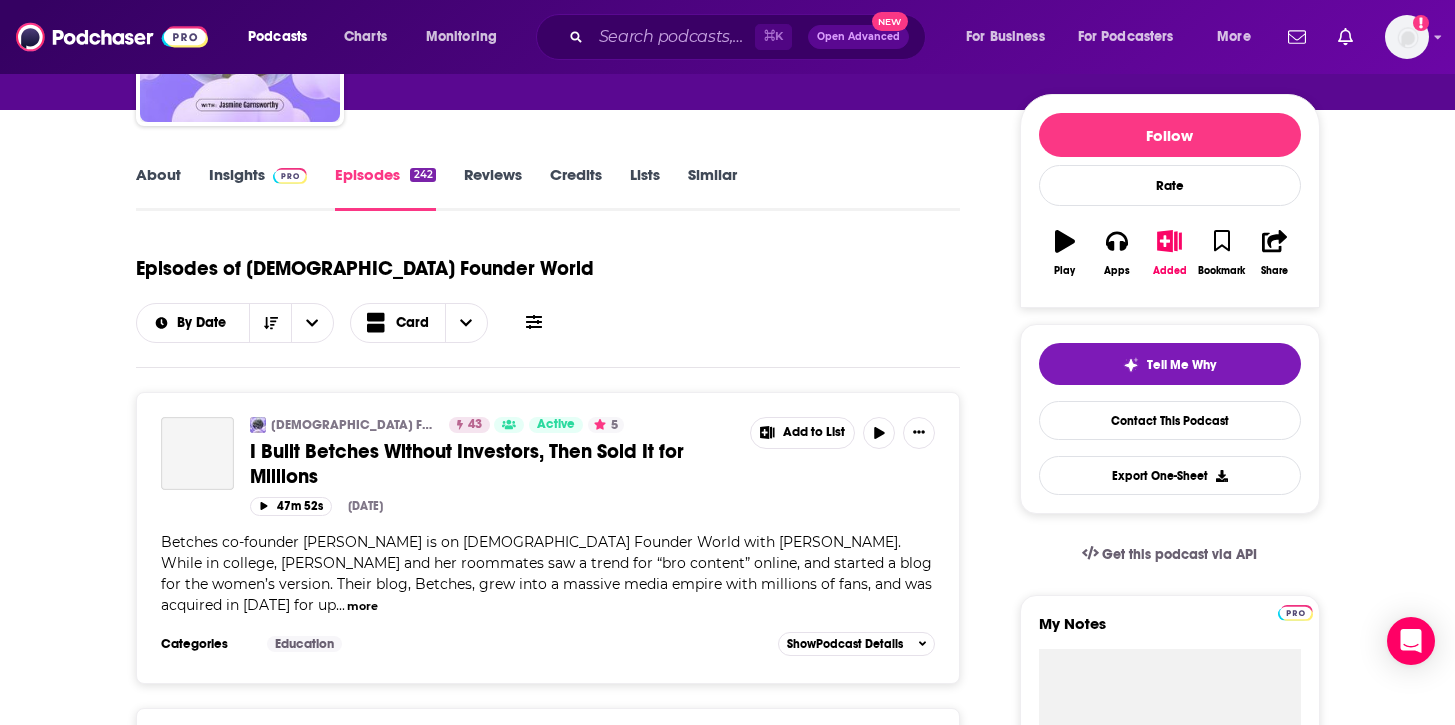 scroll, scrollTop: 0, scrollLeft: 0, axis: both 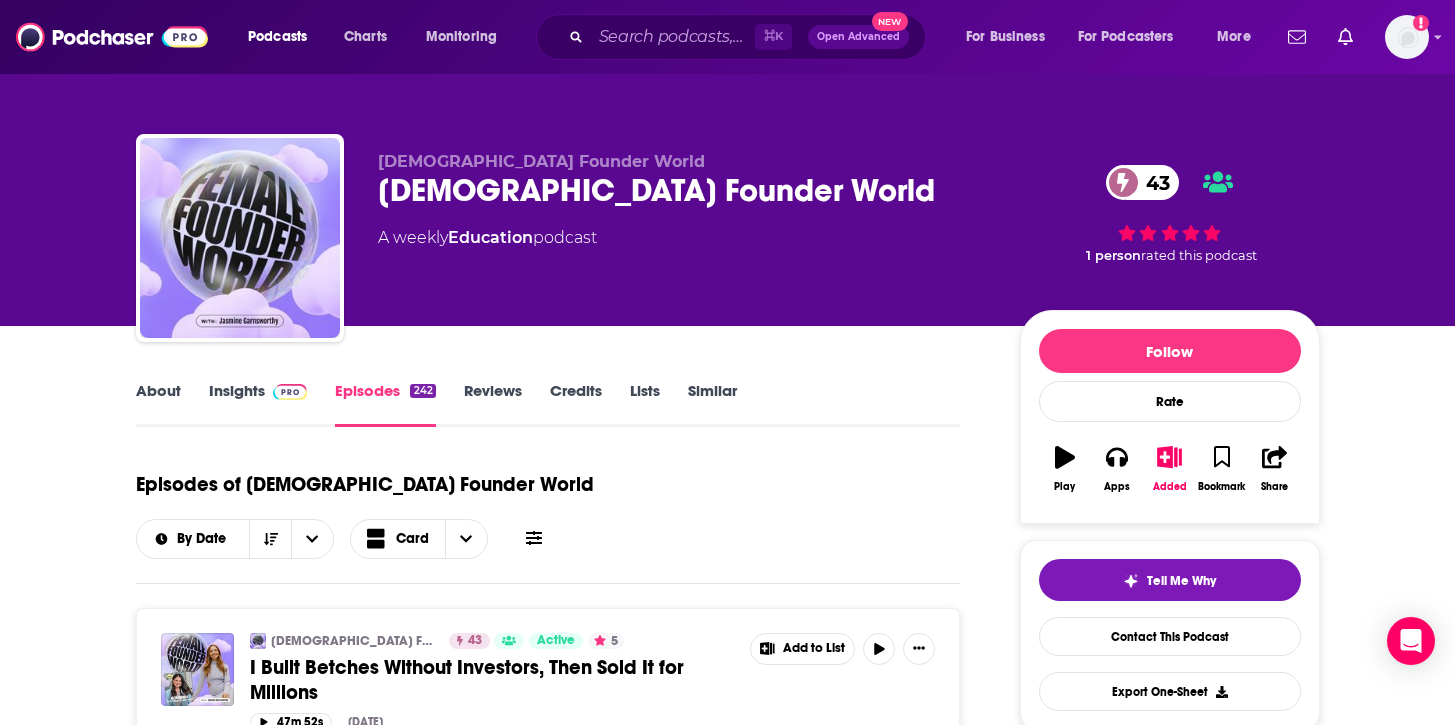 click on "Female Founder World 43" at bounding box center (683, 190) 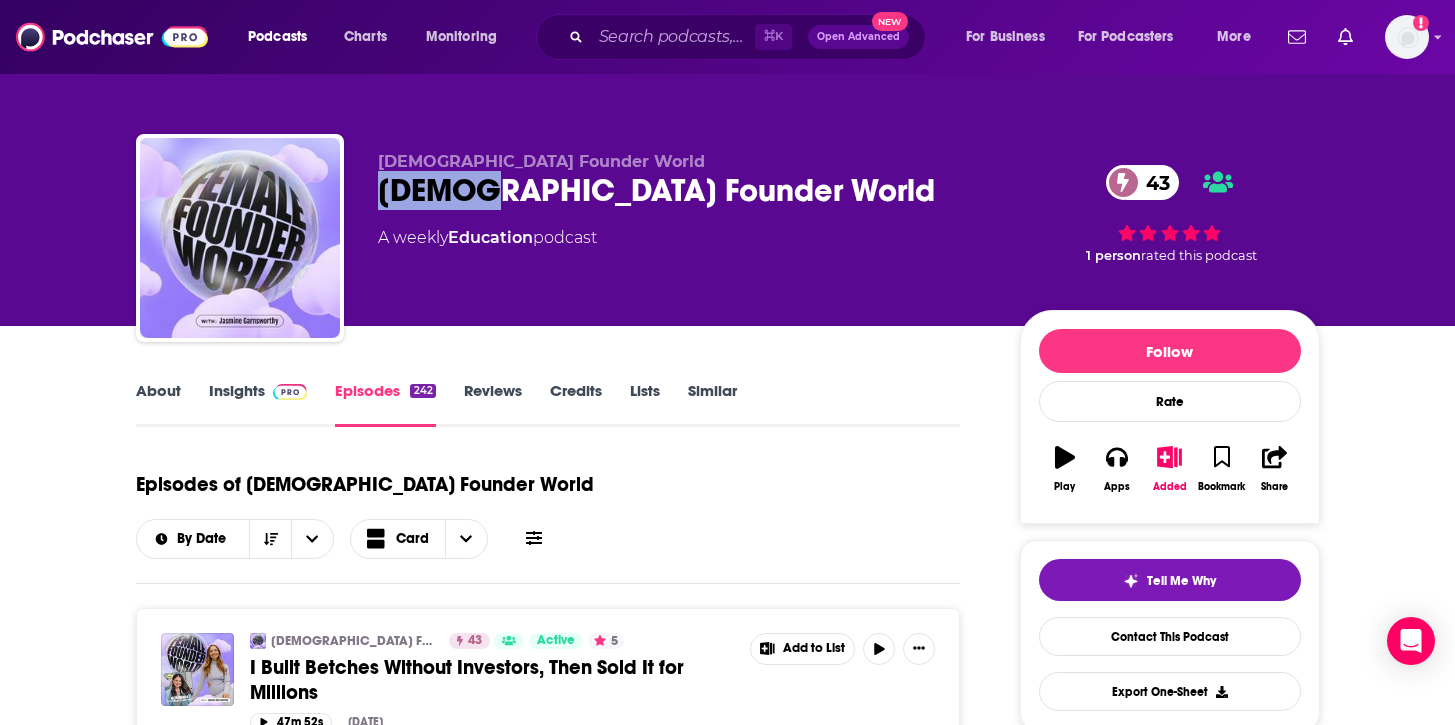 click on "Female Founder World 43" at bounding box center (683, 190) 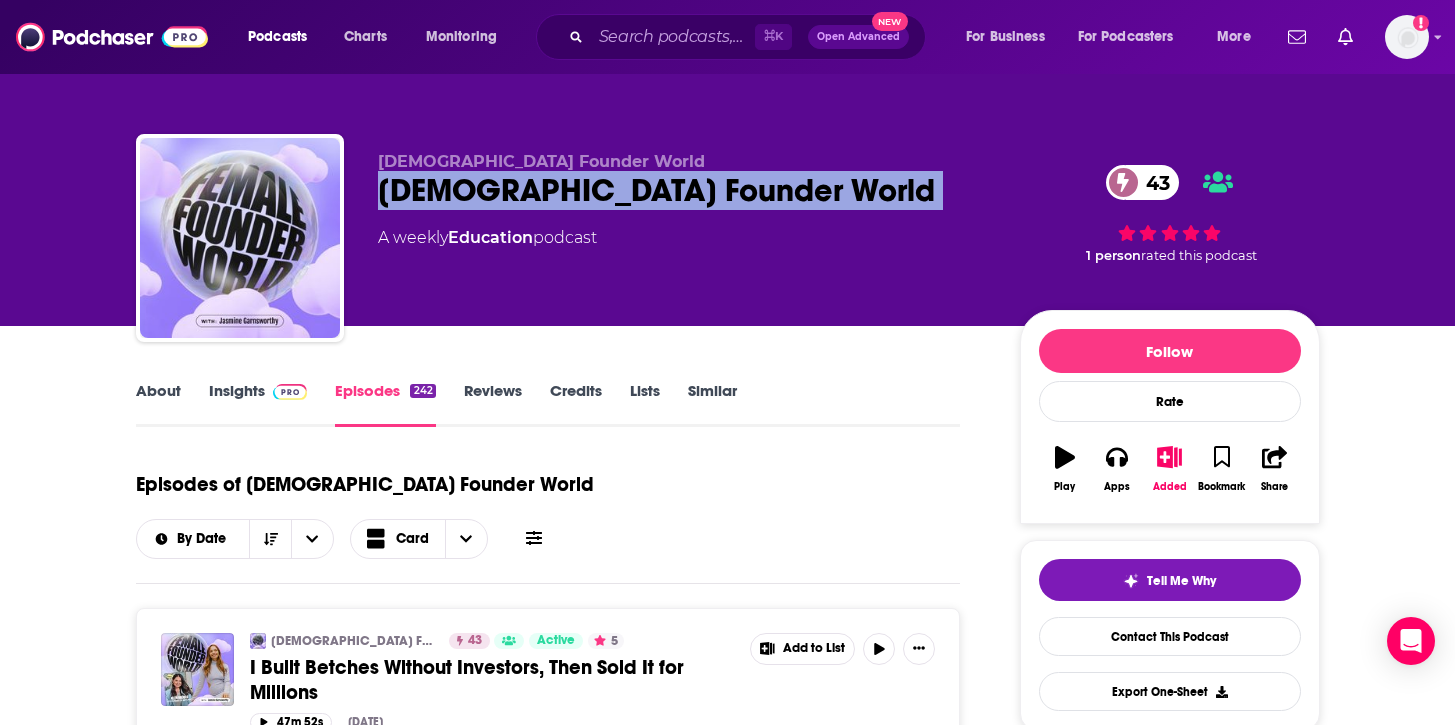 click on "Female Founder World 43" at bounding box center (683, 190) 